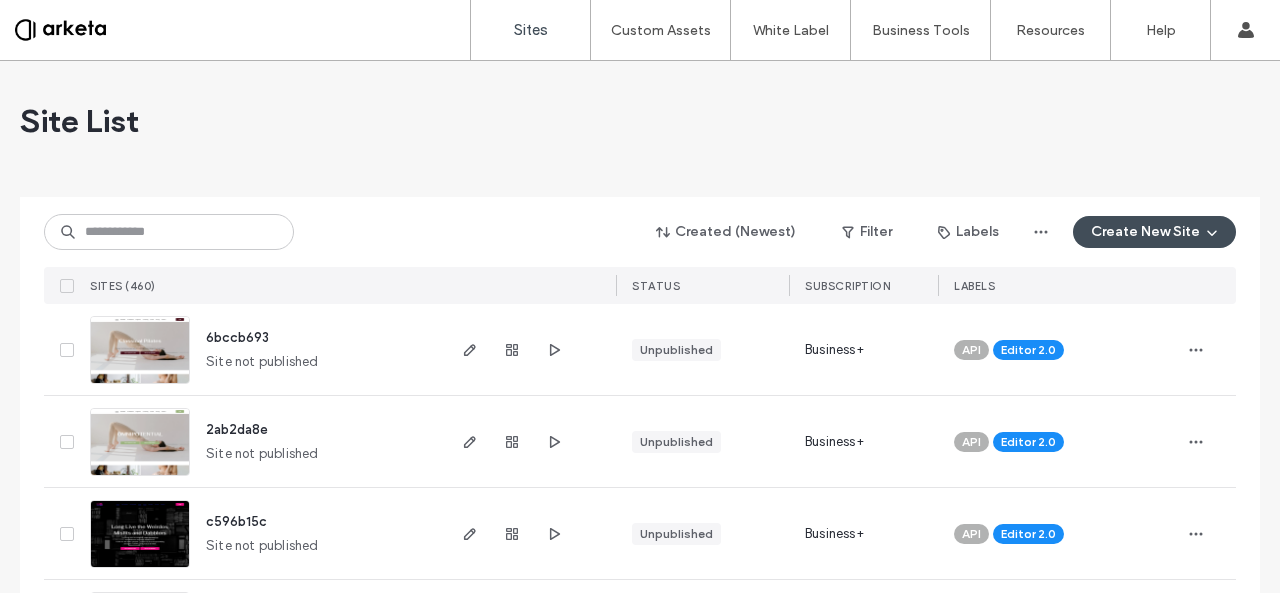 scroll, scrollTop: 0, scrollLeft: 0, axis: both 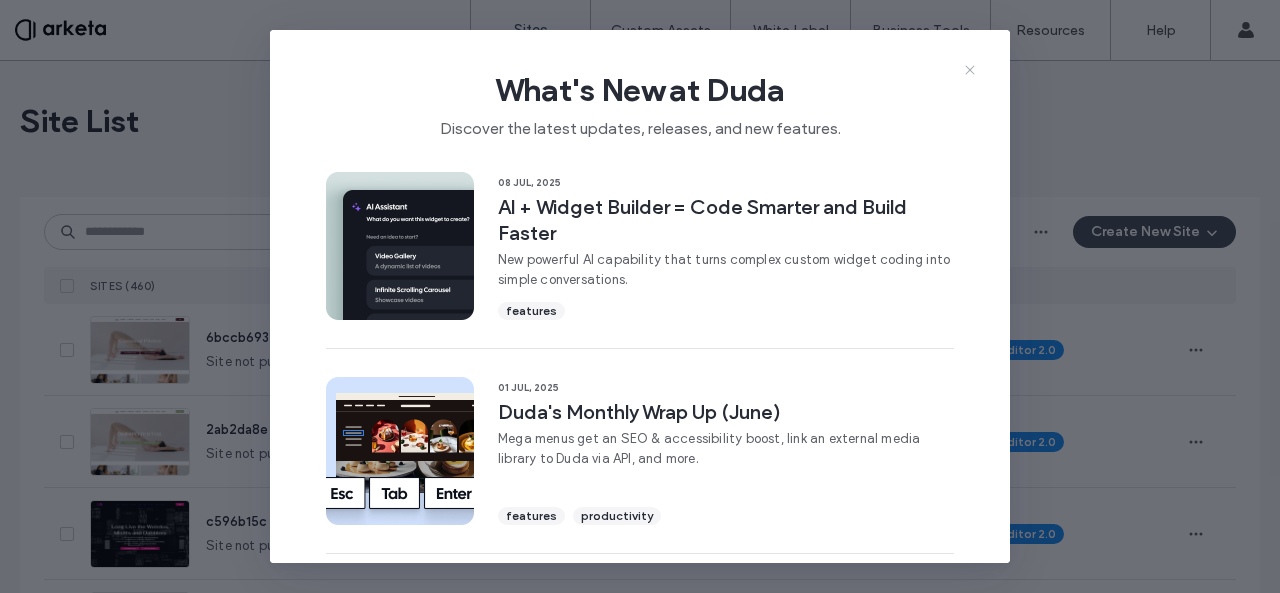 click 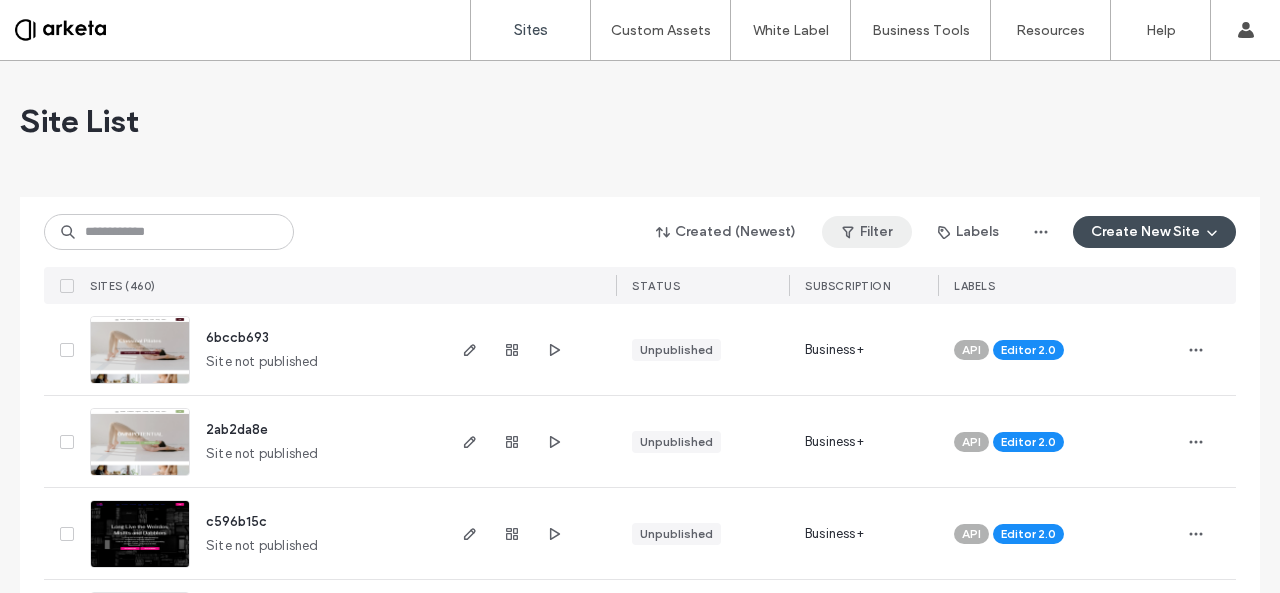 scroll, scrollTop: 0, scrollLeft: 0, axis: both 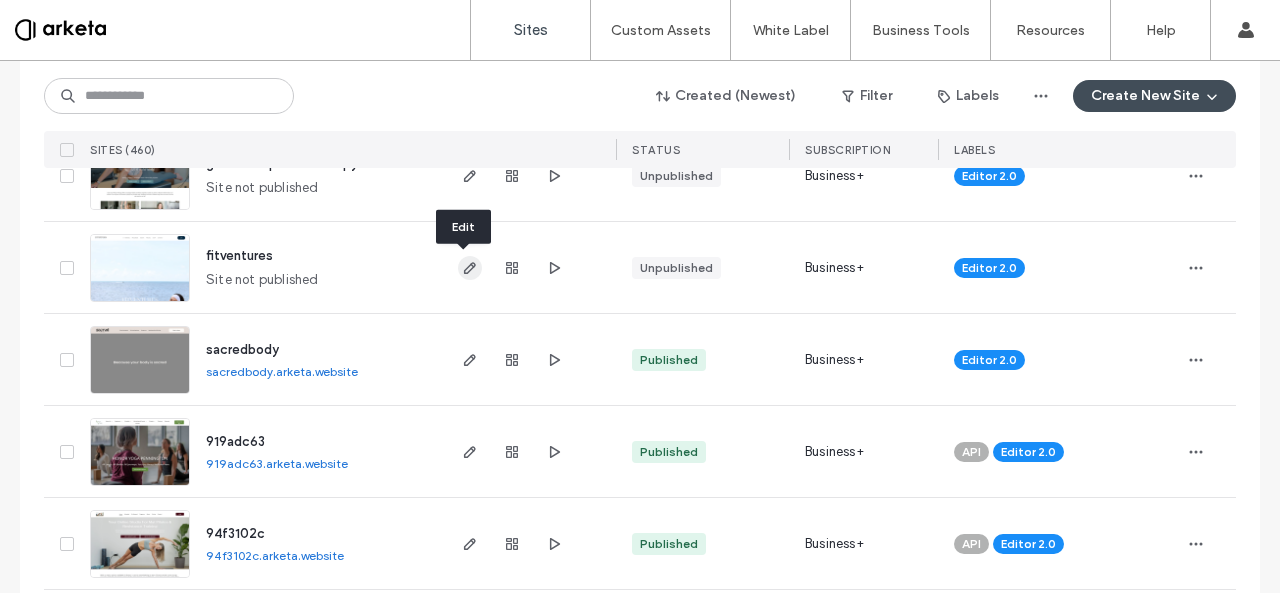 click 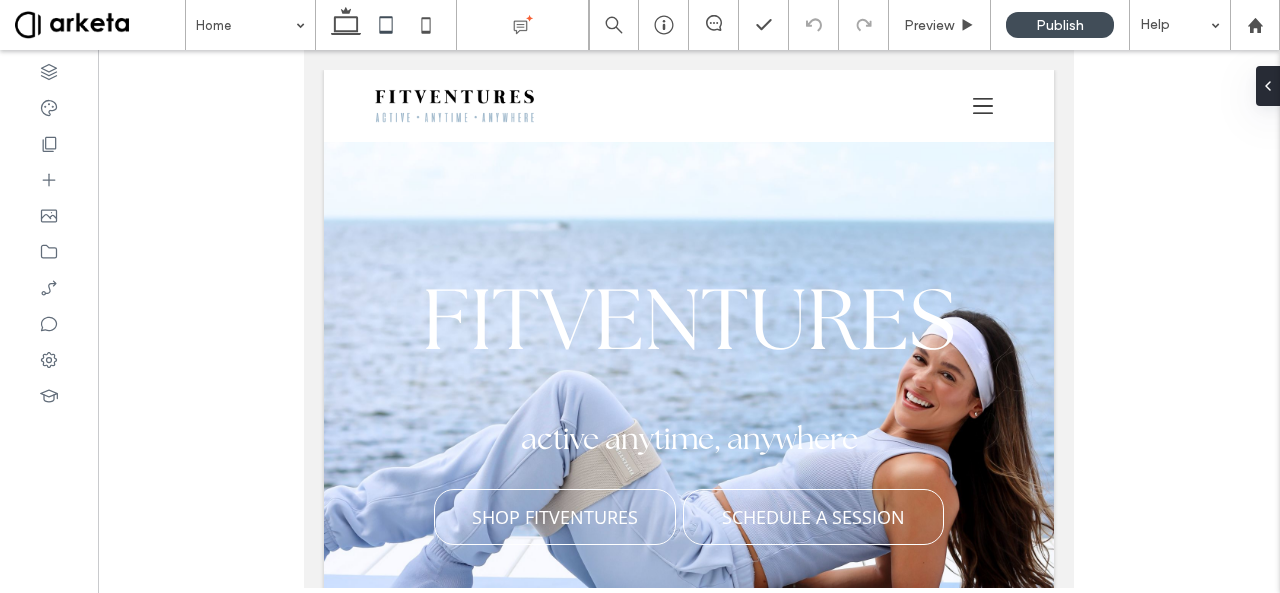 scroll, scrollTop: 962, scrollLeft: 0, axis: vertical 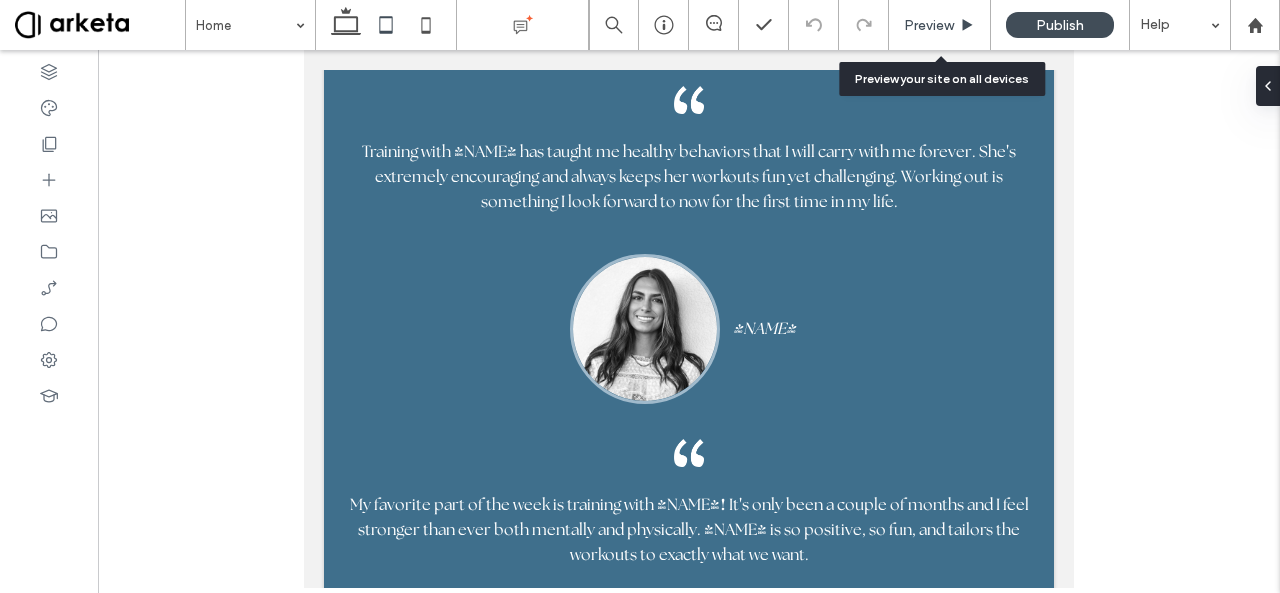 click on "Preview" at bounding box center [940, 25] 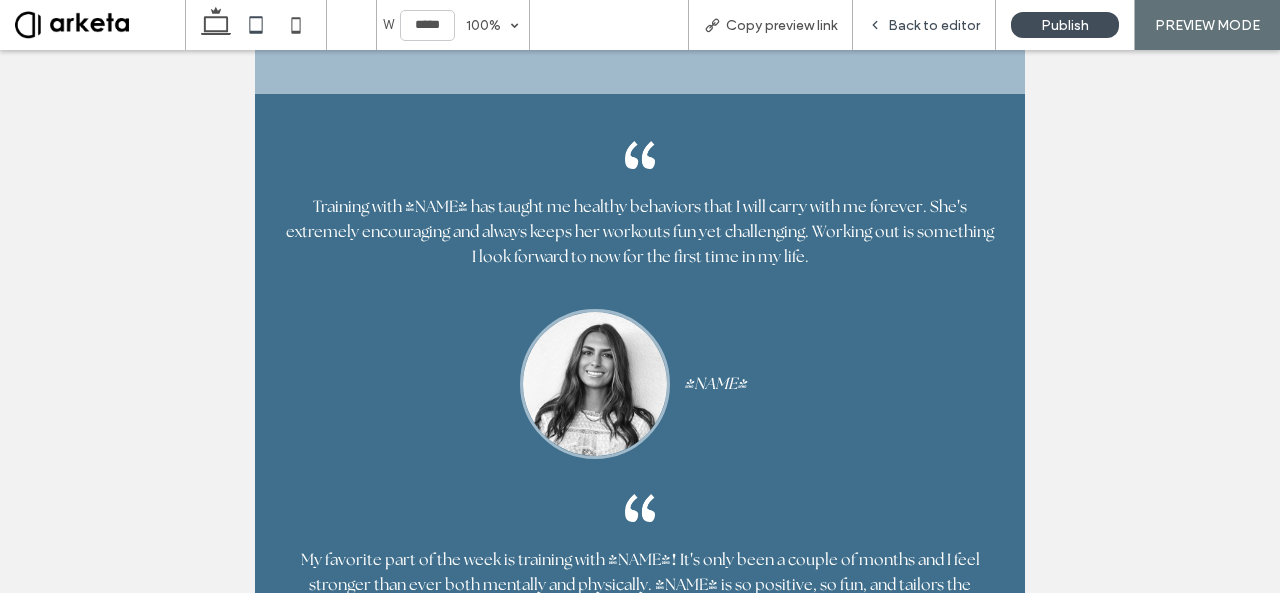 click on "Back to editor" at bounding box center (934, 25) 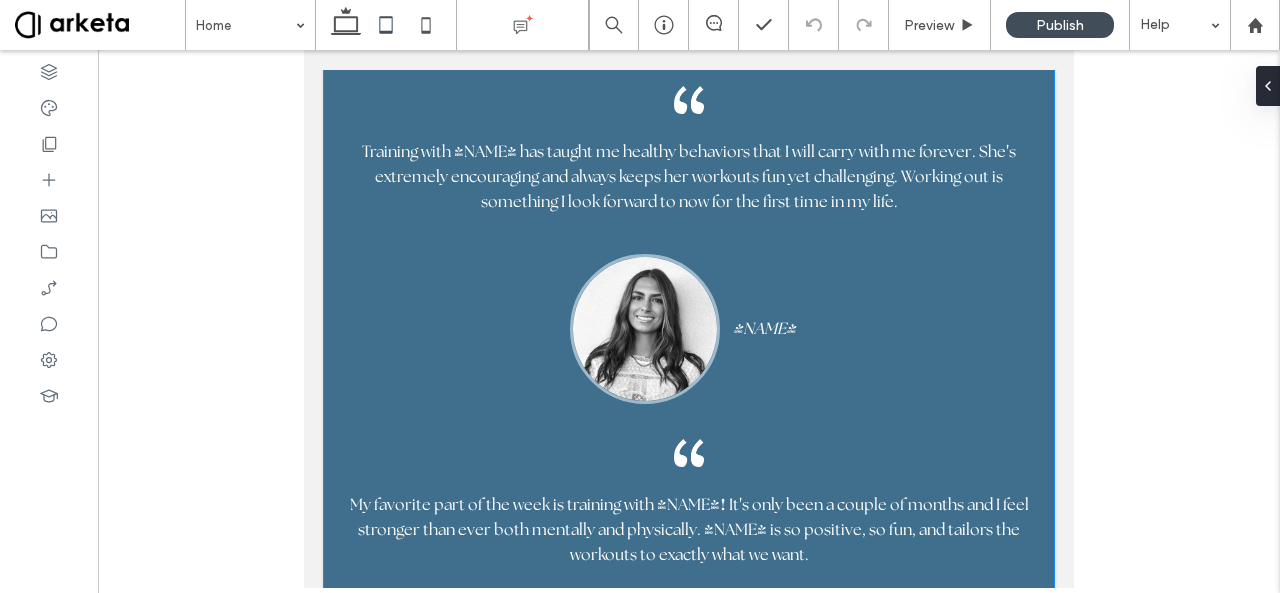 click on "Training with Elyse has taught me healthy behaviors that I will carry with me forever. She ' s extremely encouraging and always keeps her workouts fun yet challenging. Working out is something I look forward to now for the first time in my life.
Krista
My favorite part of the week is training with Elyse !   It ' s only been a couple of months and I feel stronger than ever both mentally and physically. Elyse is so positive, so fun, and tailors the workouts to exactly what we want. ﻿
Marina
Workouts with Elyse are amazing !   She challenges me while keeping it fun, the time goes by so fast and I ' m always sore the next day !   I ' ve been working out for 17 years and could never properly squeeze my glutes until Elyse !   I really see a difference in my body with her workouts.
Imira" at bounding box center [689, 615] 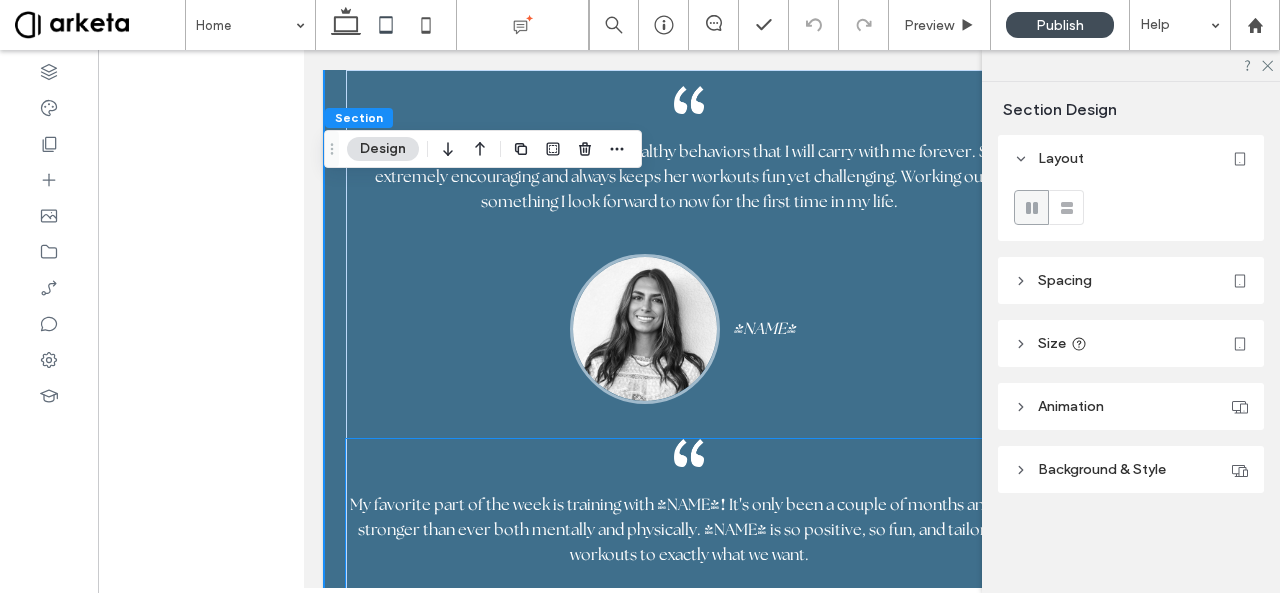 click on "My favorite part of the week is training with Elyse !   It ' s only been a couple of months and I feel stronger than ever both mentally and physically. Elyse is so positive, so fun, and tailors the workouts to exactly what we want. ﻿
Marina" at bounding box center [689, 617] 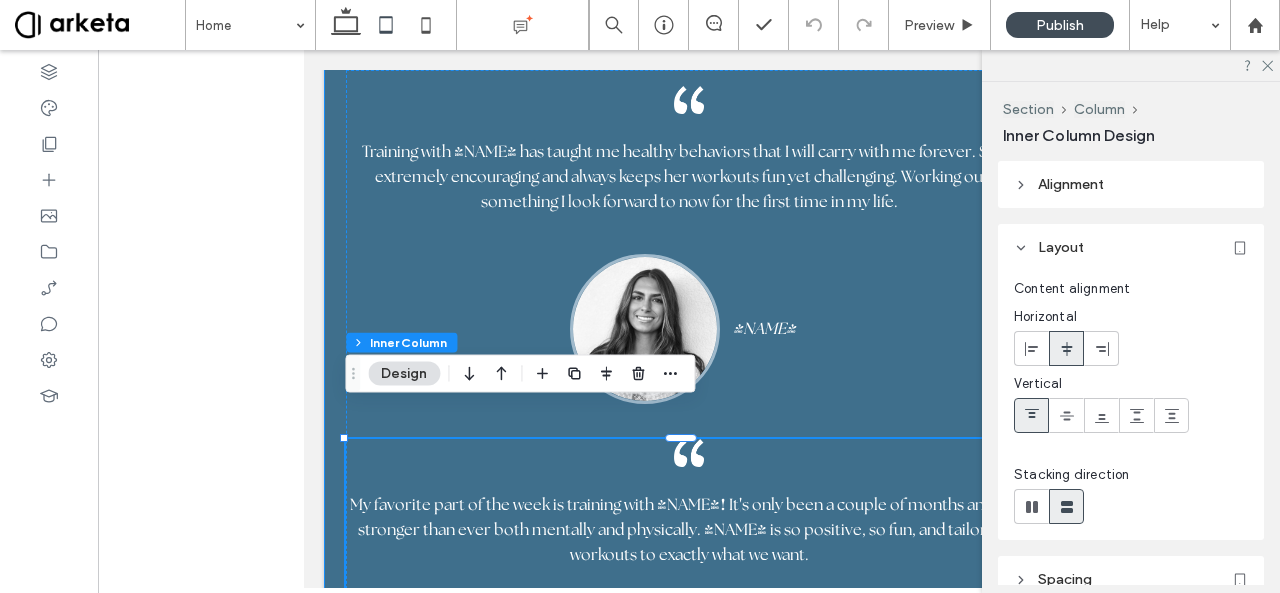click on "Training with Elyse has taught me healthy behaviors that I will carry with me forever. She ' s extremely encouraging and always keeps her workouts fun yet challenging. Working out is something I look forward to now for the first time in my life.
Krista
My favorite part of the week is training with Elyse !   It ' s only been a couple of months and I feel stronger than ever both mentally and physically. Elyse is so positive, so fun, and tailors the workouts to exactly what we want. ﻿
Marina
Workouts with Elyse are amazing !   She challenges me while keeping it fun, the time goes by so fast and I ' m always sore the next day !   I ' ve been working out for 17 years and could never properly squeeze my glutes until Elyse !   I really see a difference in my body with her workouts.
Imira" at bounding box center (689, 615) 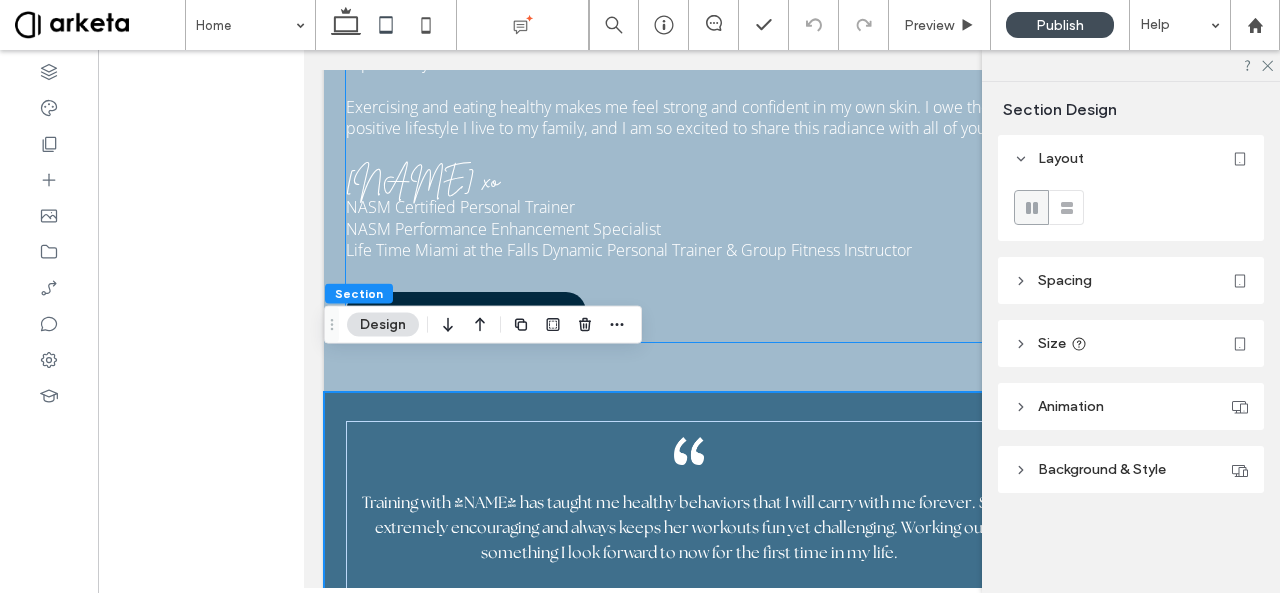 scroll, scrollTop: 7180, scrollLeft: 0, axis: vertical 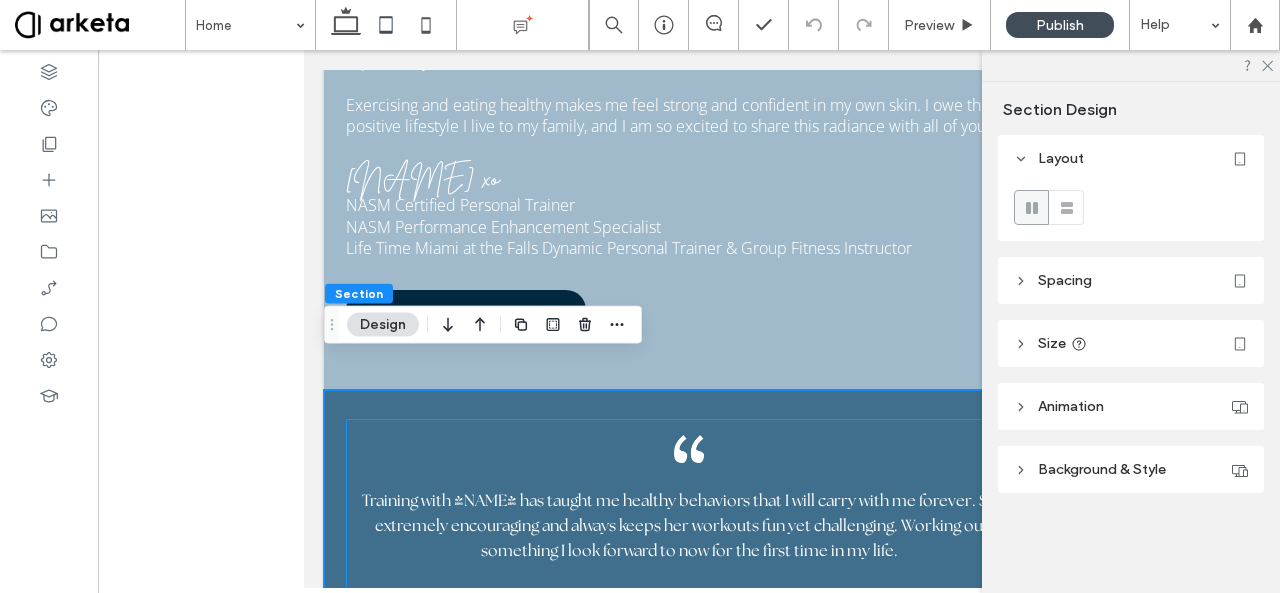 click on "Training with Elyse has taught me healthy behaviors that I will carry with me forever. She ' s extremely encouraging and always keeps her workouts fun yet challenging. Working out is something I look forward to now for the first time in my life.
Krista
My favorite part of the week is training with Elyse !   It ' s only been a couple of months and I feel stronger than ever both mentally and physically. Elyse is so positive, so fun, and tailors the workouts to exactly what we want. ﻿
Marina
Workouts with Elyse are amazing !   She challenges me while keeping it fun, the time goes by so fast and I ' m always sore the next day !   I ' ve been working out for 17 years and could never properly squeeze my glutes until Elyse !   I really see a difference in my body with her workouts.
Imira" at bounding box center [689, 979] 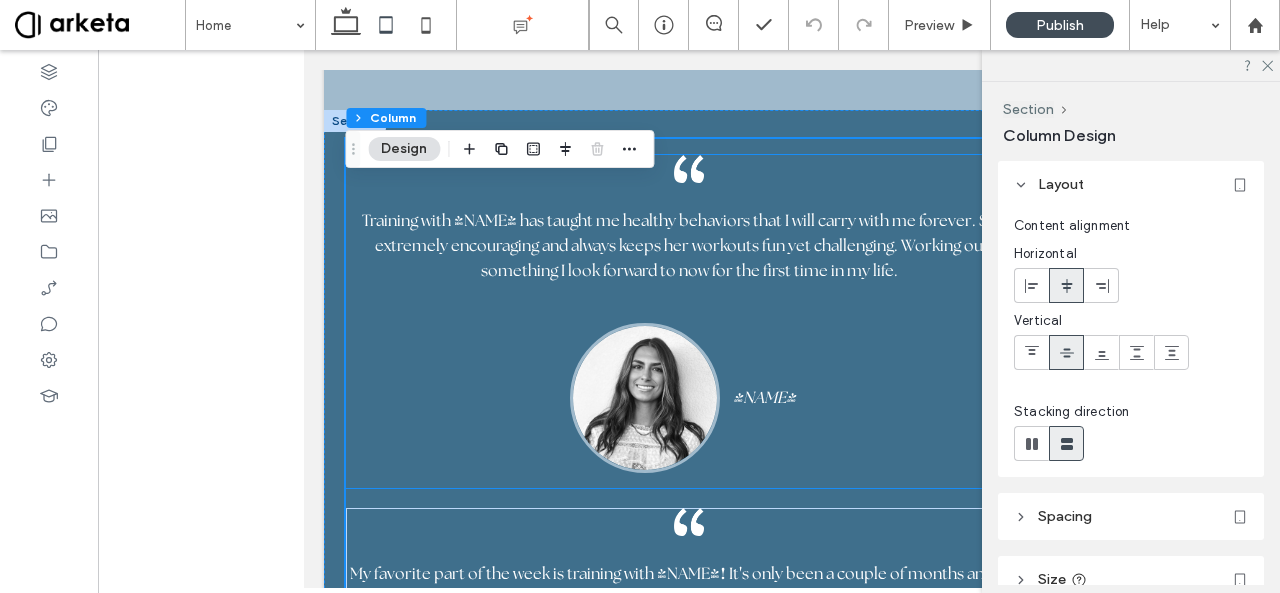 scroll, scrollTop: 7459, scrollLeft: 0, axis: vertical 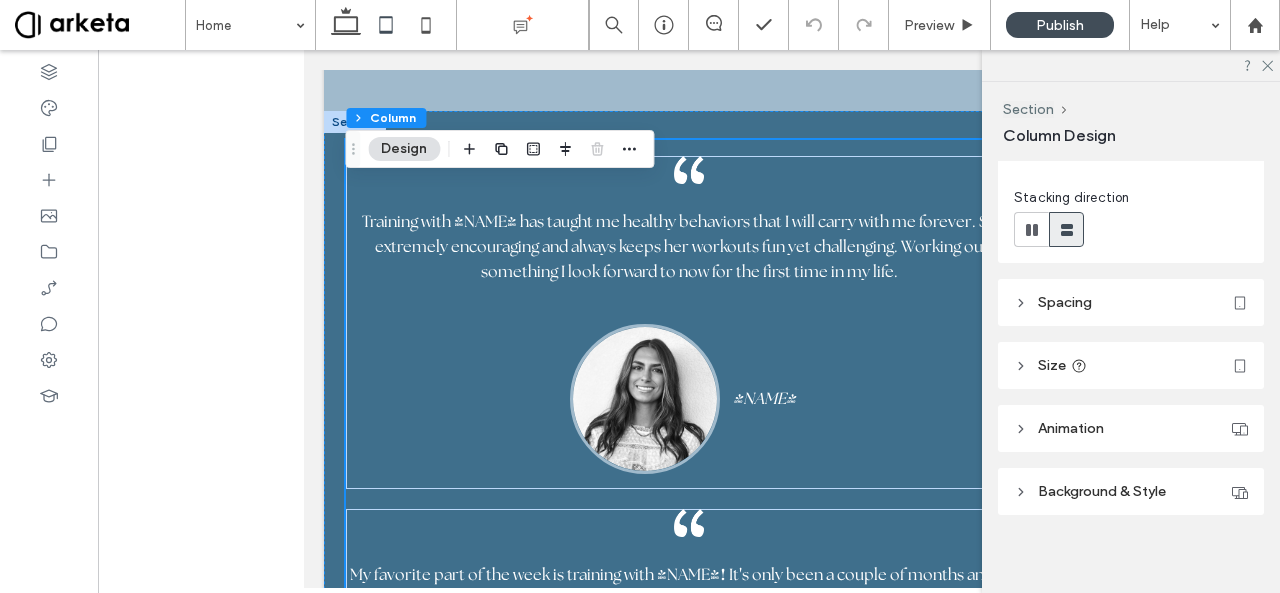click on "Spacing" at bounding box center [1065, 302] 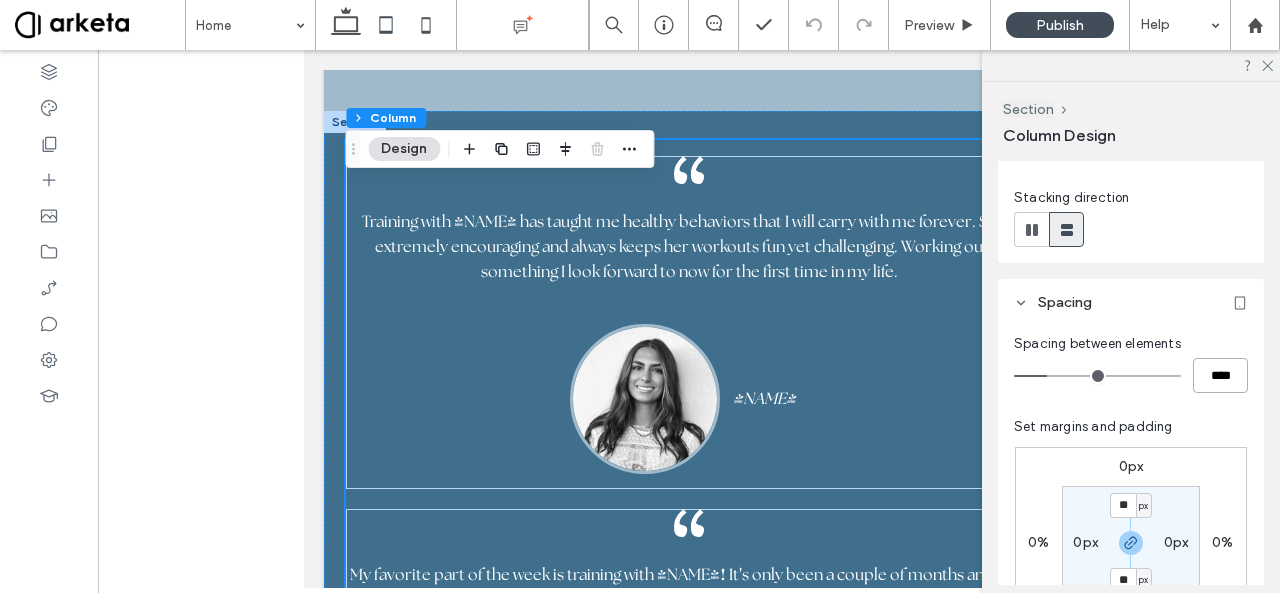 click on "****" at bounding box center (1220, 375) 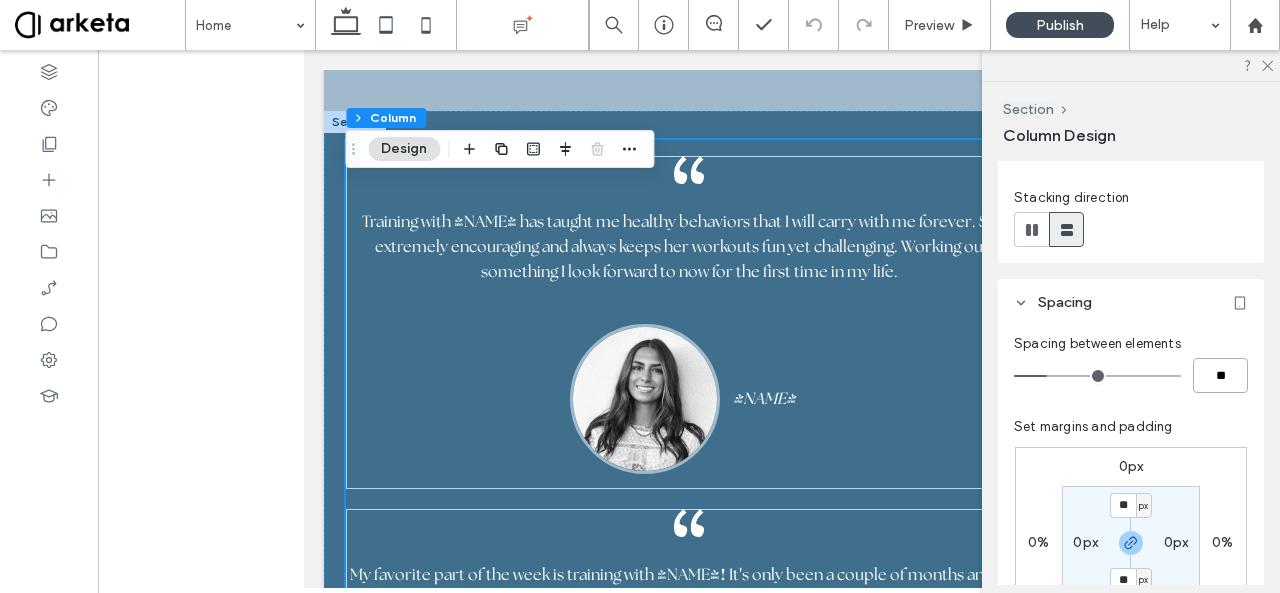 type on "**" 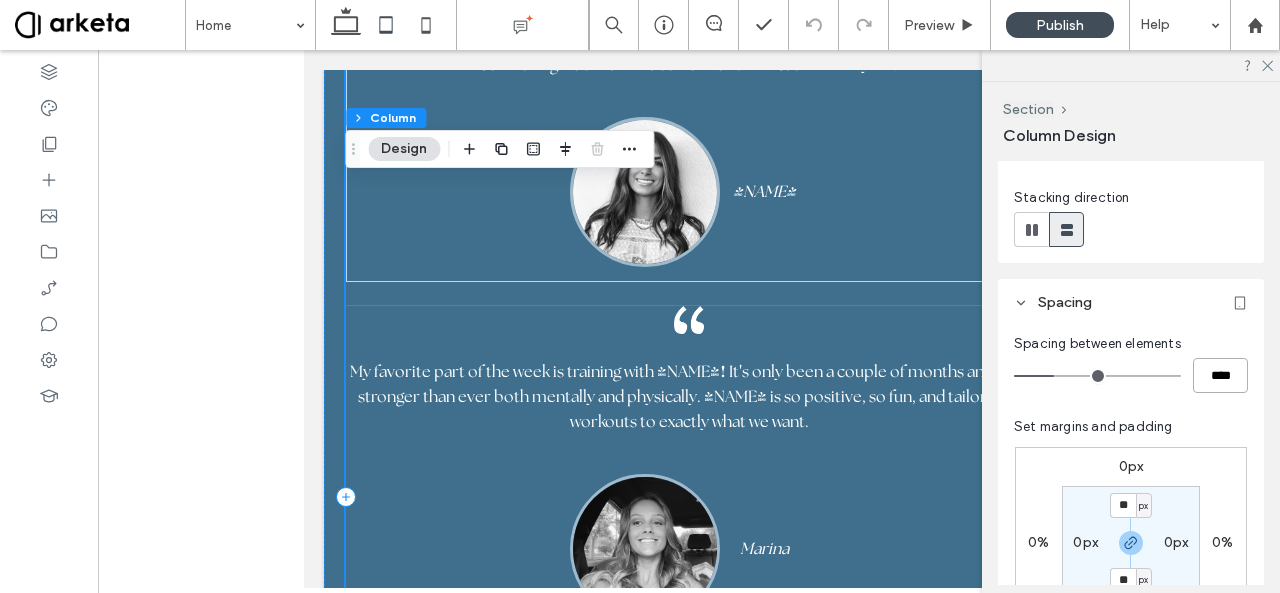 scroll, scrollTop: 7666, scrollLeft: 0, axis: vertical 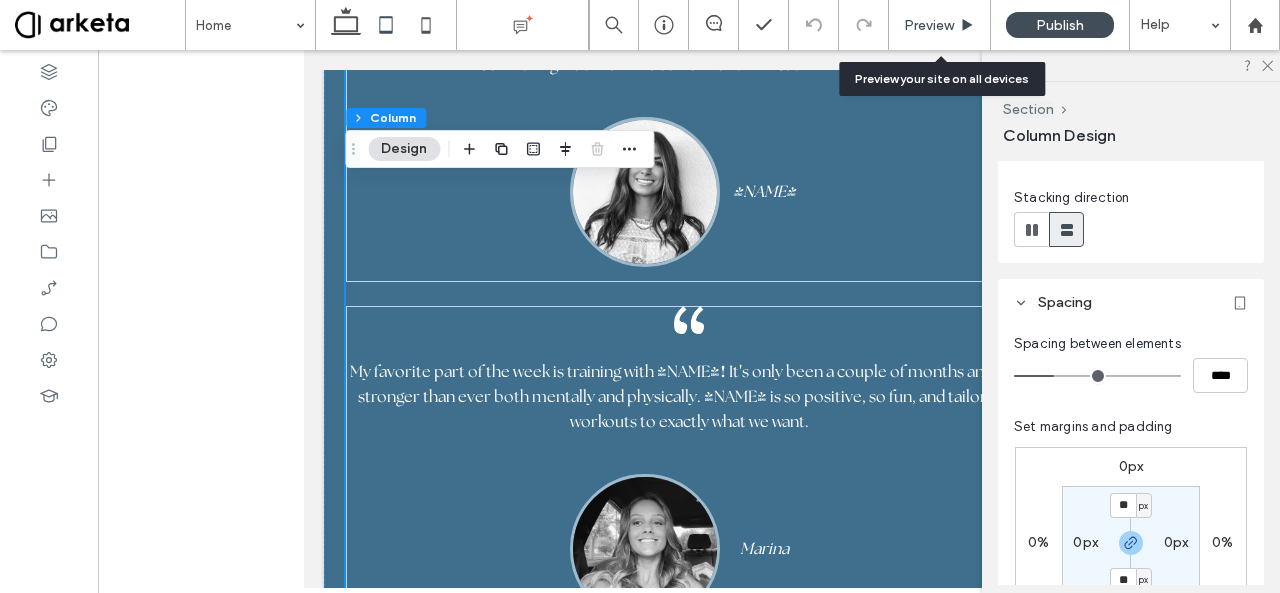 click 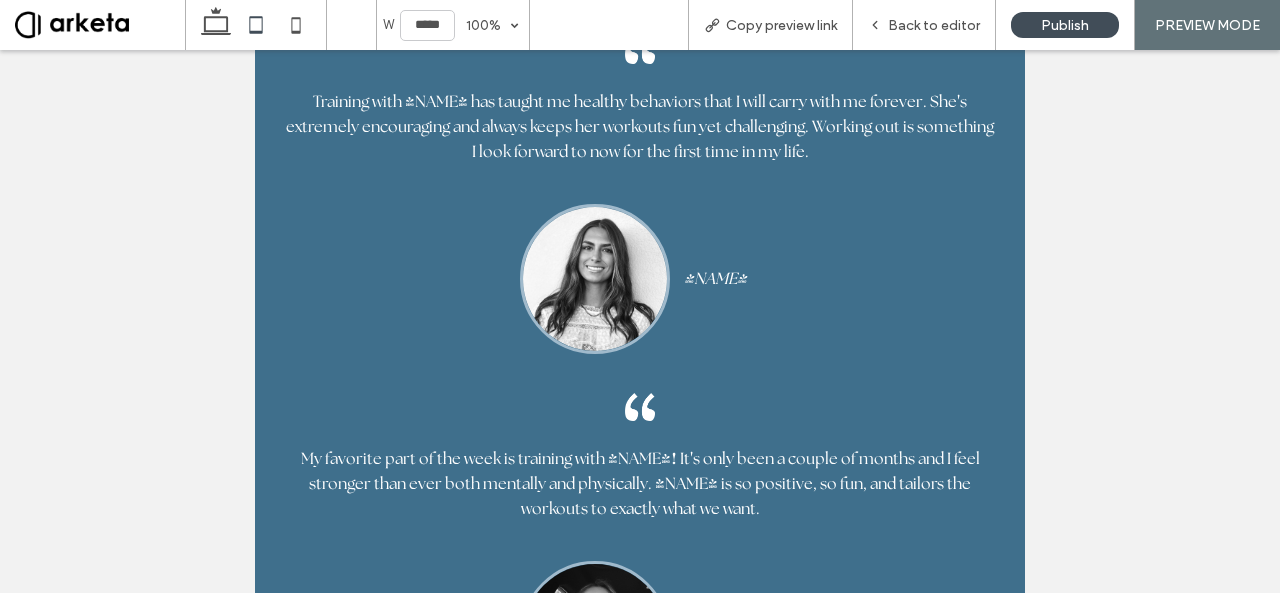 scroll, scrollTop: 7630, scrollLeft: 0, axis: vertical 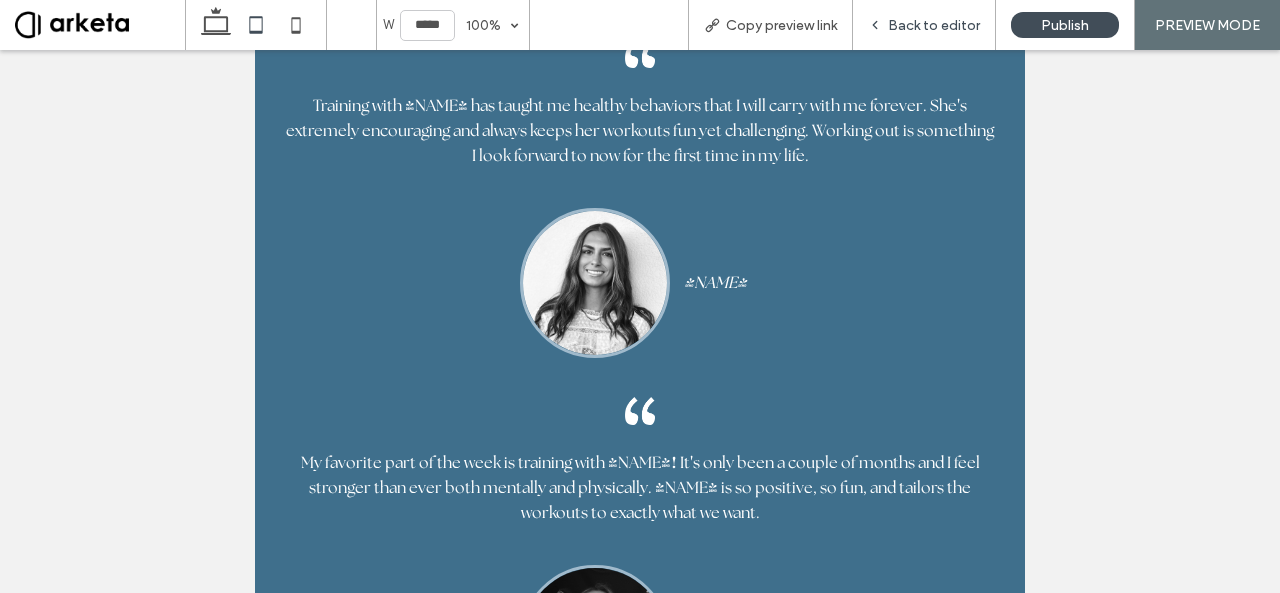 click on "Back to editor" at bounding box center (924, 25) 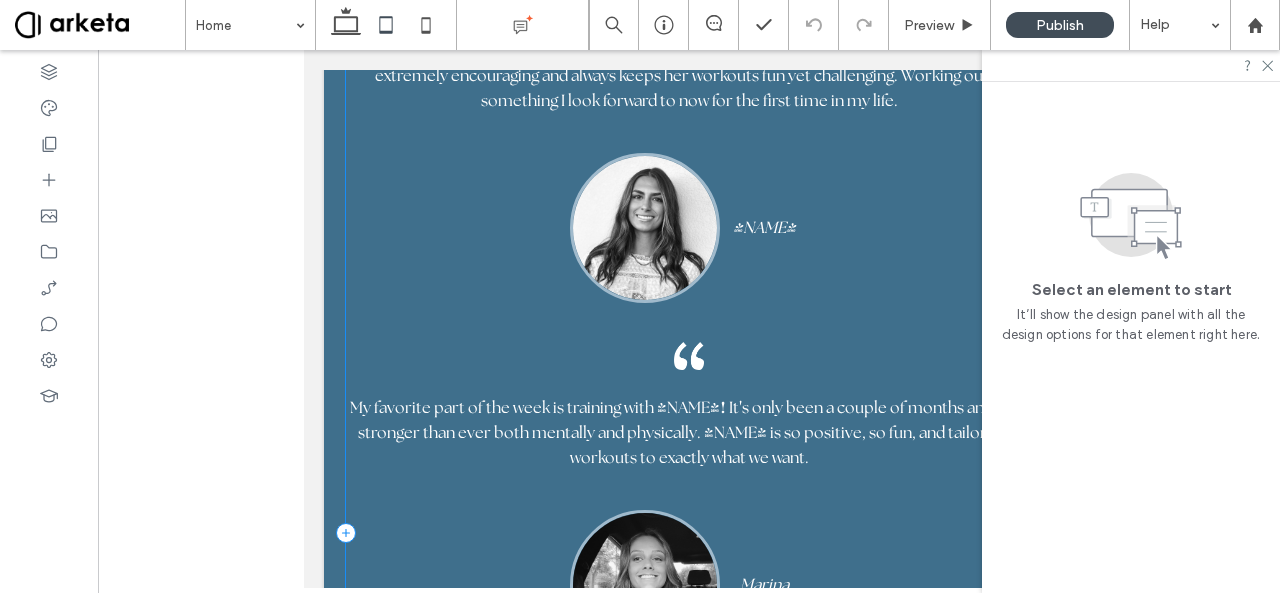 click on "Training with Elyse has taught me healthy behaviors that I will carry with me forever. She ' s extremely encouraging and always keeps her workouts fun yet challenging. Working out is something I look forward to now for the first time in my life.
Krista
My favorite part of the week is training with Elyse !   It ' s only been a couple of months and I feel stronger than ever both mentally and physically. Elyse is so positive, so fun, and tailors the workouts to exactly what we want. ﻿
Marina
Workouts with Elyse are amazing !   She challenges me while keeping it fun, the time goes by so fast and I ' m always sore the next day !   I ' ve been working out for 17 years and could never properly squeeze my glutes until Elyse !   I really see a difference in my body with her workouts.
Imira" at bounding box center (689, 533) 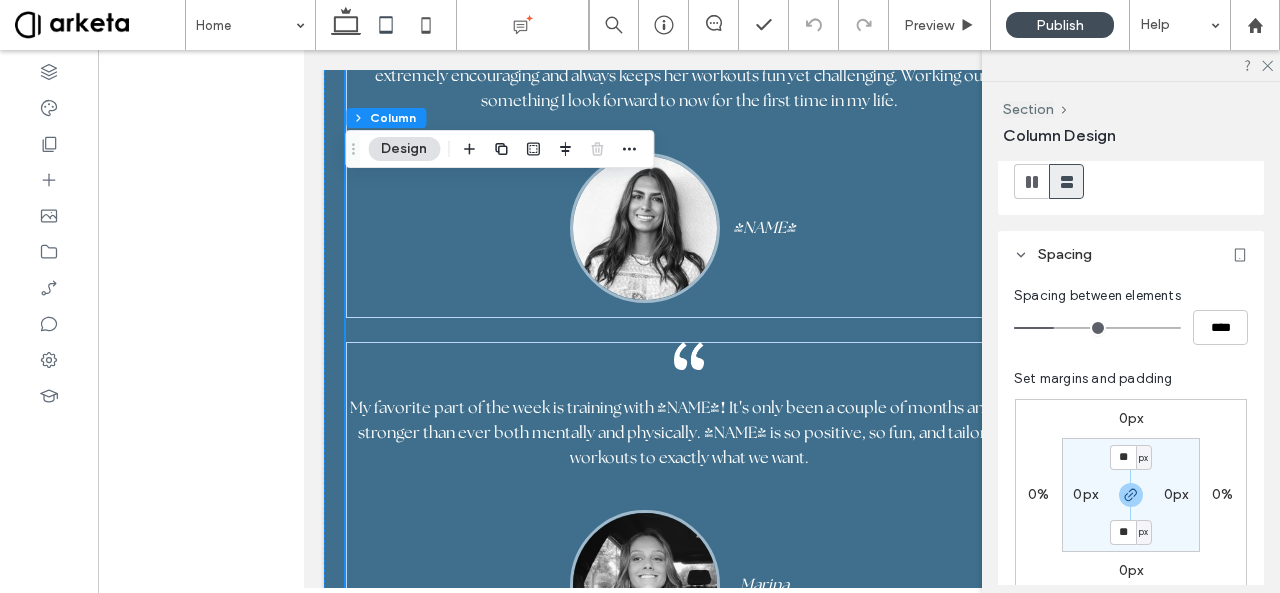 scroll, scrollTop: 262, scrollLeft: 0, axis: vertical 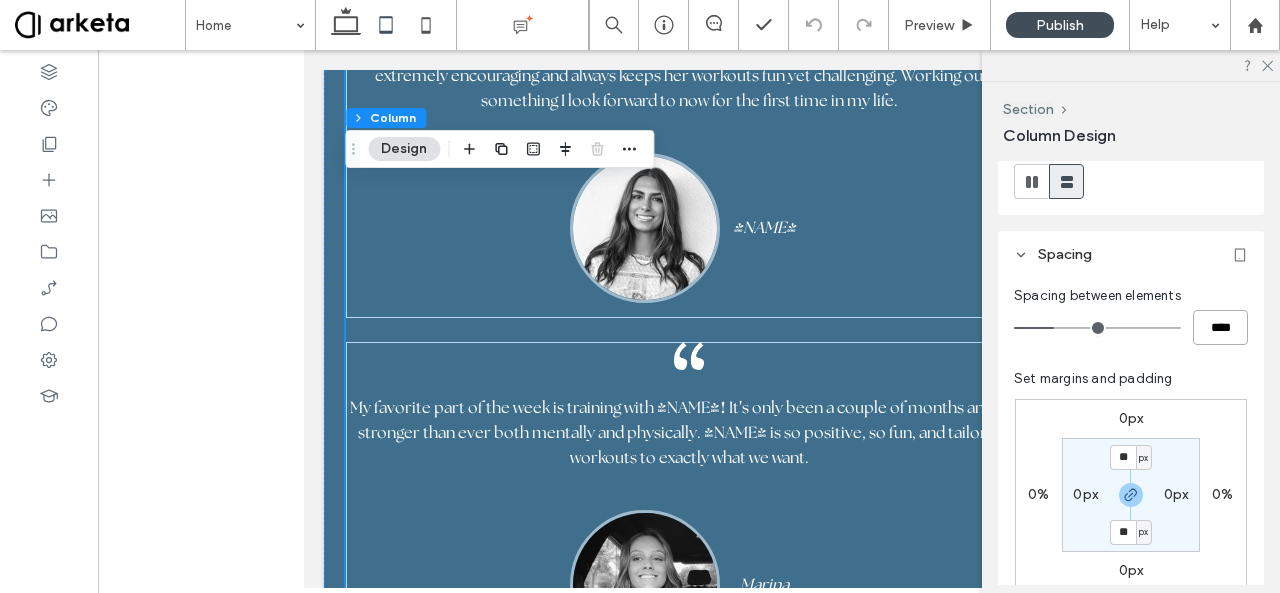 click on "****" at bounding box center (1220, 327) 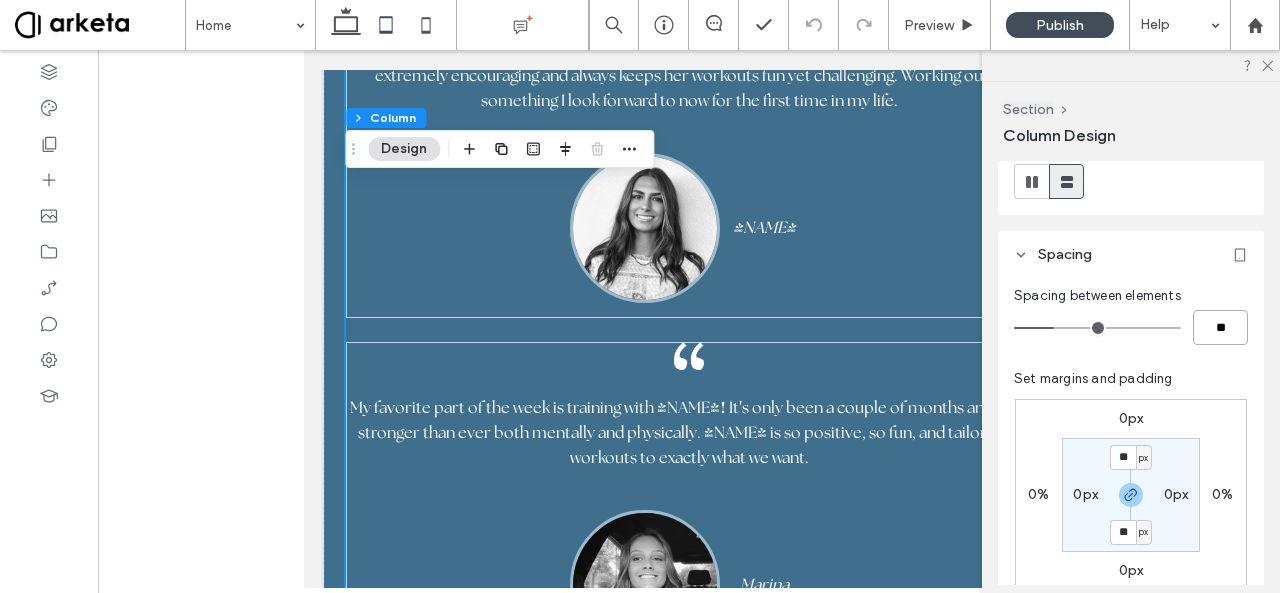 type on "****" 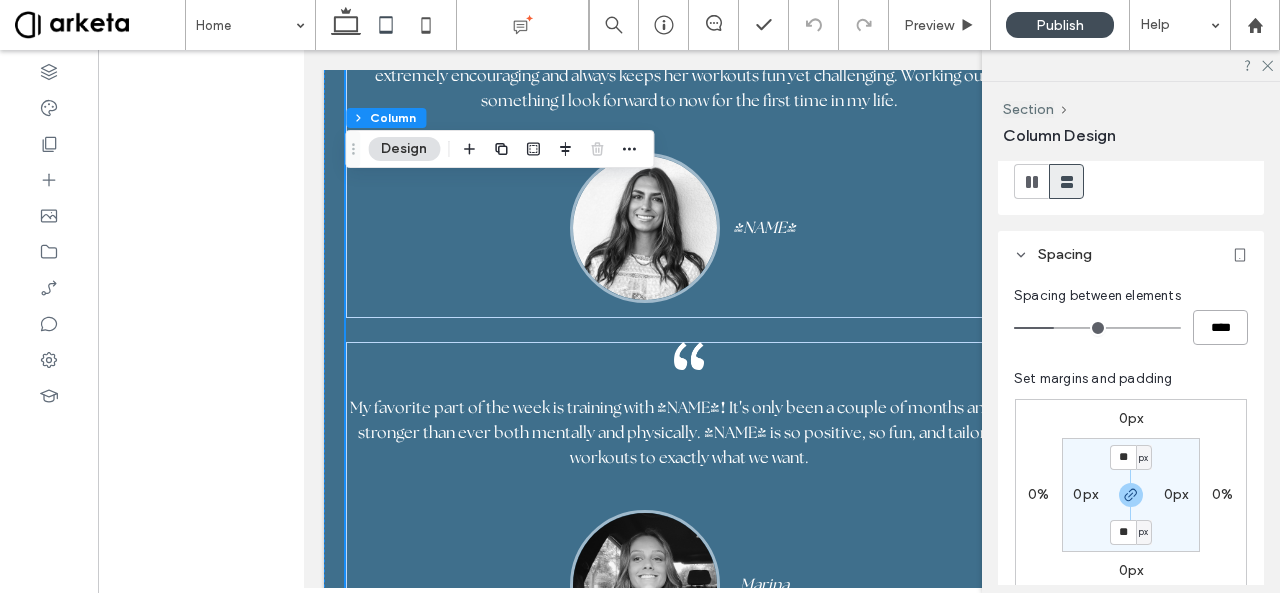 type on "**" 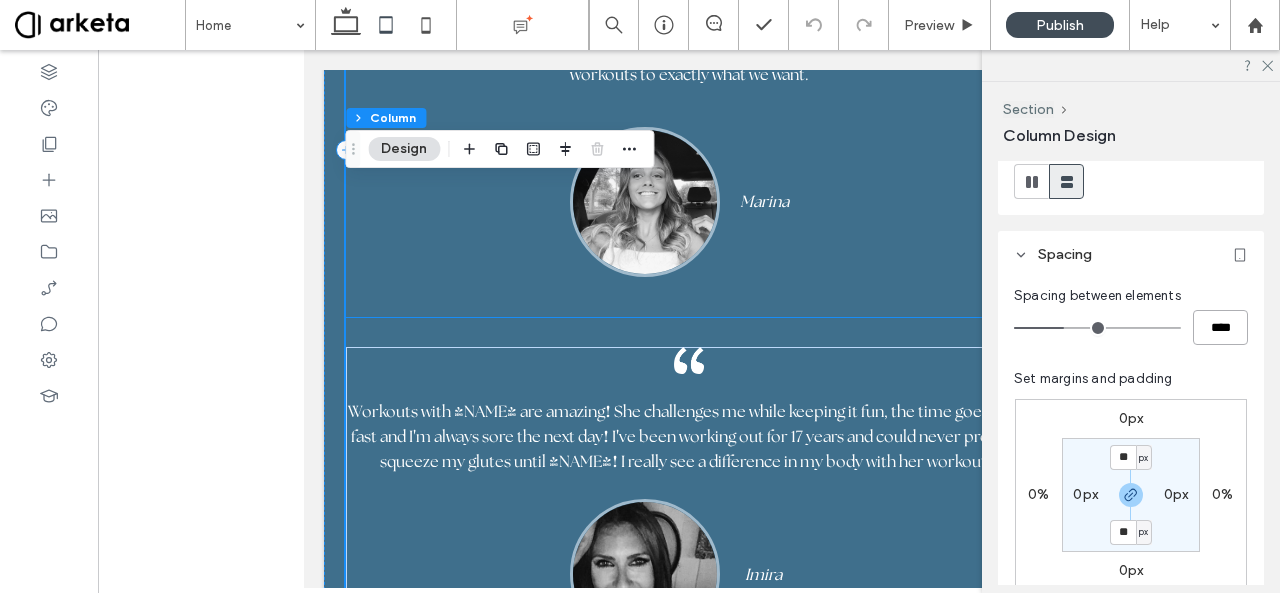 scroll, scrollTop: 8029, scrollLeft: 0, axis: vertical 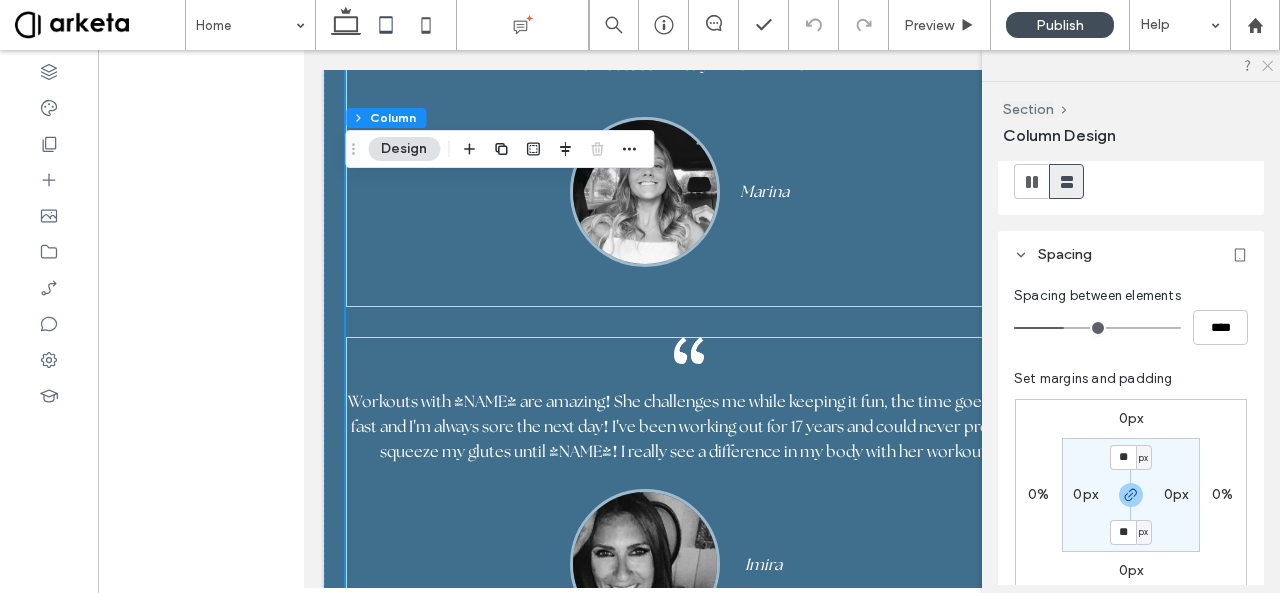 click 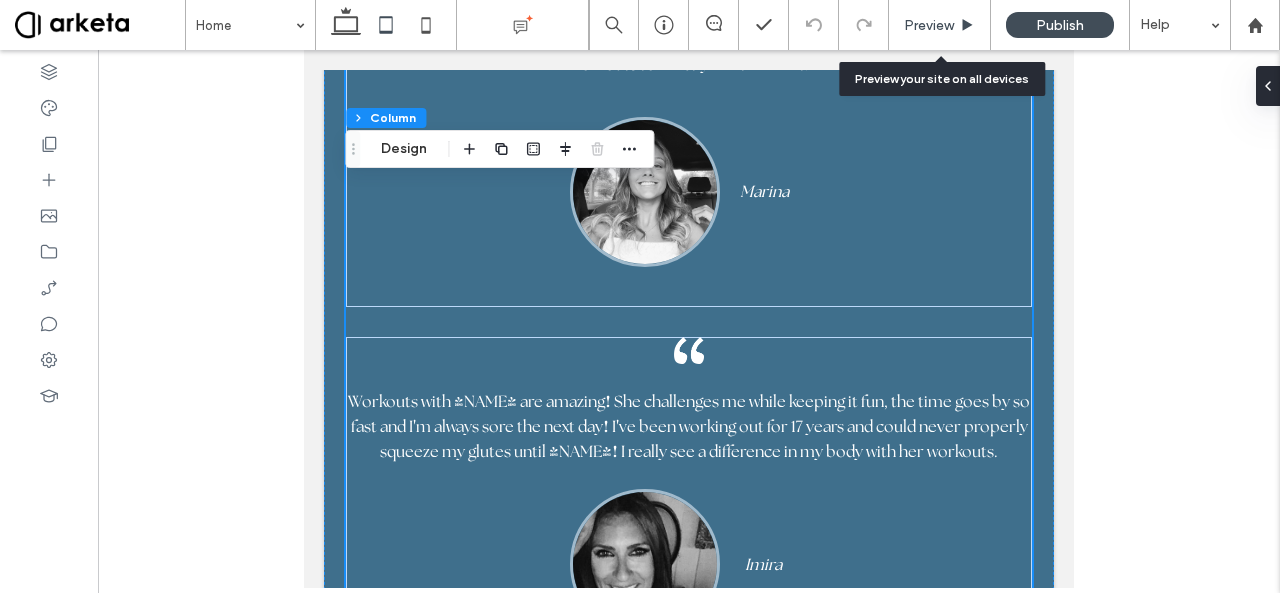 click on "Preview" at bounding box center (940, 25) 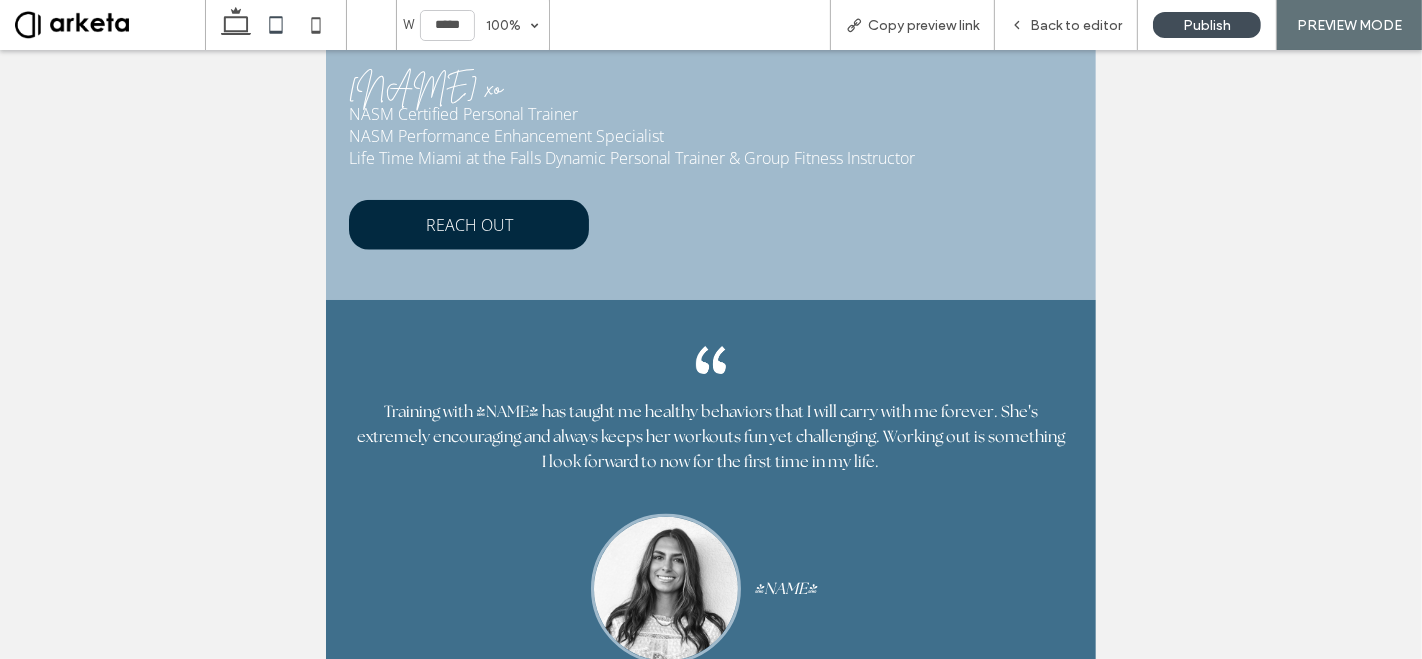 scroll, scrollTop: 7531, scrollLeft: 0, axis: vertical 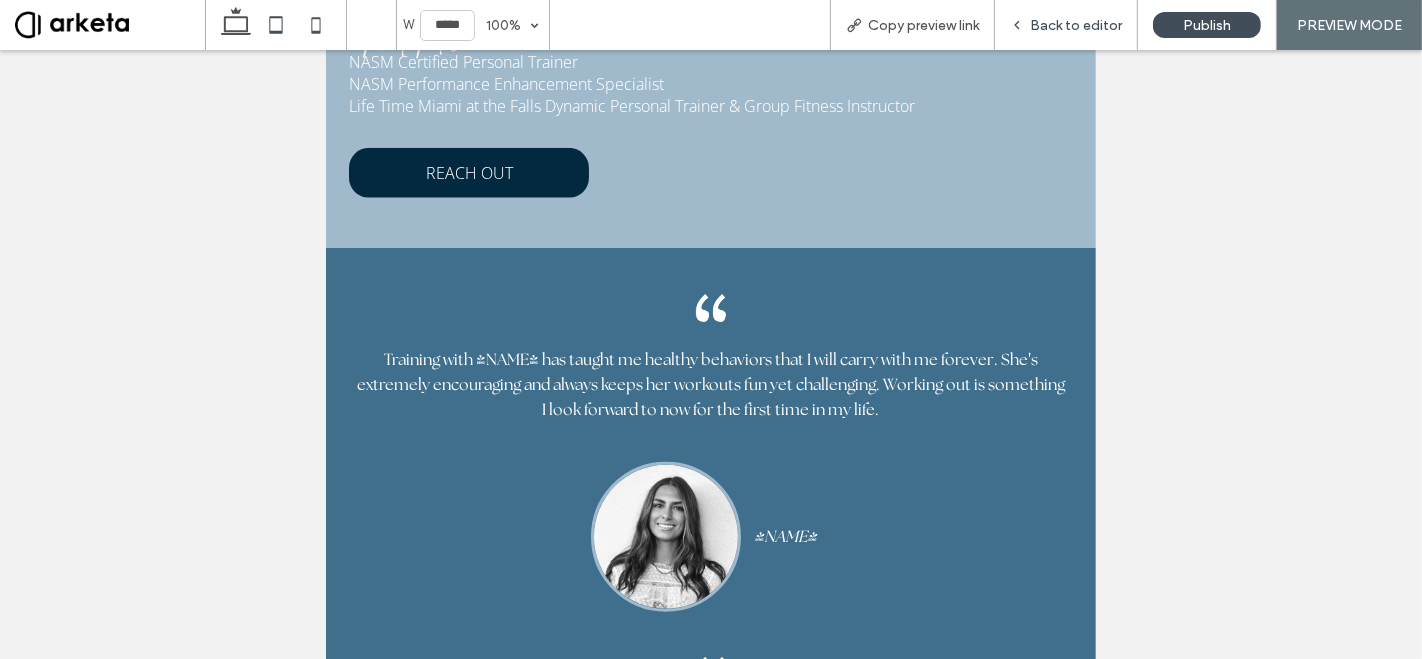 click on "Back to editor" at bounding box center (1066, 25) 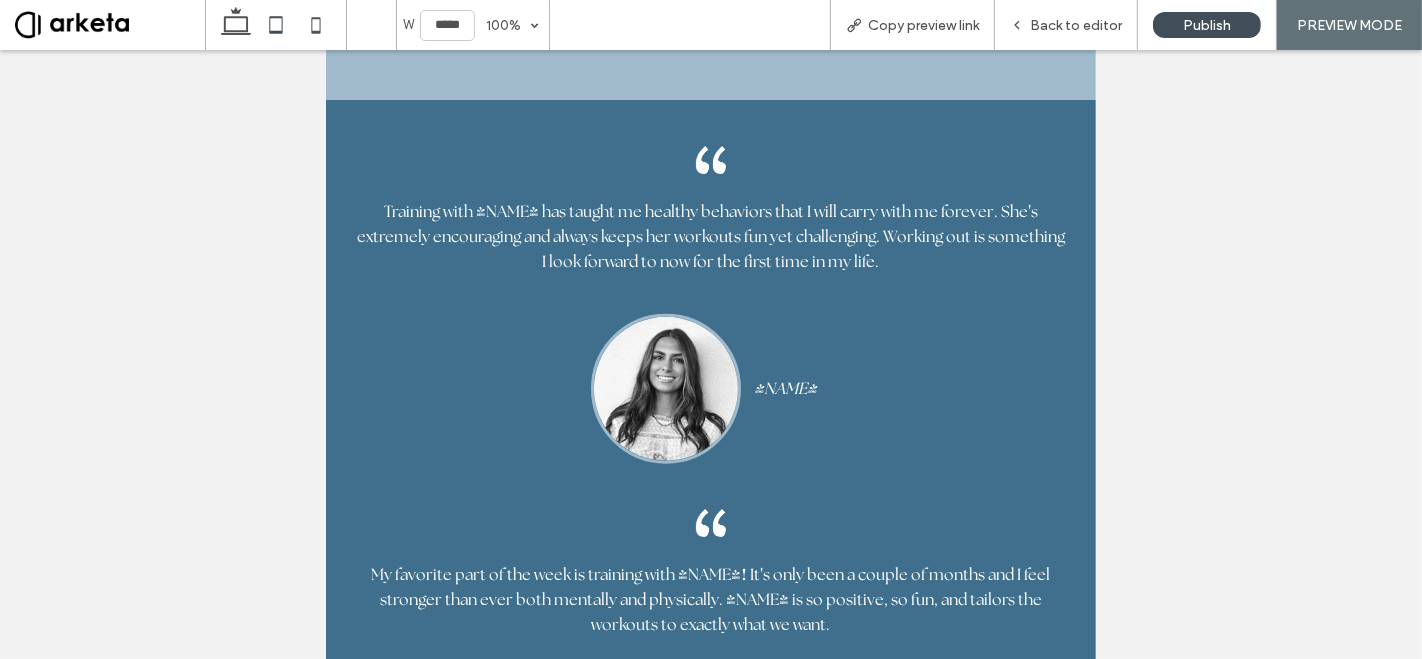 scroll, scrollTop: 7565, scrollLeft: 0, axis: vertical 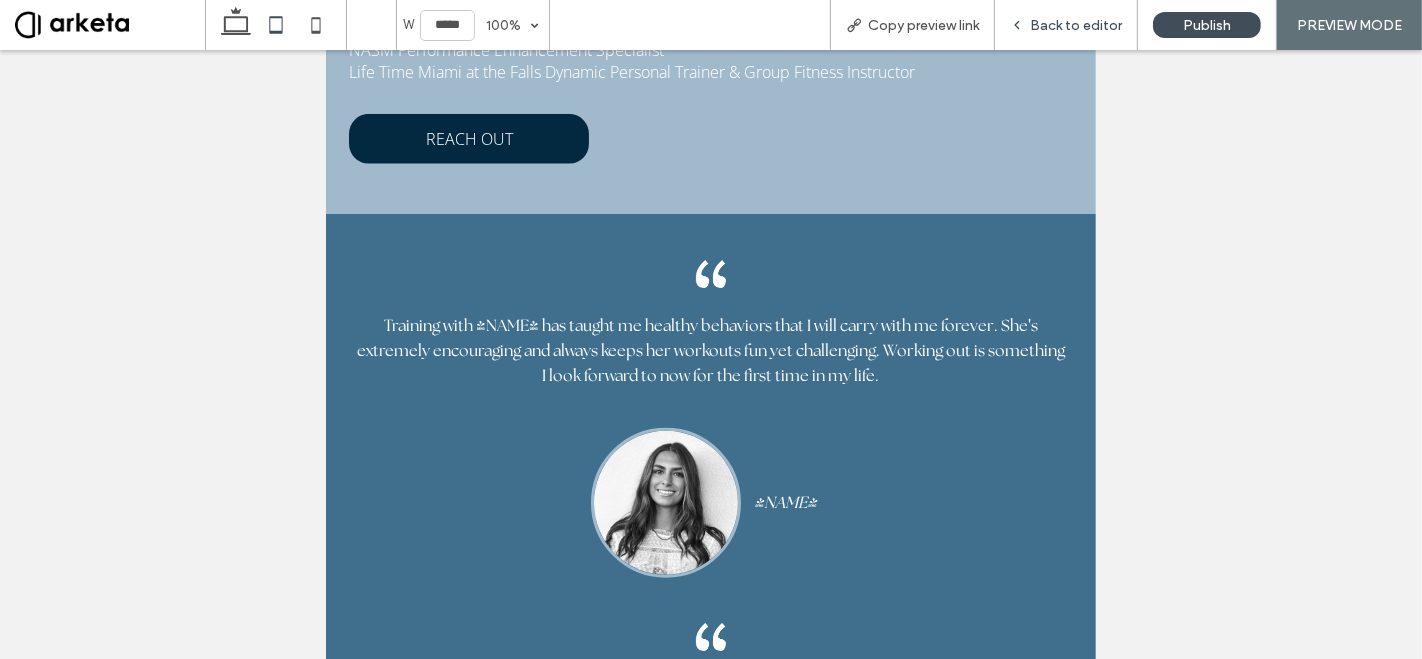 click on "Back to editor" at bounding box center [1066, 25] 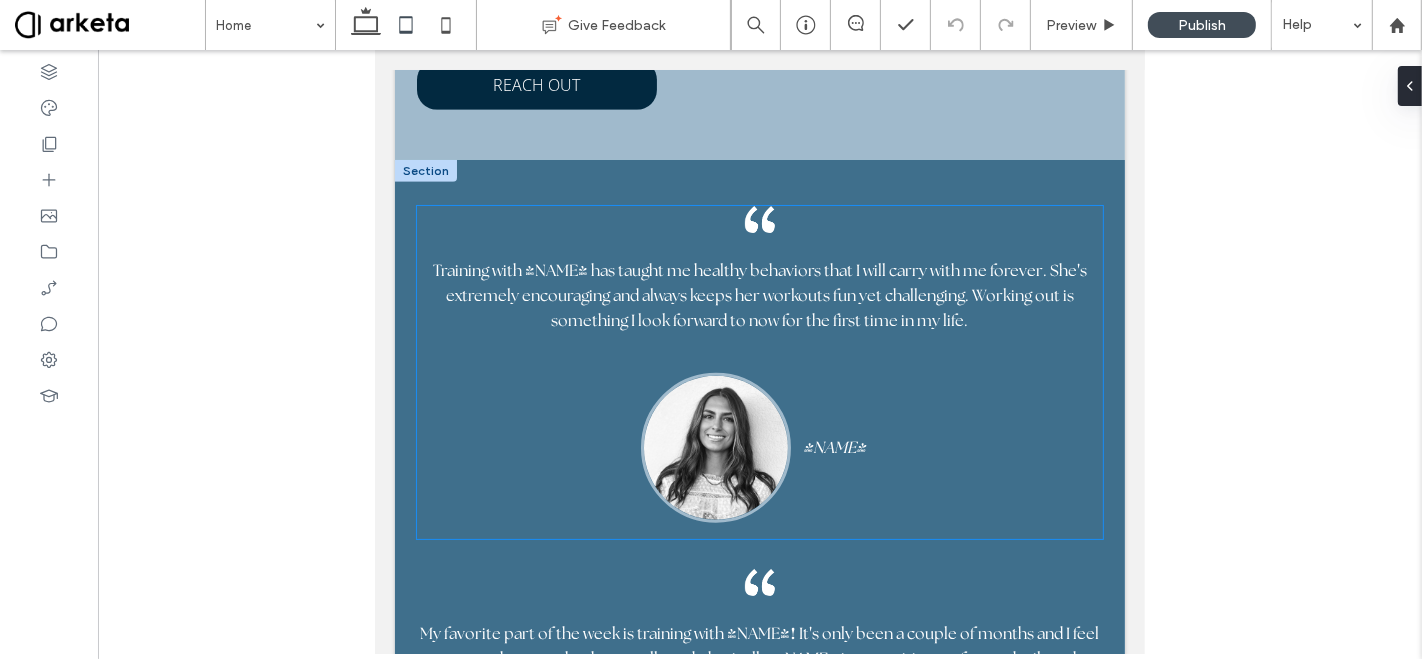 click on "Krista" at bounding box center (759, 433) 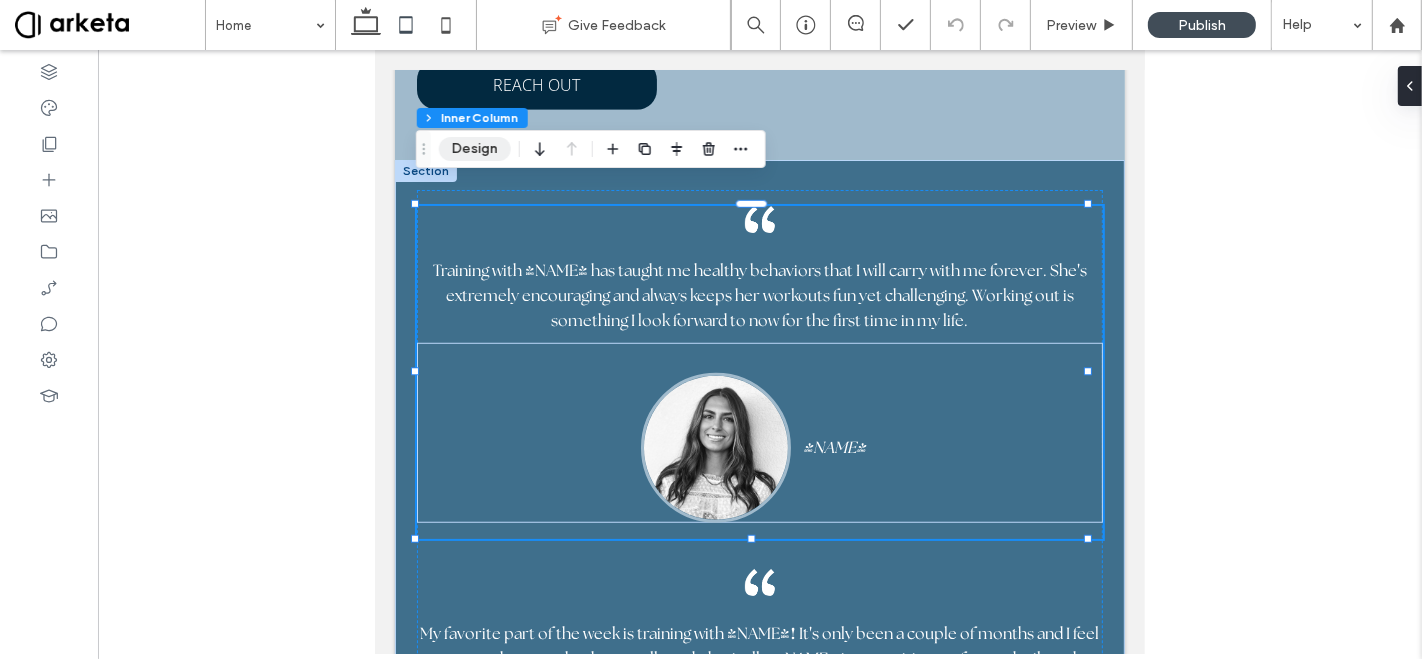 click on "Design" at bounding box center [475, 149] 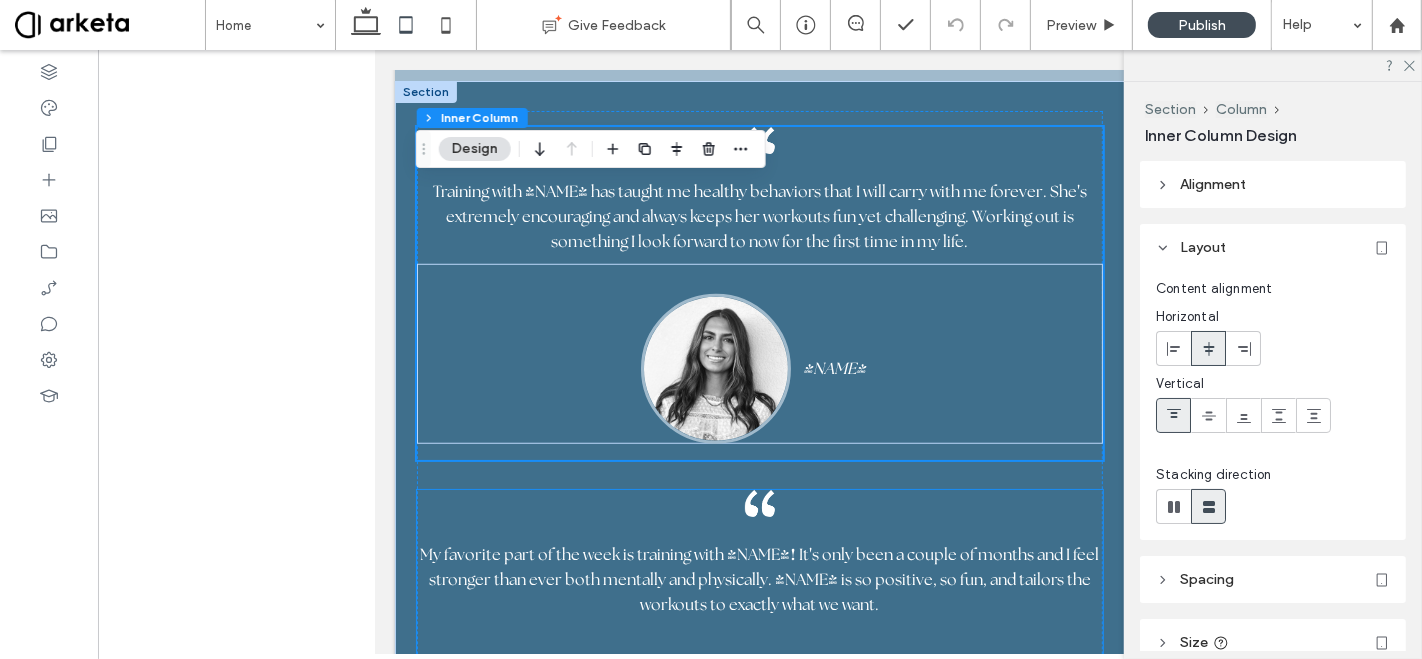 scroll, scrollTop: 7771, scrollLeft: 0, axis: vertical 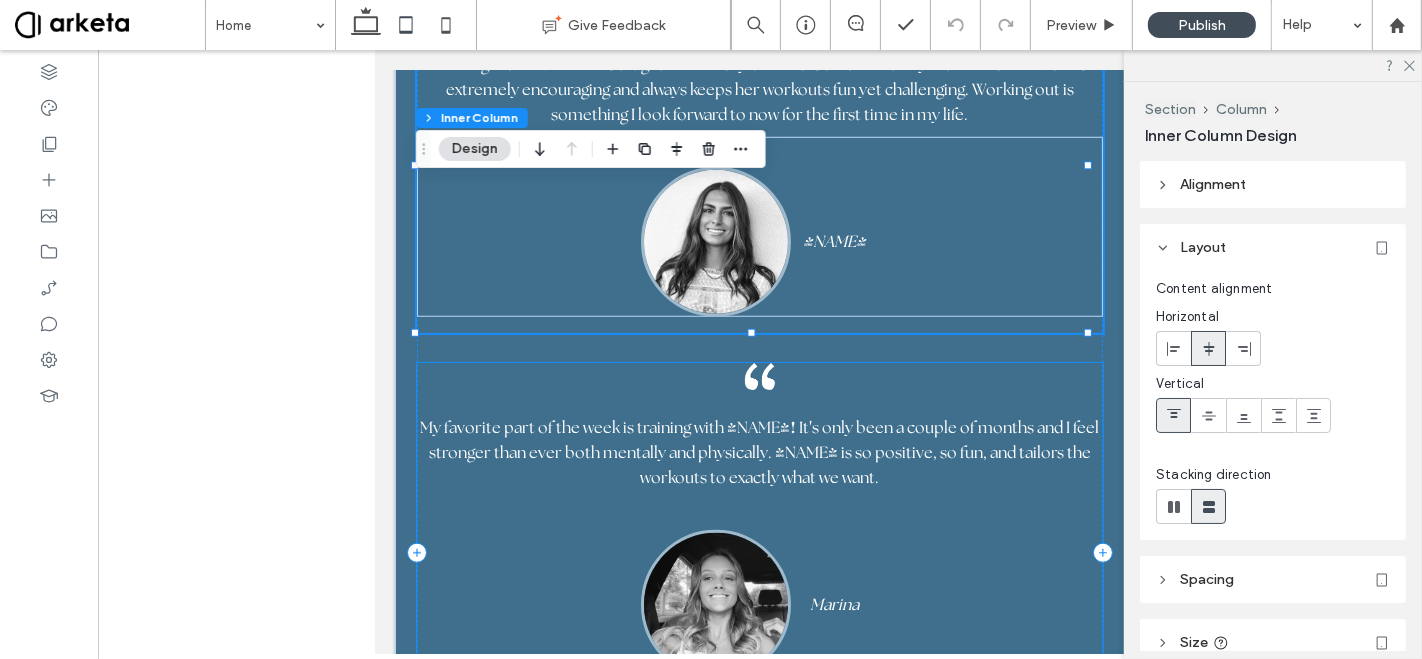 click on "My favorite part of the week is training with Elyse !   It ' s only been a couple of months and I feel stronger than ever both mentally and physically. Elyse is so positive, so fun, and tailors the workouts to exactly what we want. ﻿
Marina" at bounding box center (759, 541) 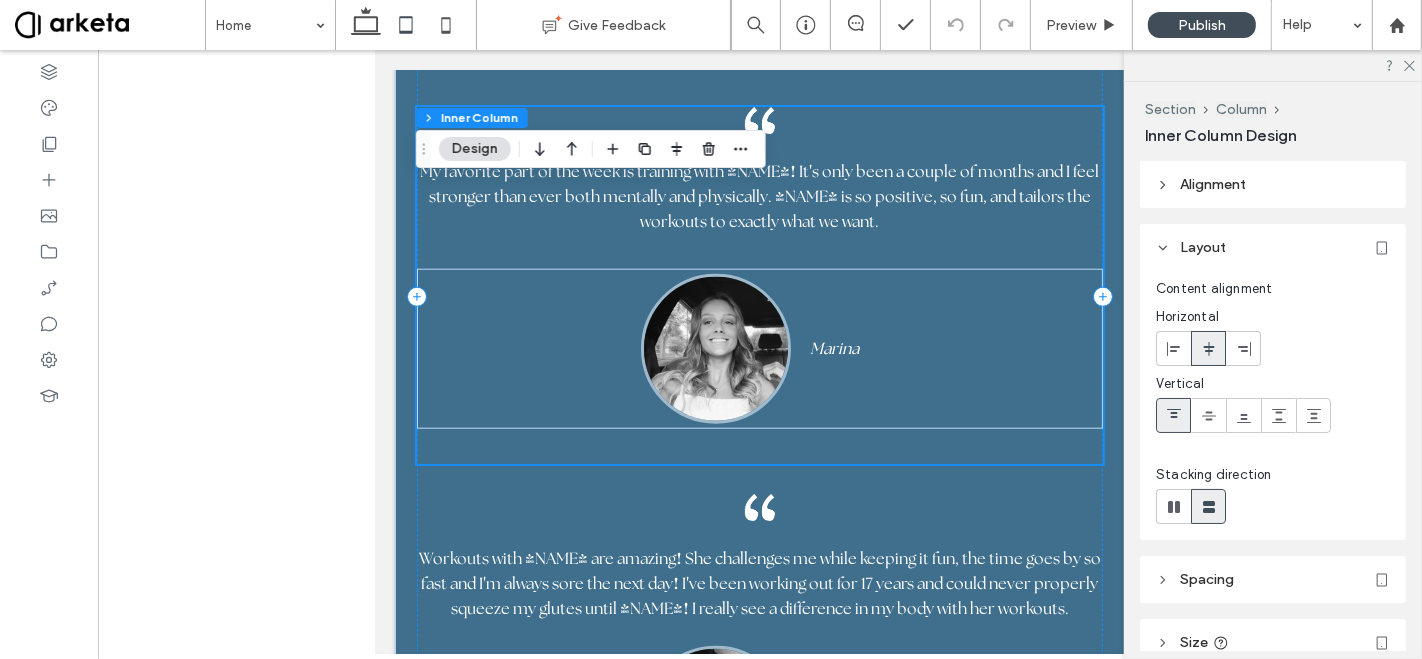 scroll, scrollTop: 8065, scrollLeft: 0, axis: vertical 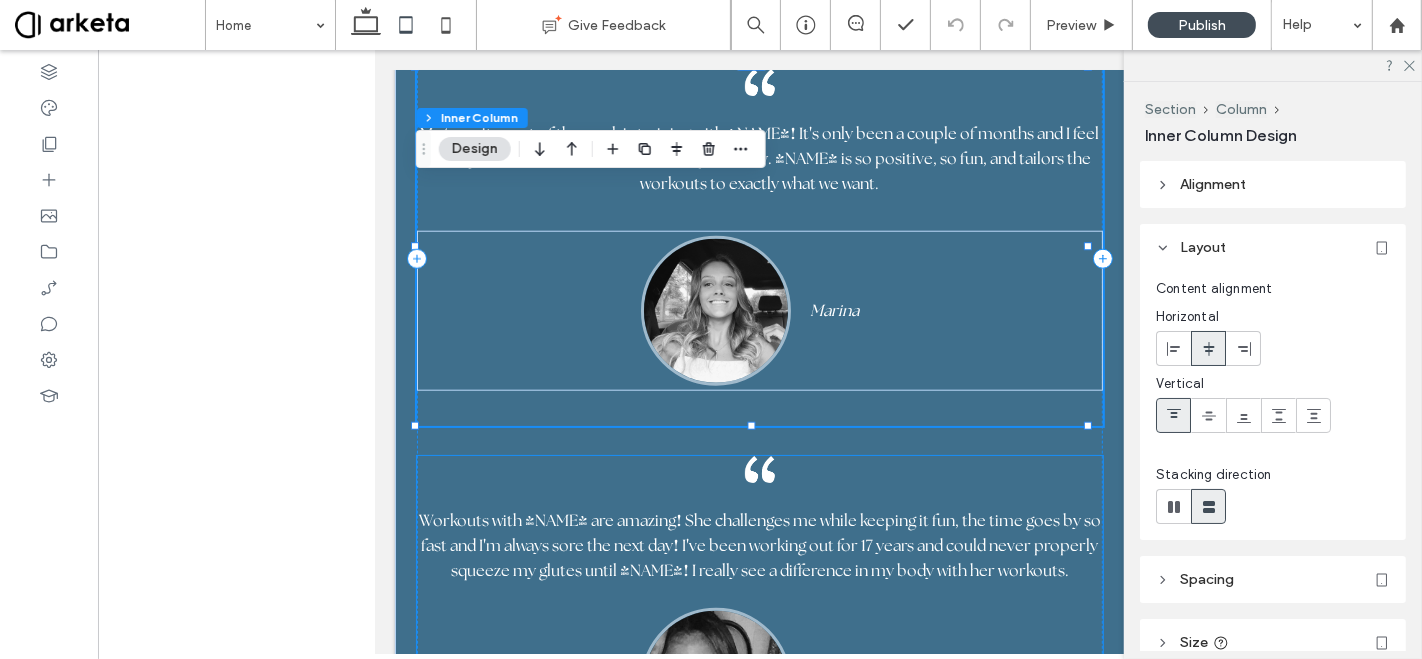 click on "Workouts with Elyse are amazing !   She challenges me while keeping it fun, the time goes by so fast and I ' m always sore the next day !   I ' ve been working out for 17 years and could never properly squeeze my glutes until Elyse !   I really see a difference in my body with her workouts.
Imira" at bounding box center [759, 634] 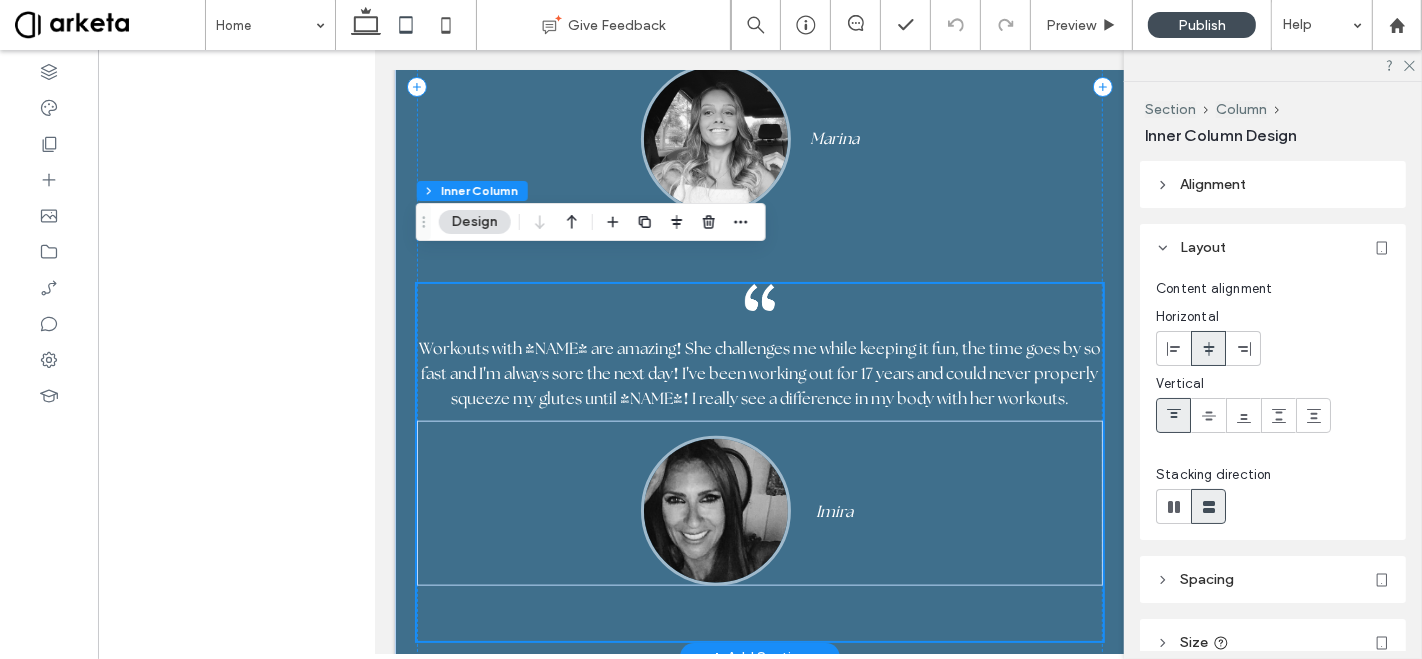 scroll, scrollTop: 8239, scrollLeft: 0, axis: vertical 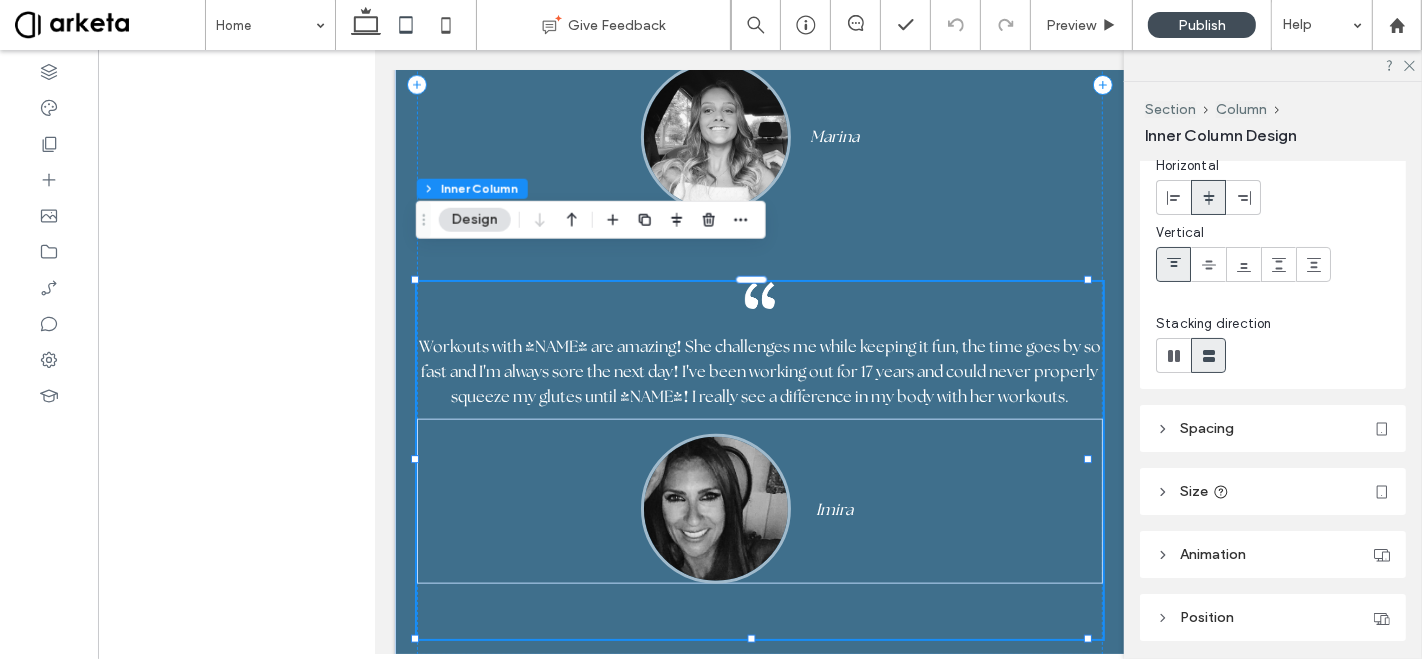 click on "Spacing" at bounding box center (1207, 428) 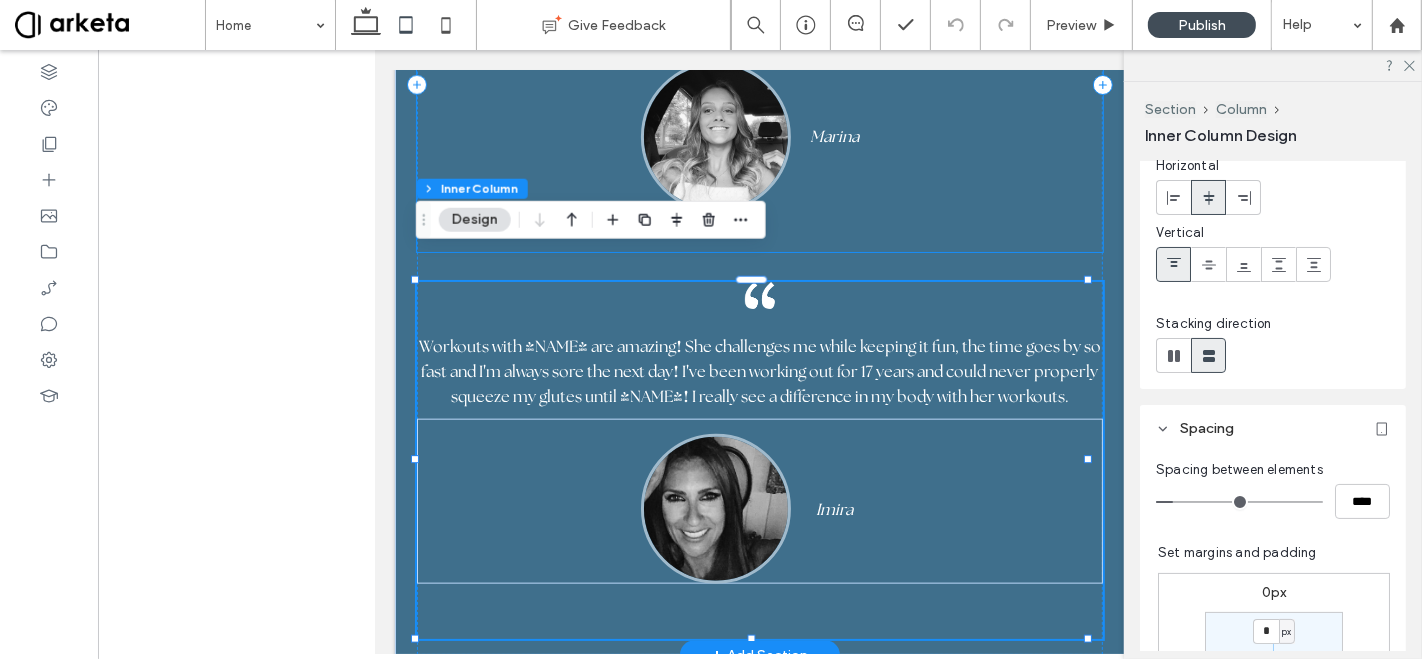 click on "Marina" at bounding box center (758, 137) 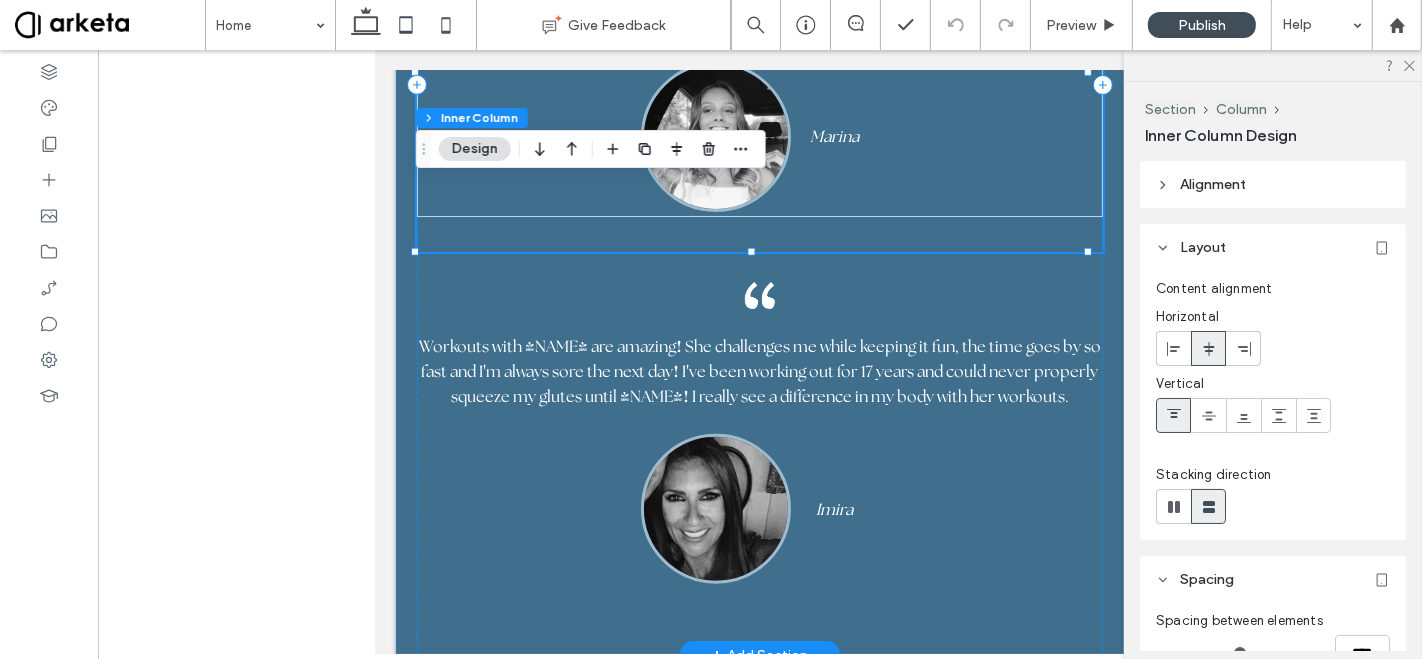 click on "Marina" at bounding box center [758, 137] 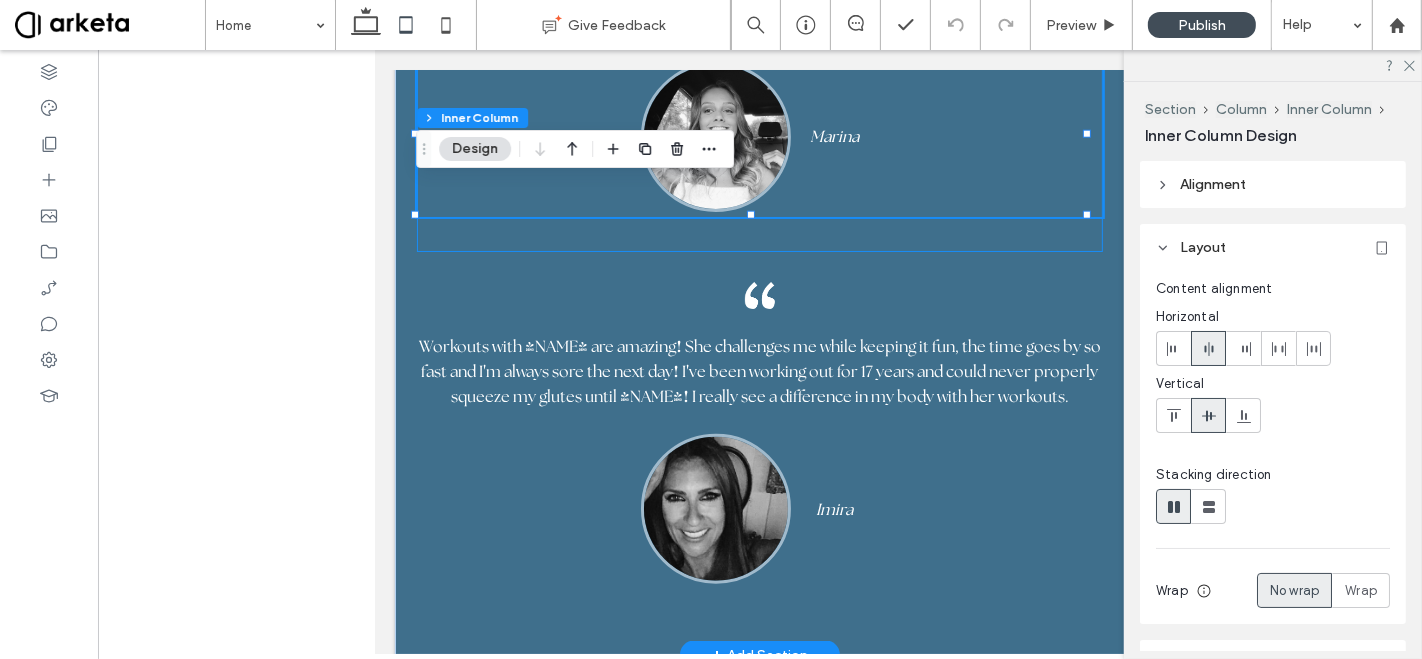 click on "My favorite part of the week is training with Elyse !   It ' s only been a couple of months and I feel stronger than ever both mentally and physically. Elyse is so positive, so fun, and tailors the workouts to exactly what we want. ﻿
Marina" at bounding box center (759, 73) 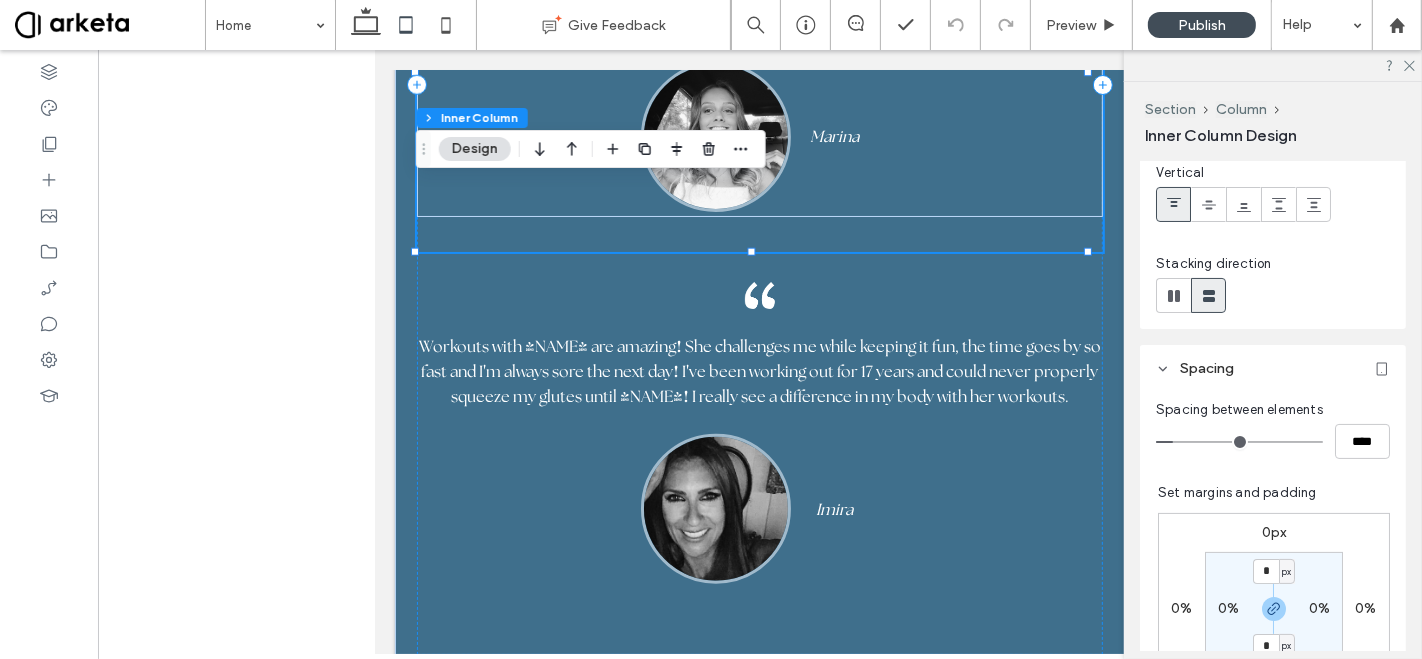 scroll, scrollTop: 0, scrollLeft: 0, axis: both 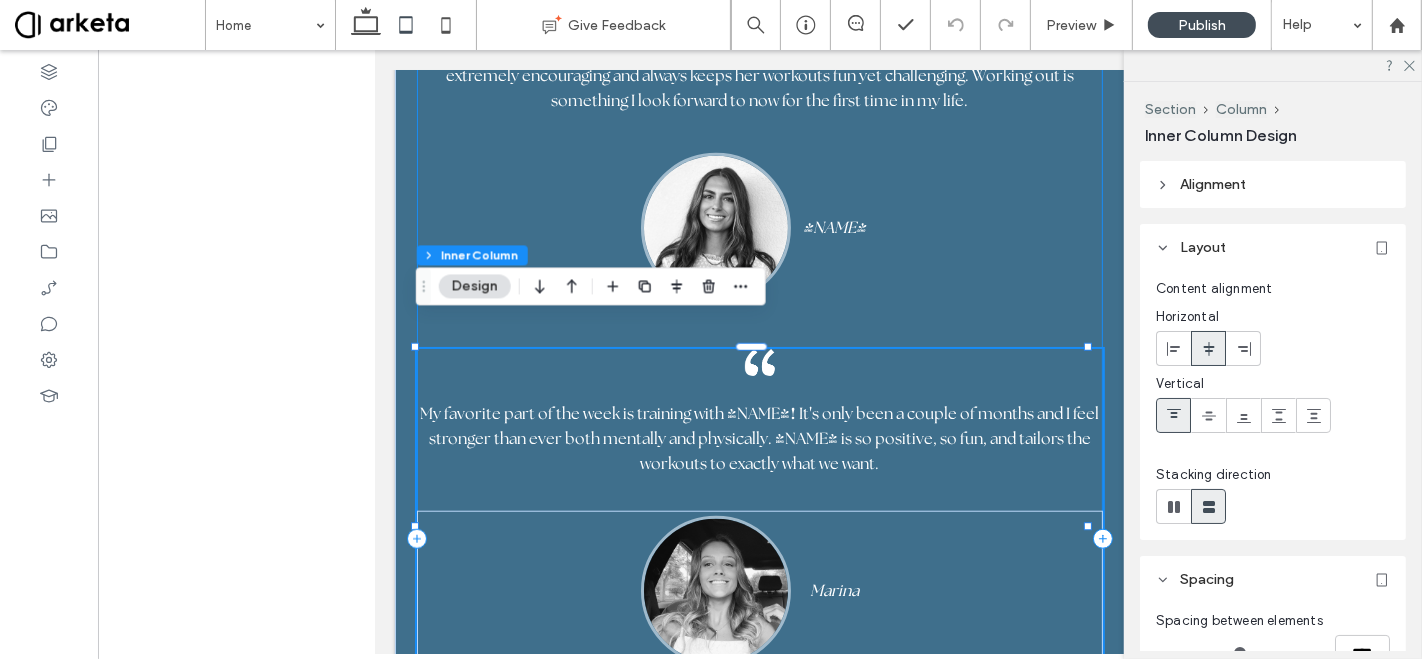 click on "Training with Elyse has taught me healthy behaviors that I will carry with me forever. She ' s extremely encouraging and always keeps her workouts fun yet challenging. Working out is something I look forward to now for the first time in my life.
Krista
My favorite part of the week is training with Elyse !   It ' s only been a couple of months and I feel stronger than ever both mentally and physically. Elyse is so positive, so fun, and tailors the workouts to exactly what we want. ﻿
Marina
Workouts with Elyse are amazing !   She challenges me while keeping it fun, the time goes by so fast and I ' m always sore the next day !   I ' ve been working out for 17 years and could never properly squeeze my glutes until Elyse !   I really see a difference in my body with her workouts.
Imira" at bounding box center [759, 540] 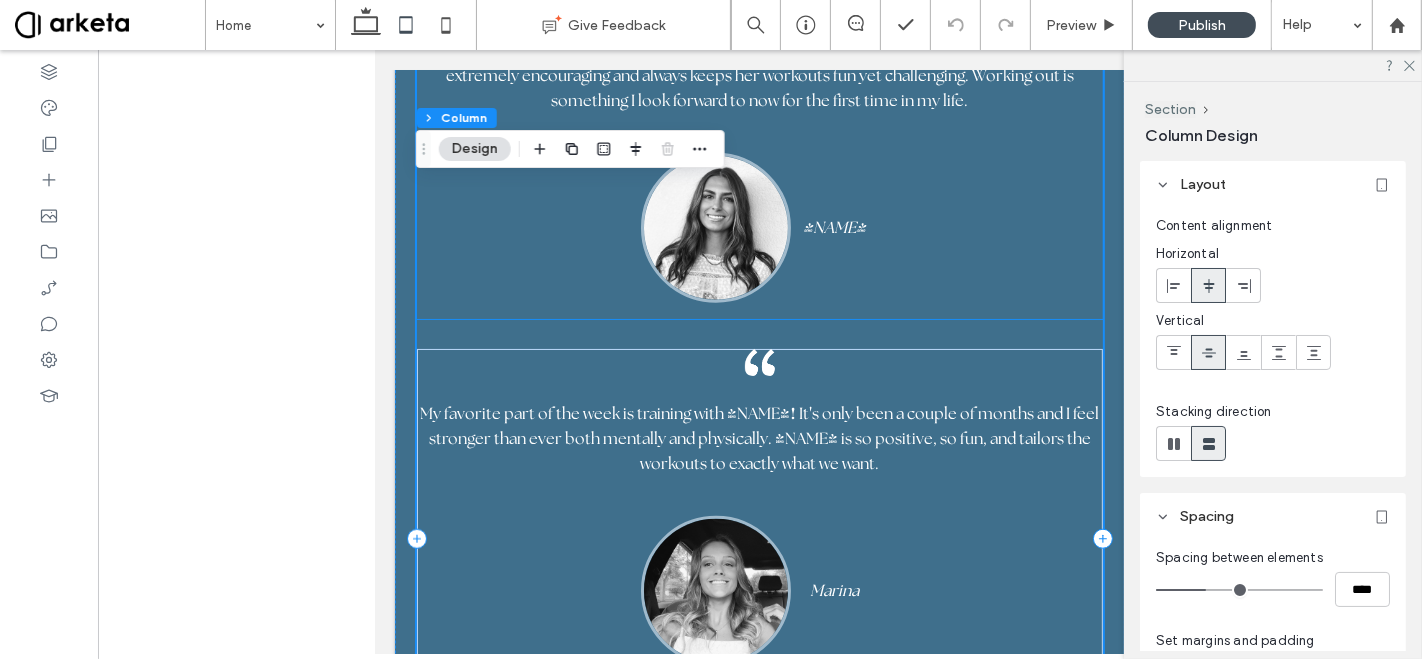 click on "Krista" at bounding box center (759, 213) 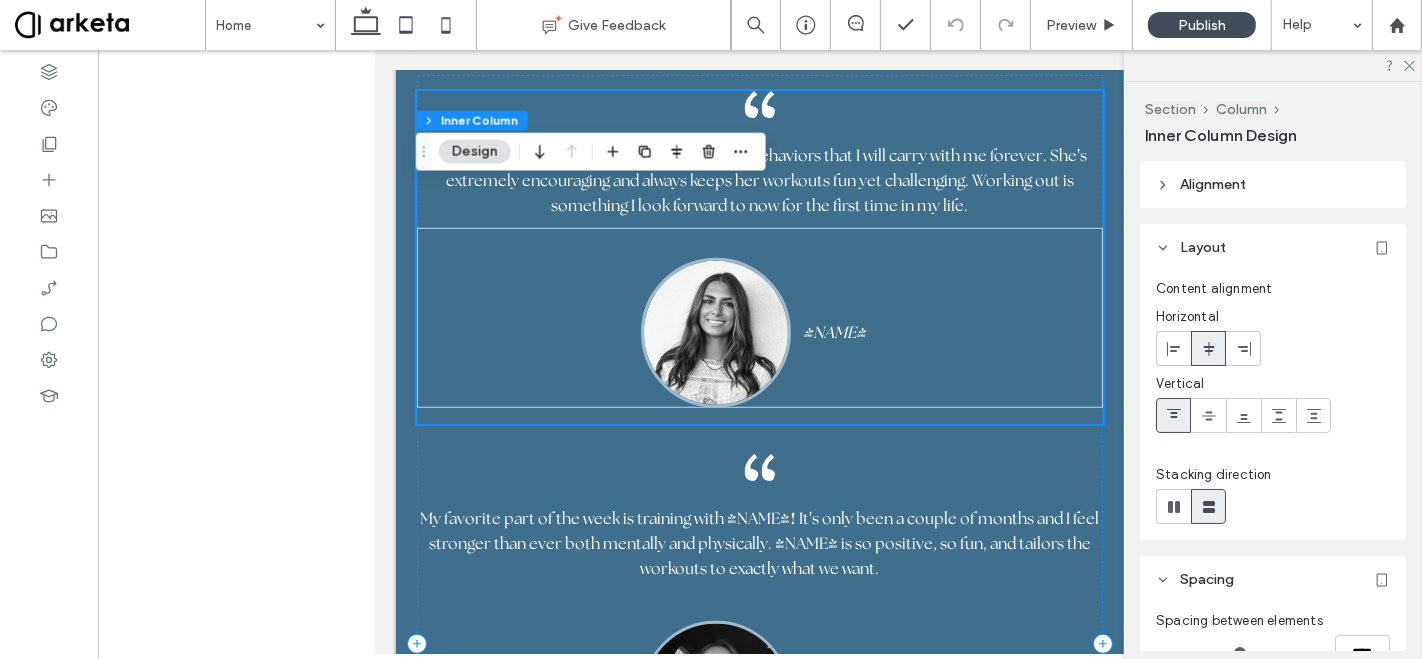 scroll, scrollTop: 7555, scrollLeft: 0, axis: vertical 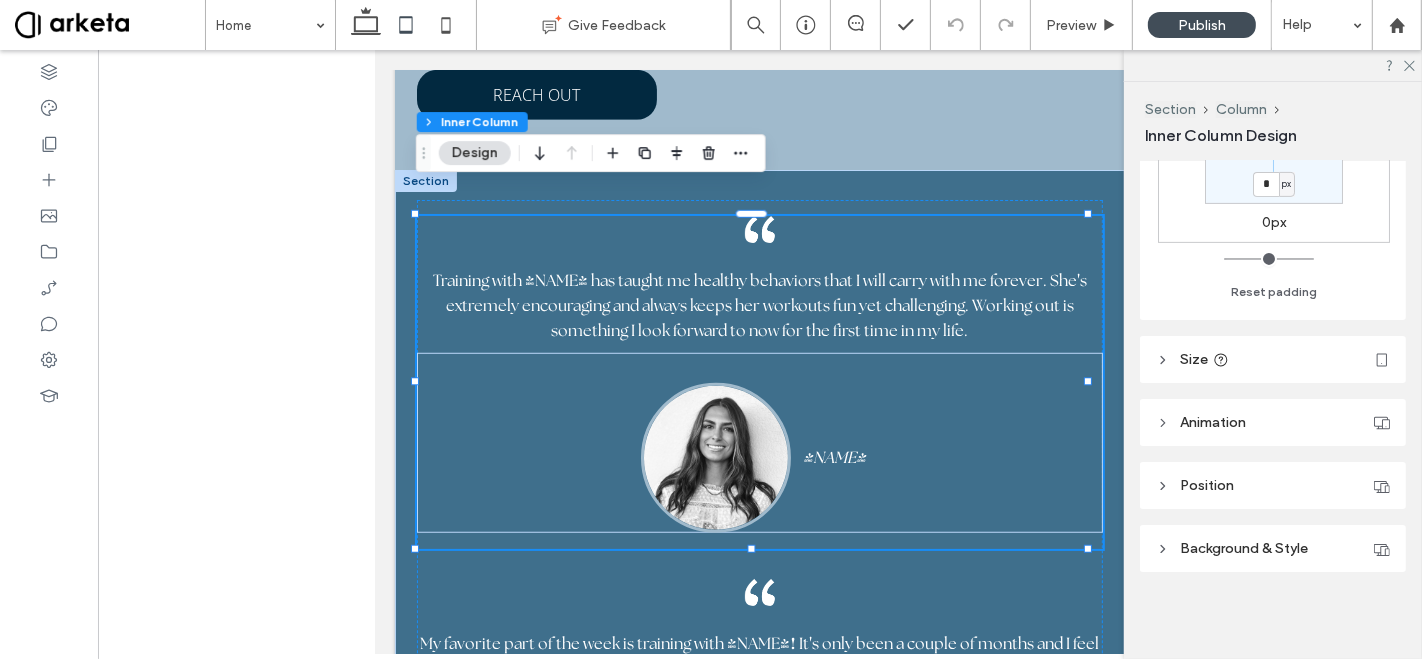 click on "Size" at bounding box center (1273, 359) 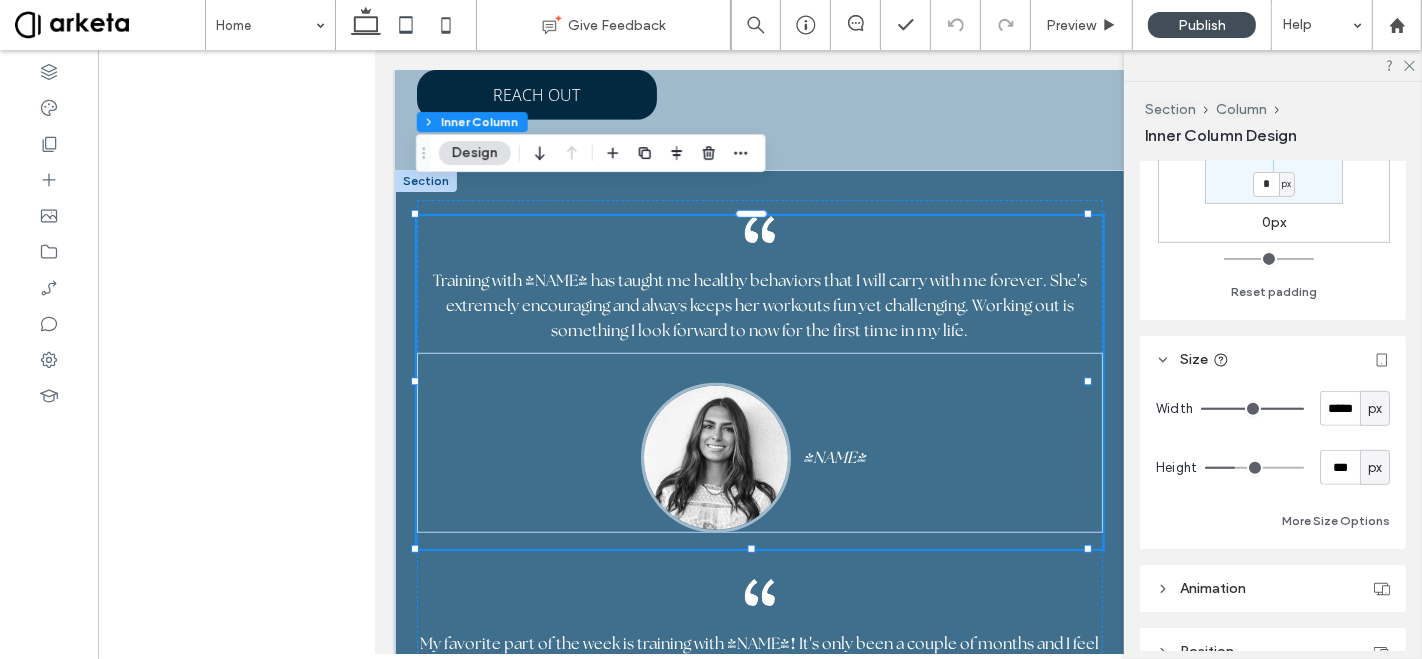 scroll, scrollTop: 807, scrollLeft: 0, axis: vertical 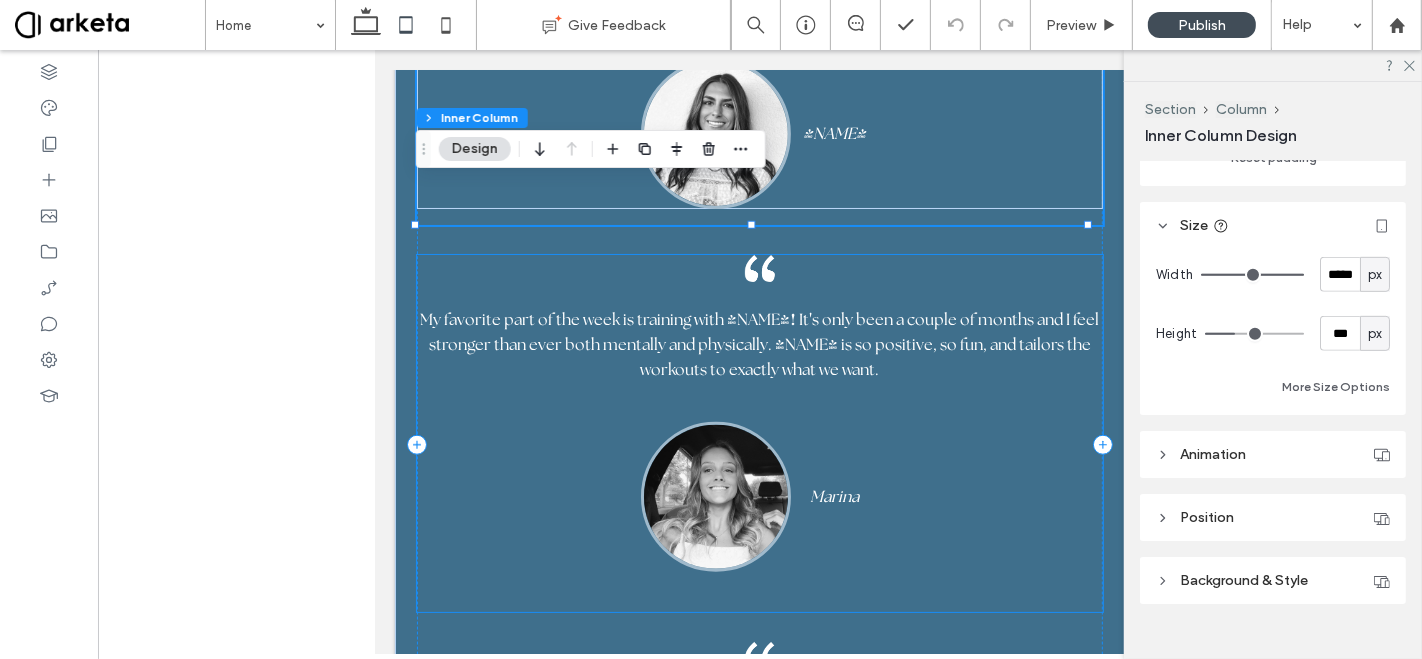 click on "My favorite part of the week is training with Elyse !   It ' s only been a couple of months and I feel stronger than ever both mentally and physically. Elyse is so positive, so fun, and tailors the workouts to exactly what we want. ﻿
Marina" at bounding box center (759, 433) 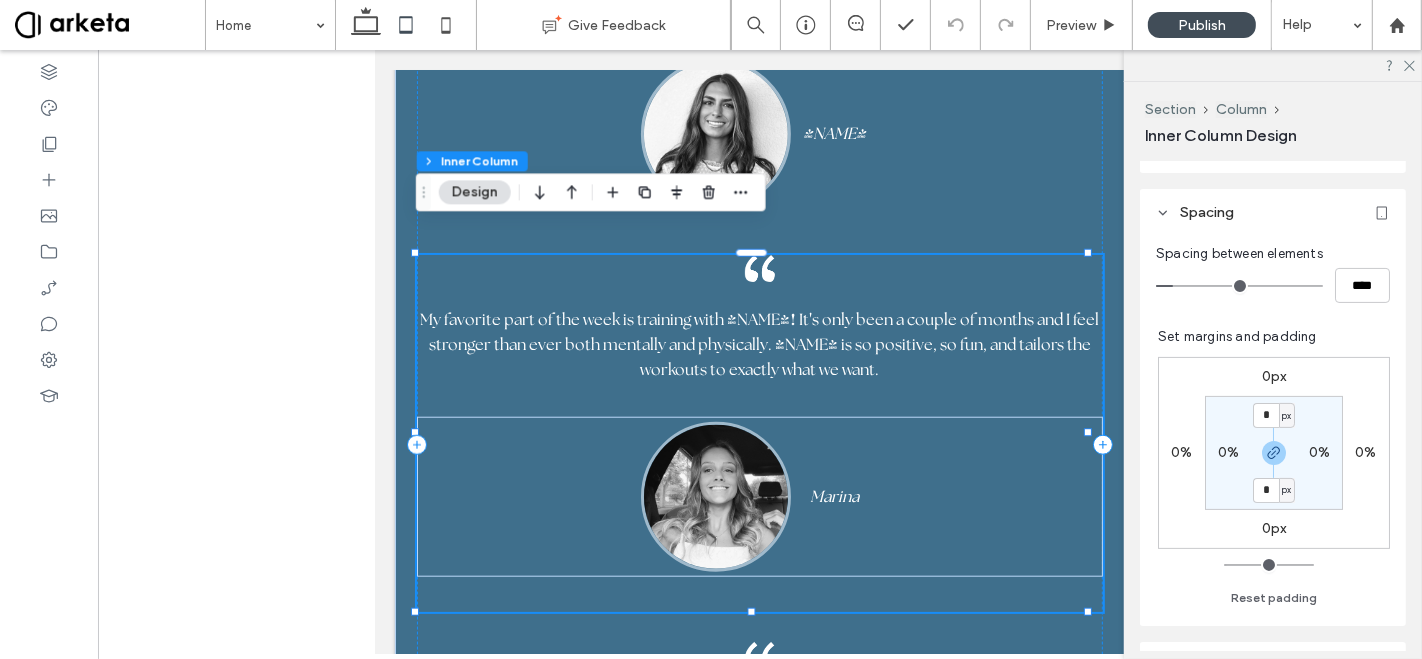 scroll, scrollTop: 582, scrollLeft: 0, axis: vertical 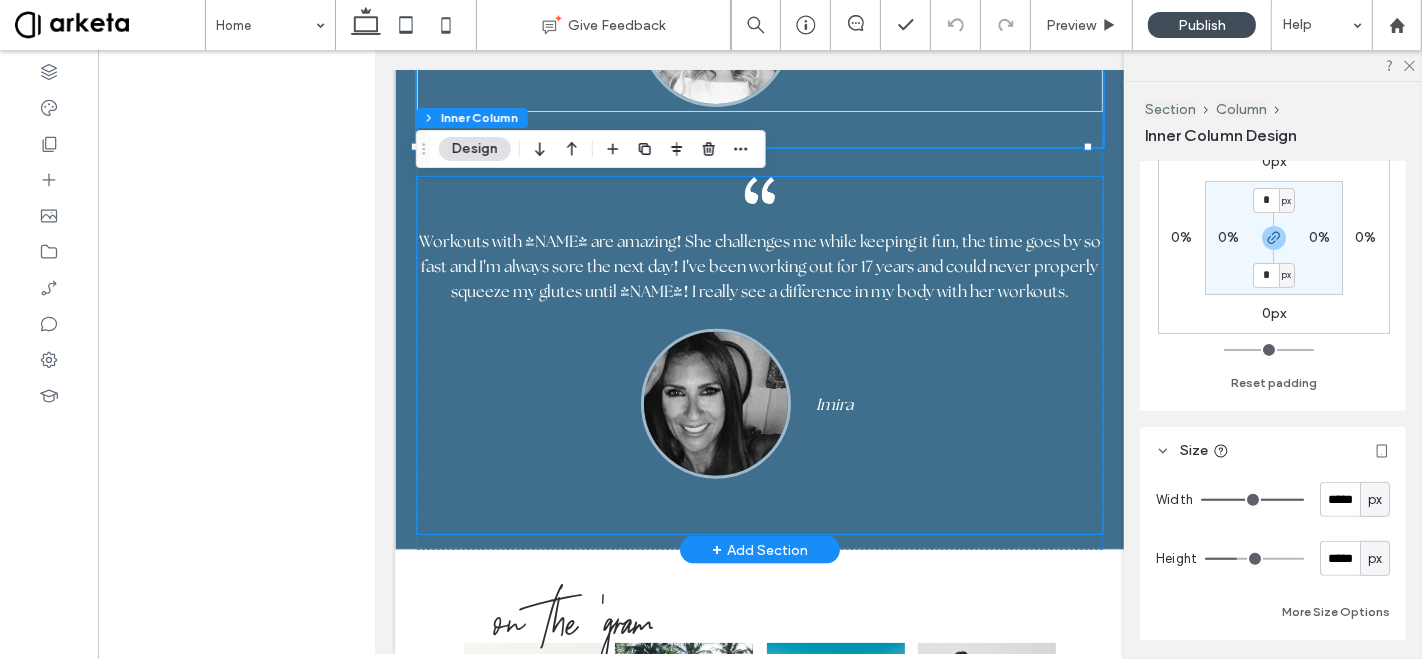 click on "Imira" at bounding box center (759, 396) 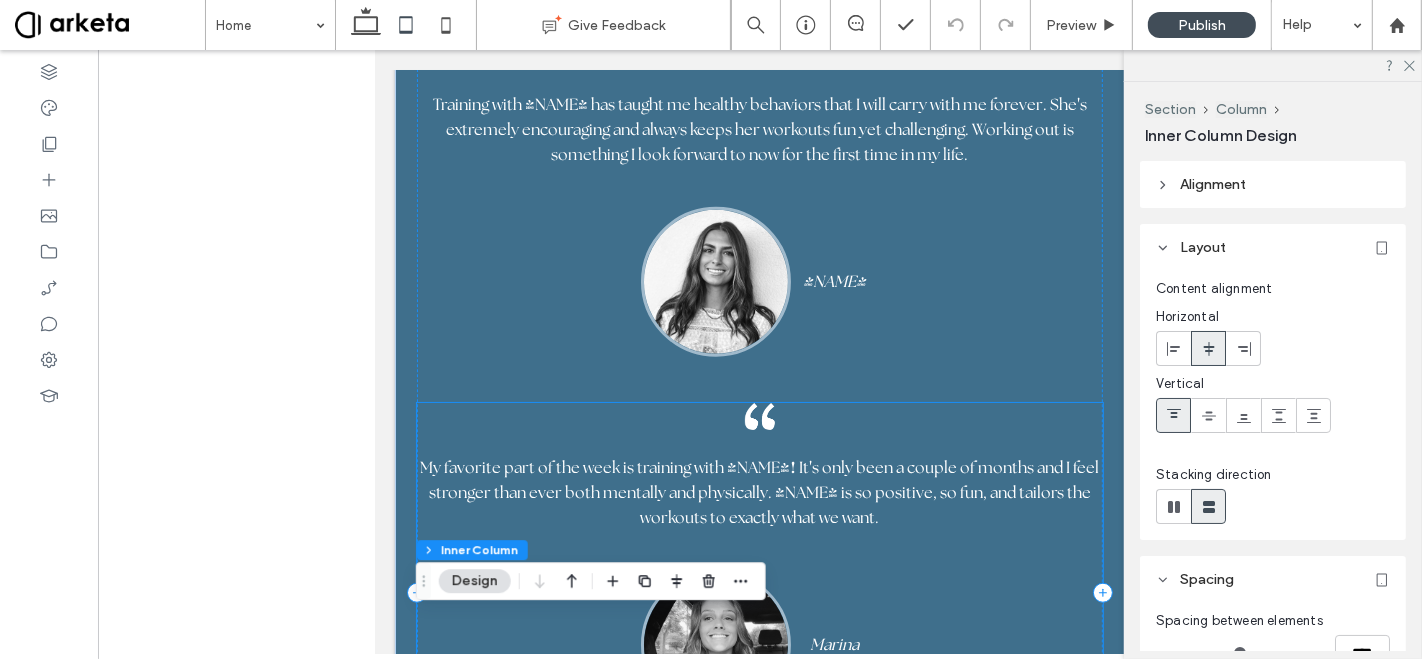 scroll, scrollTop: 7733, scrollLeft: 0, axis: vertical 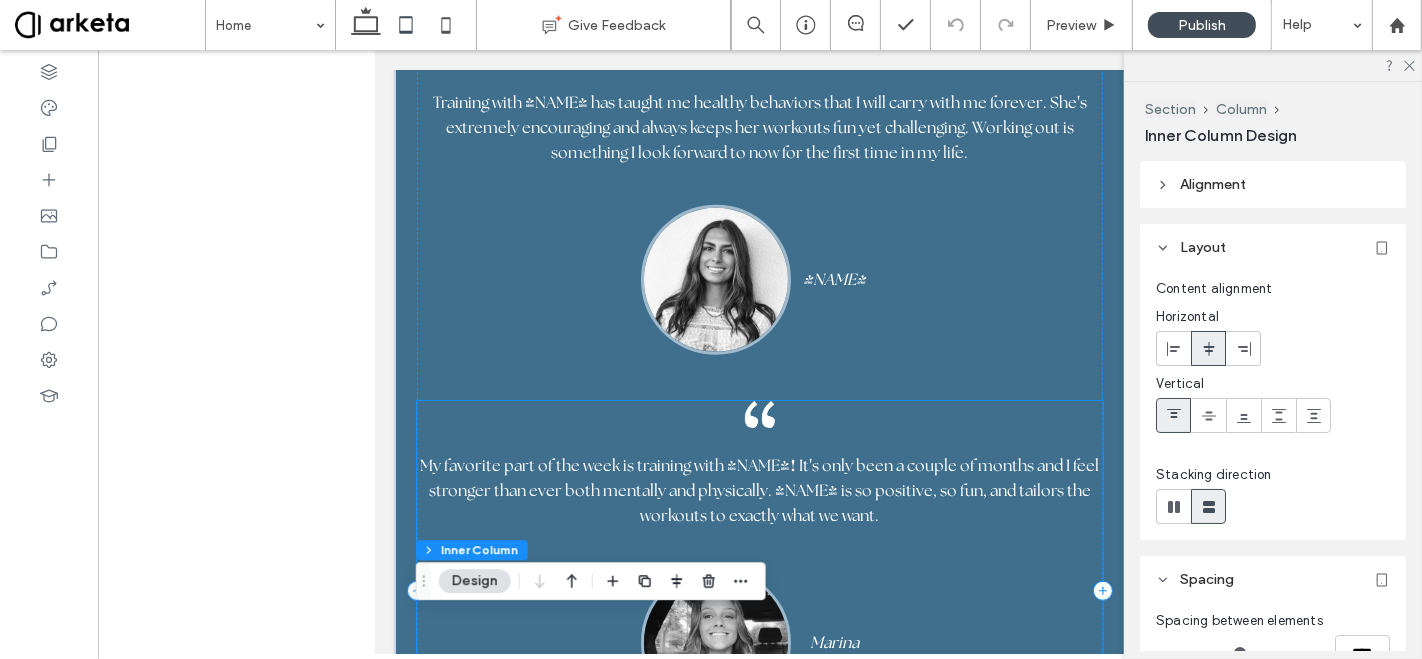 click on "My favorite part of the week is training with Elyse !   It ' s only been a couple of months and I feel stronger than ever both mentally and physically. Elyse is so positive, so fun, and tailors the workouts to exactly what we want. ﻿
Marina" at bounding box center (759, 579) 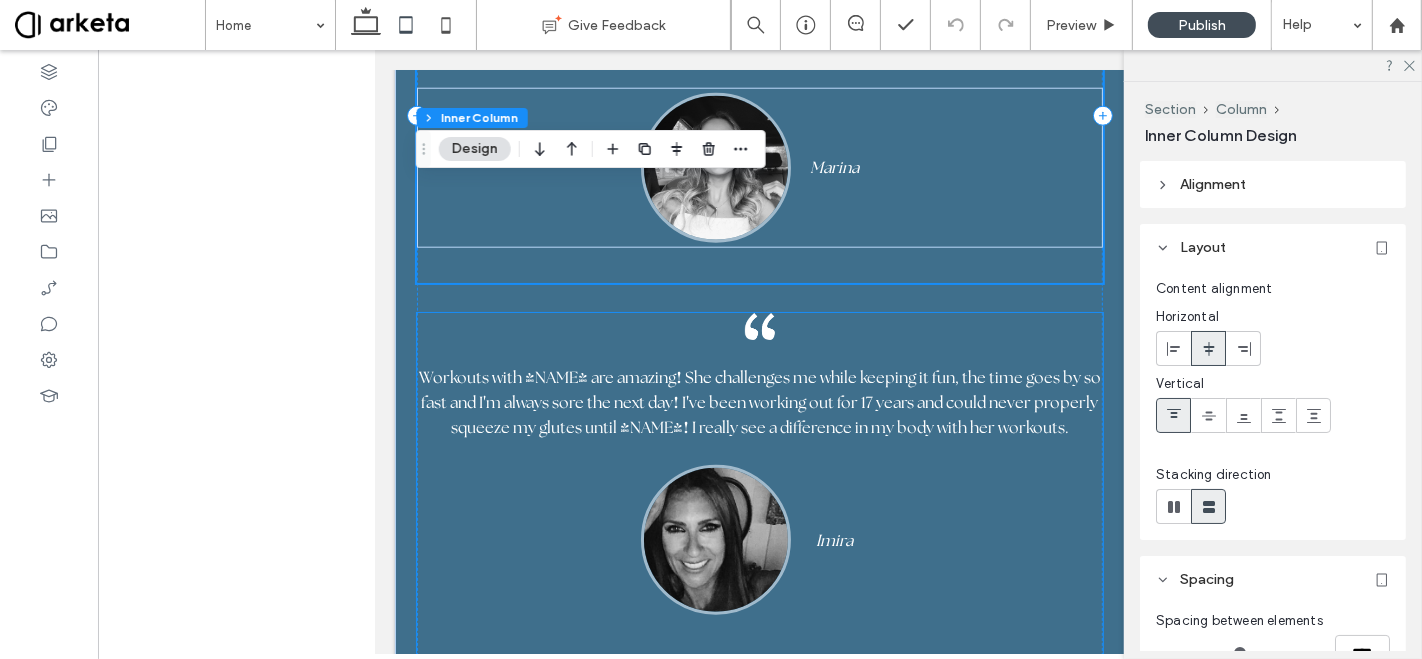 scroll, scrollTop: 8245, scrollLeft: 0, axis: vertical 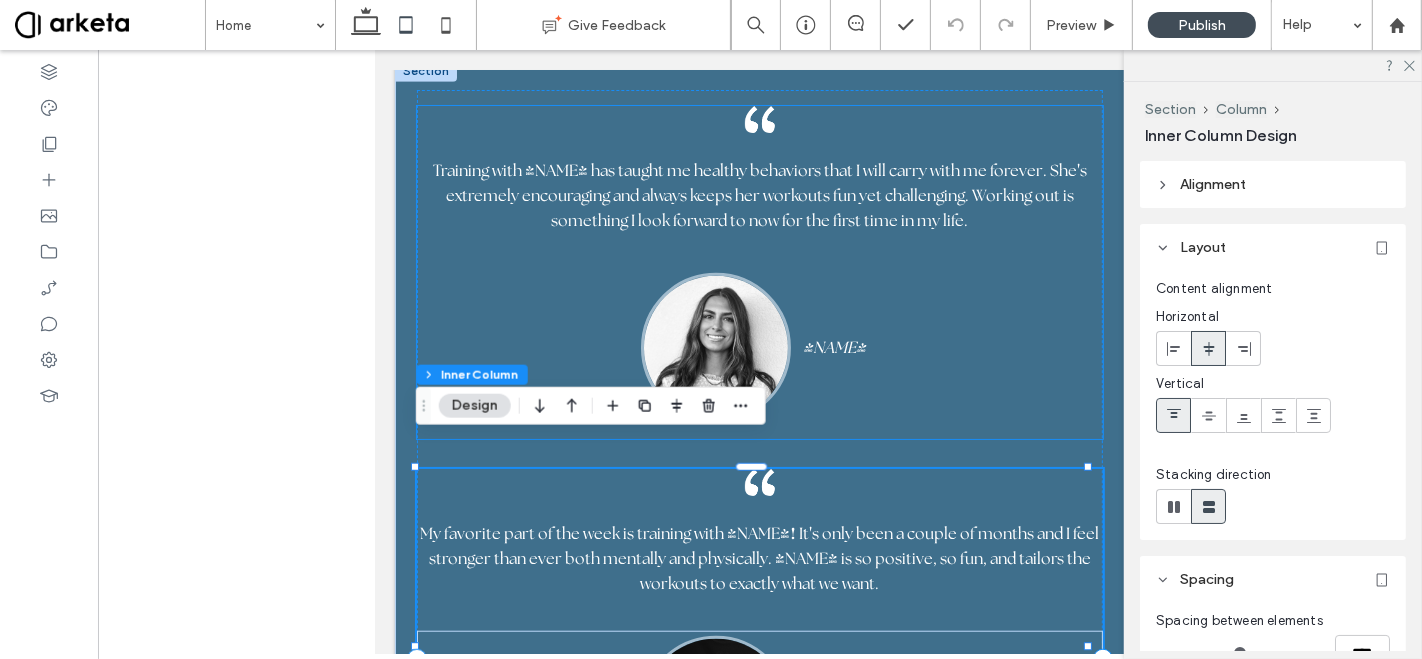 click on "Training with Elyse has taught me healthy behaviors that I will carry with me forever. She ' s extremely encouraging and always keeps her workouts fun yet challenging. Working out is something I look forward to now for the first time in my life.
Krista" at bounding box center [759, 272] 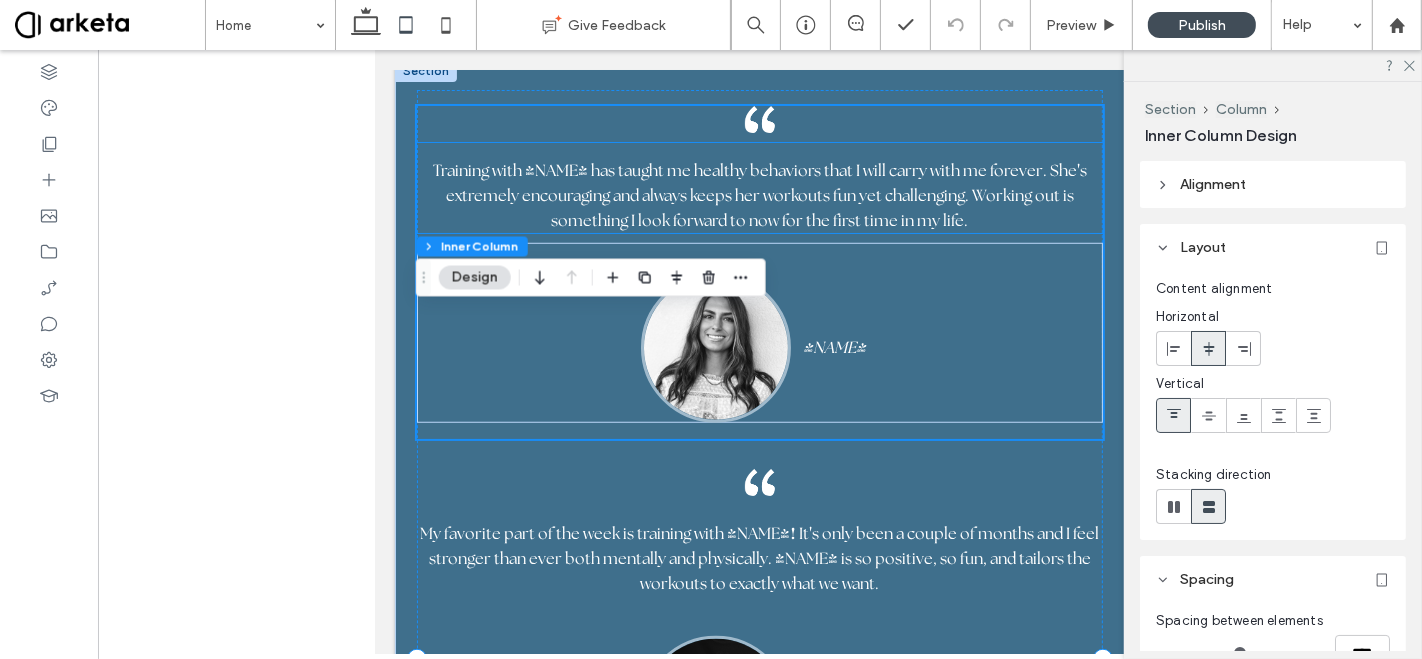 scroll, scrollTop: 7431, scrollLeft: 0, axis: vertical 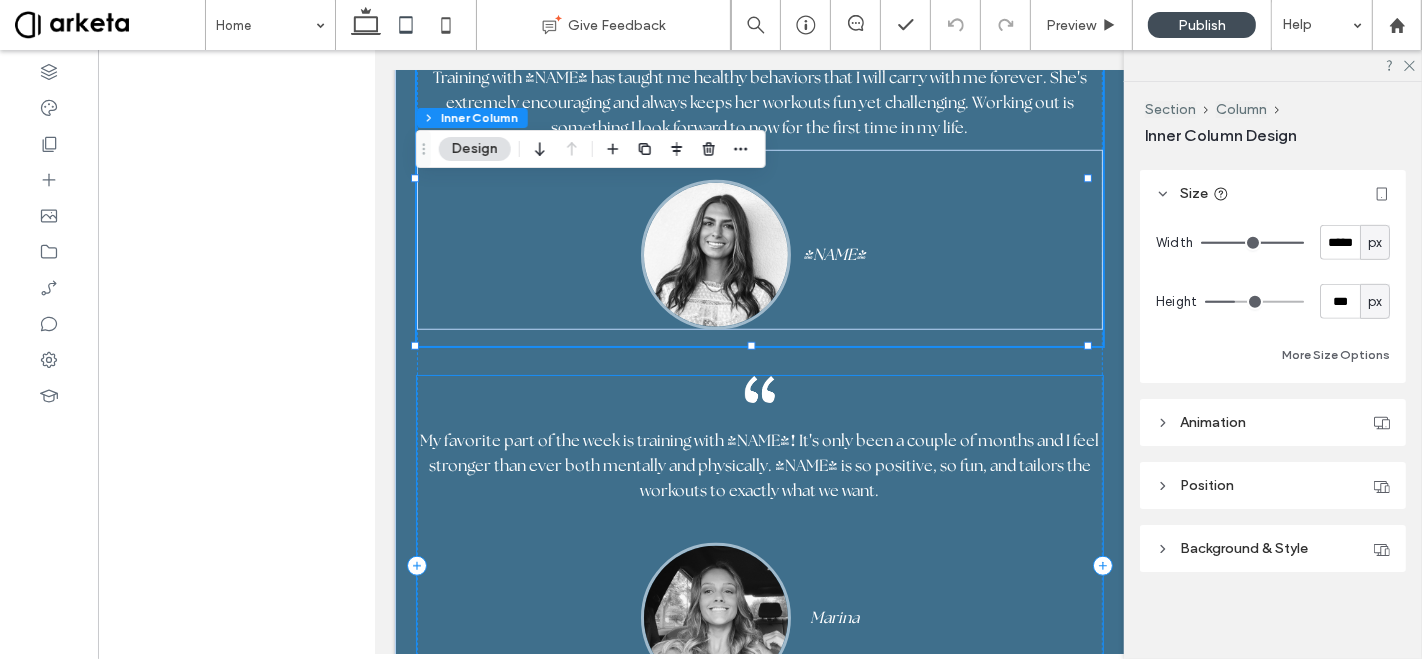click on "My favorite part of the week is training with Elyse !   It ' s only been a couple of months and I feel stronger than ever both mentally and physically. Elyse is so positive, so fun, and tailors the workouts to exactly what we want. ﻿" at bounding box center [759, 470] 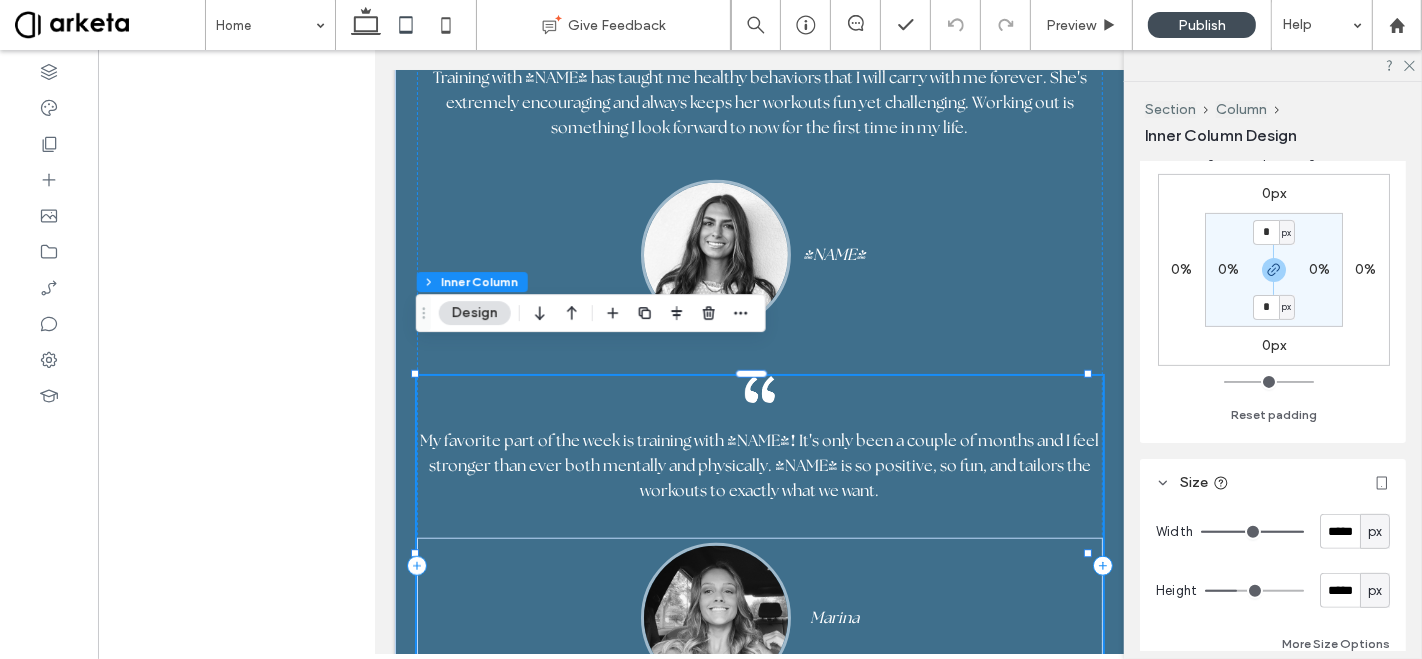 scroll, scrollTop: 554, scrollLeft: 0, axis: vertical 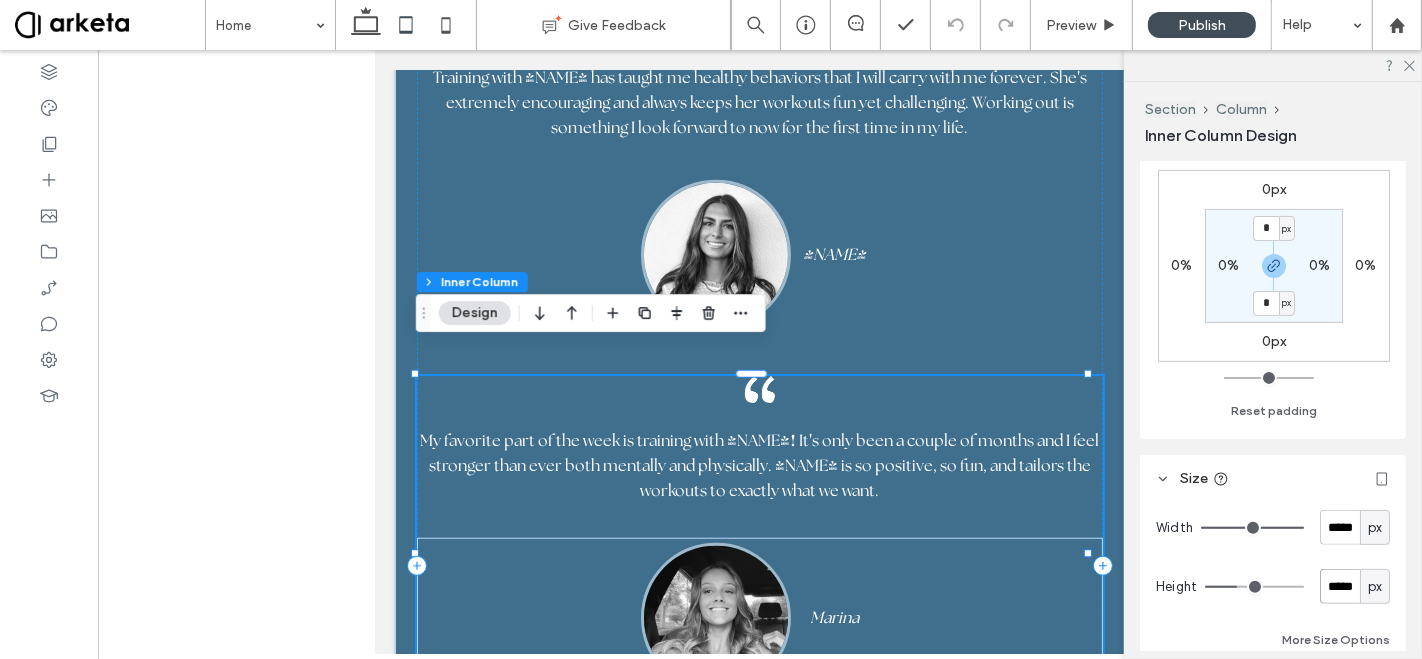click on "*****" at bounding box center (1340, 586) 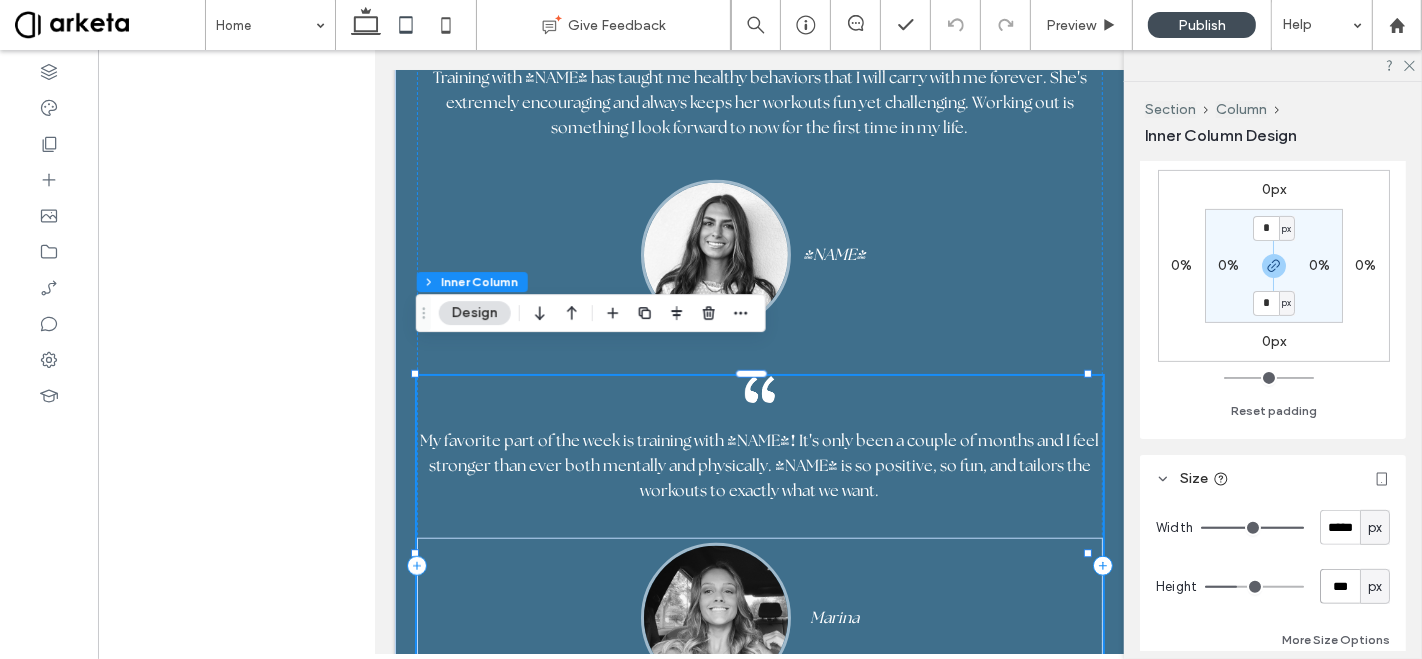 type on "***" 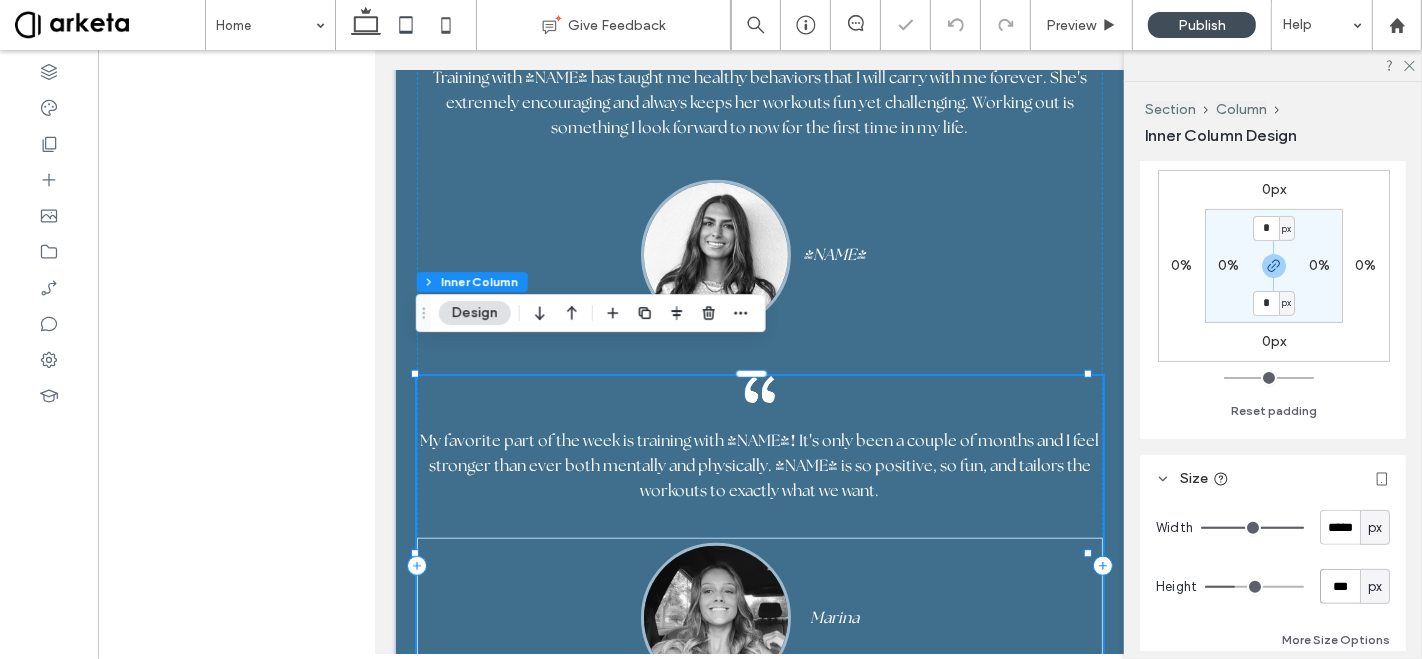 type on "***" 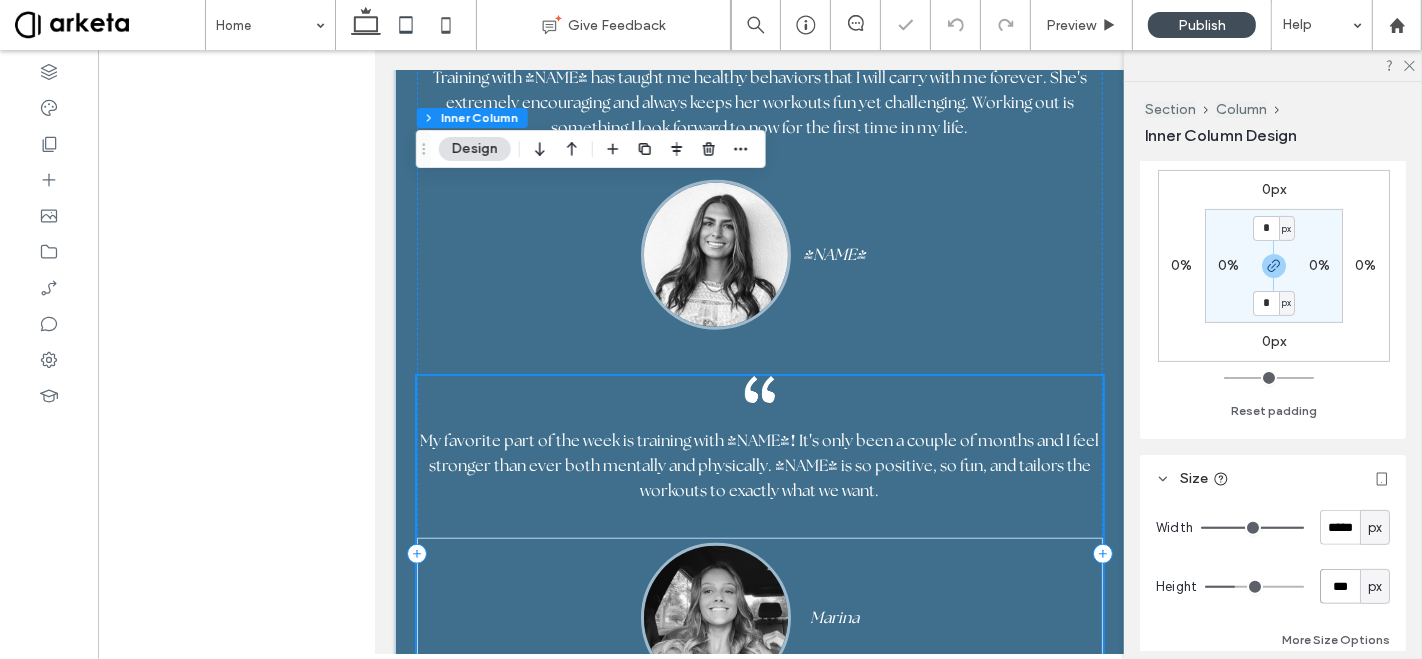 scroll, scrollTop: 8037, scrollLeft: 0, axis: vertical 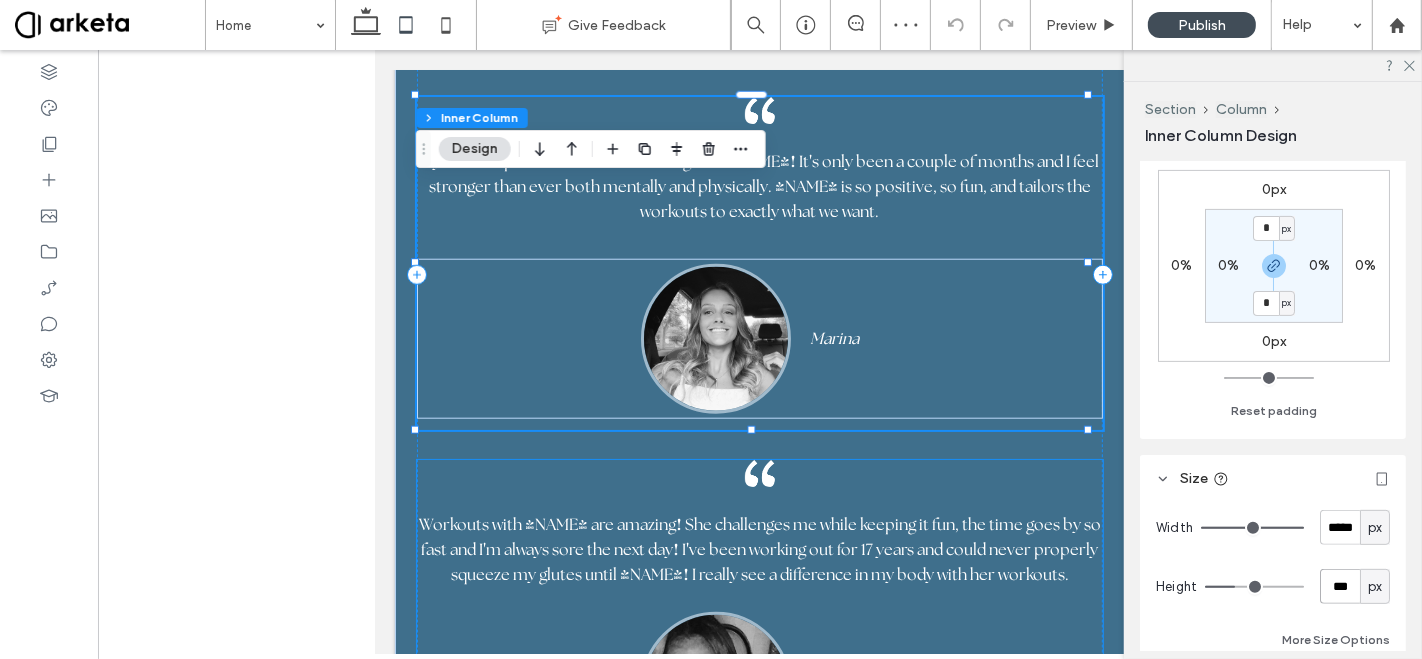 click on "Workouts with Elyse are amazing !   She challenges me while keeping it fun, the time goes by so fast and I ' m always sore the next day !   I ' ve been working out for 17 years and could never properly squeeze my glutes until Elyse !   I really see a difference in my body with her workouts.
Imira" at bounding box center (759, 638) 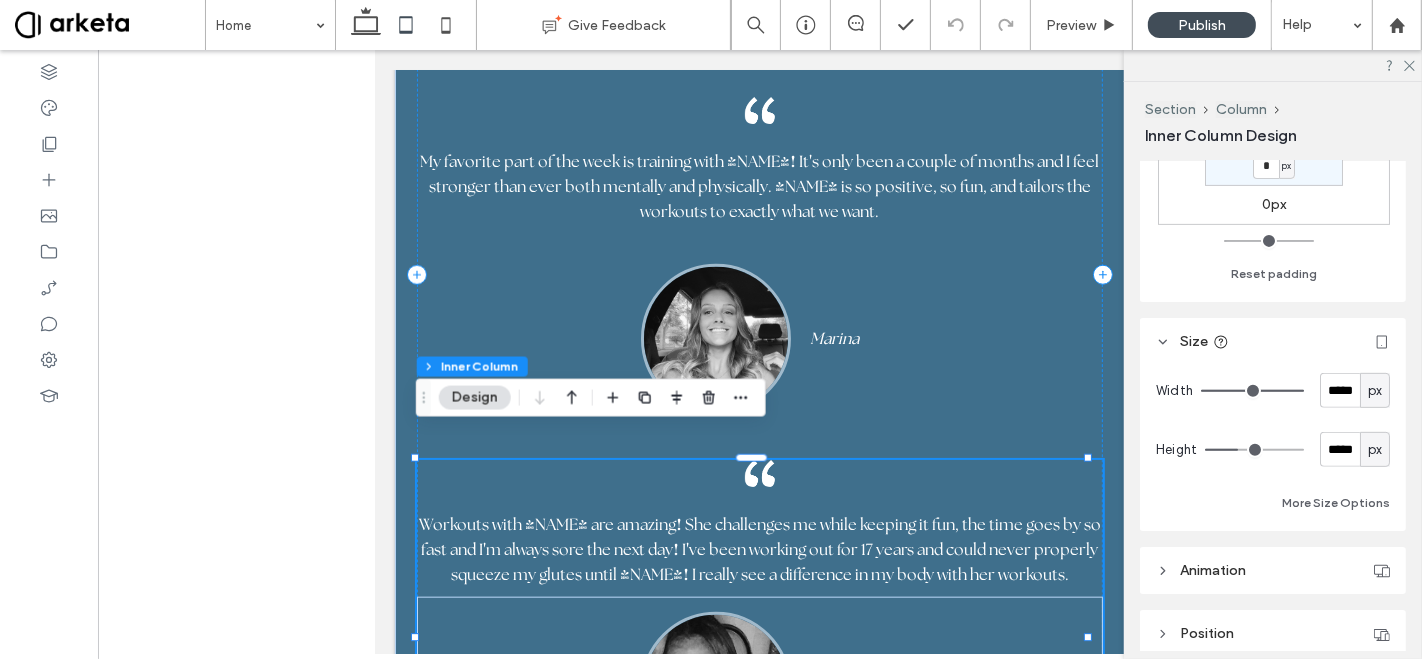 scroll, scrollTop: 689, scrollLeft: 0, axis: vertical 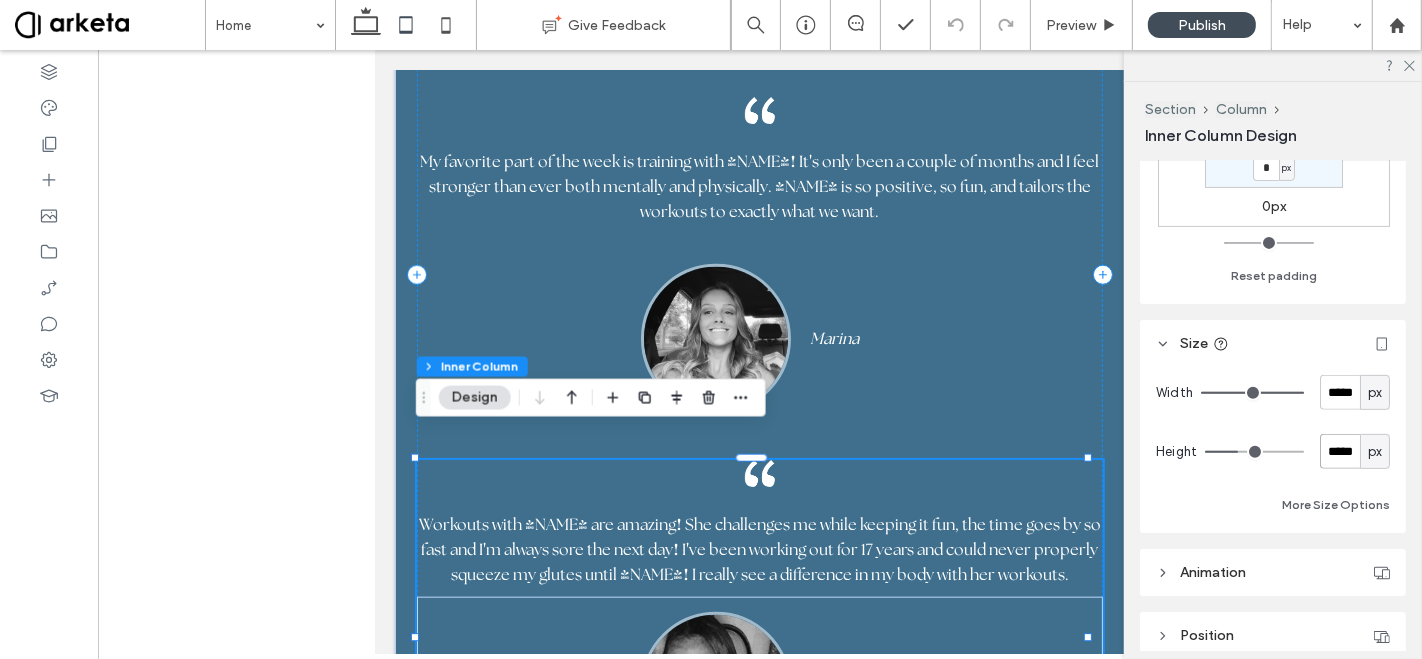 click on "*****" at bounding box center [1340, 451] 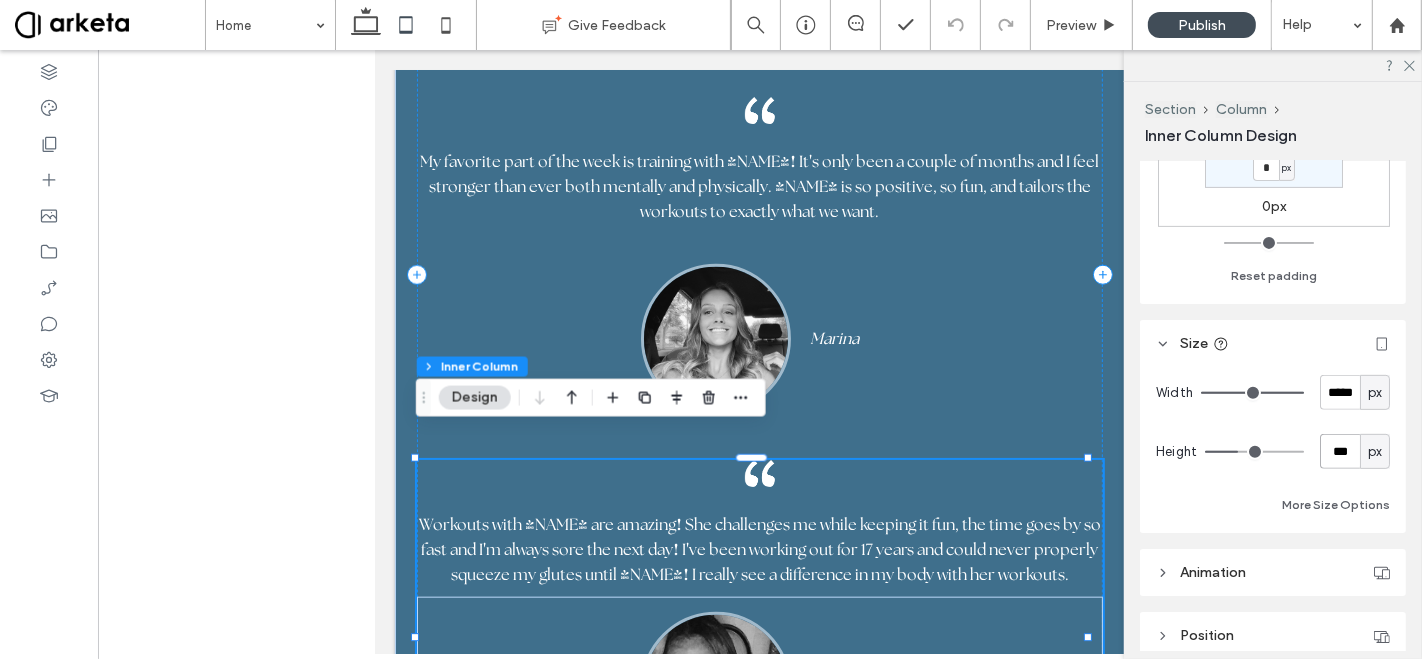 type on "***" 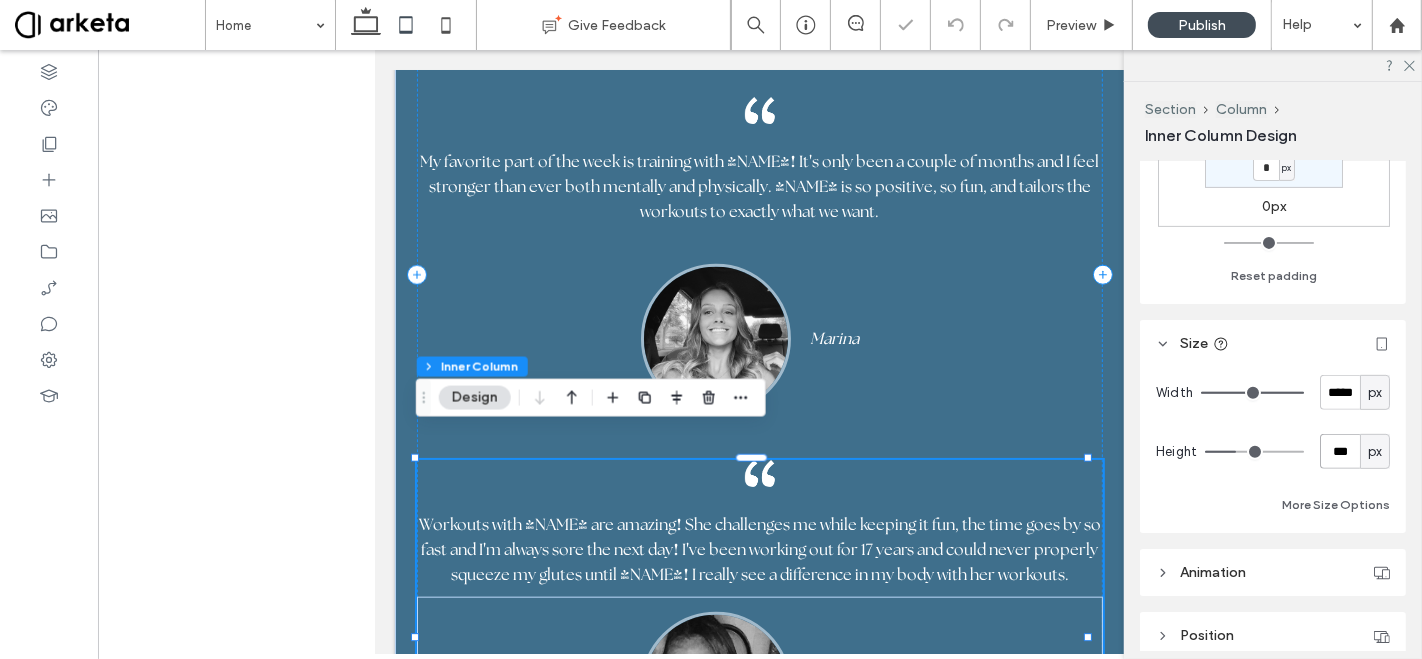 type on "***" 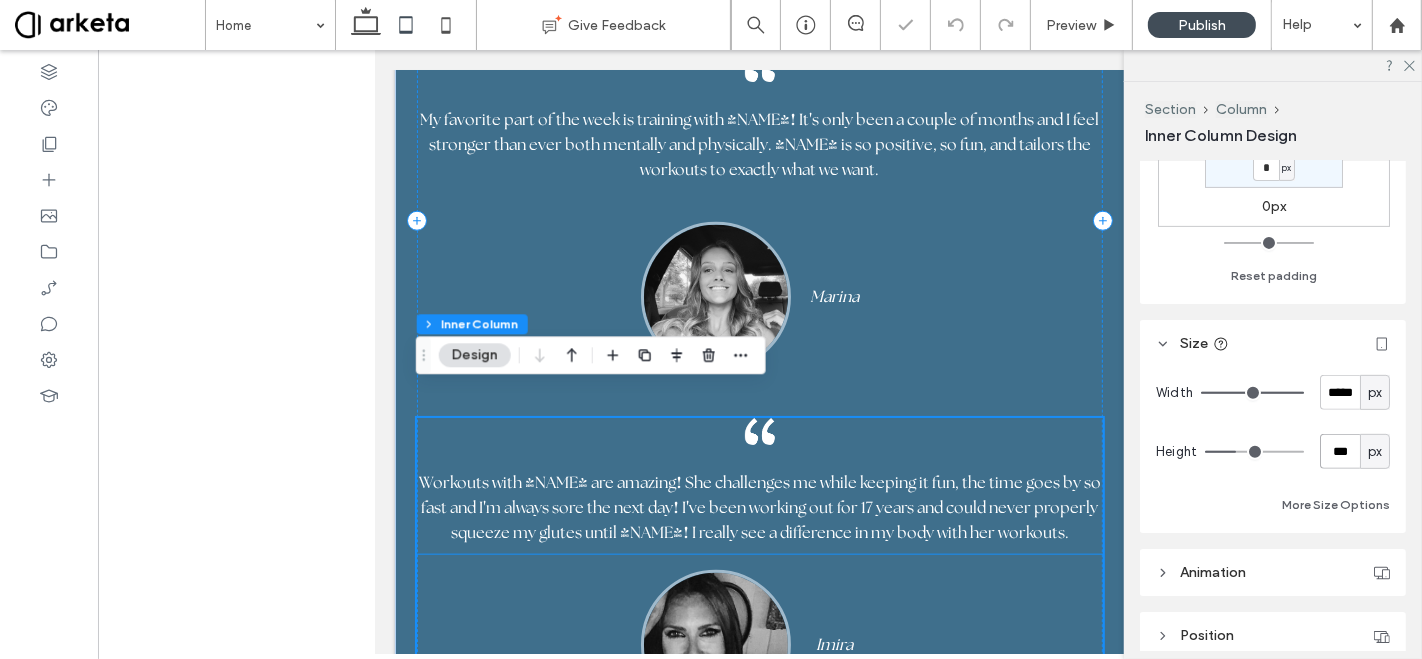 scroll, scrollTop: 8002, scrollLeft: 0, axis: vertical 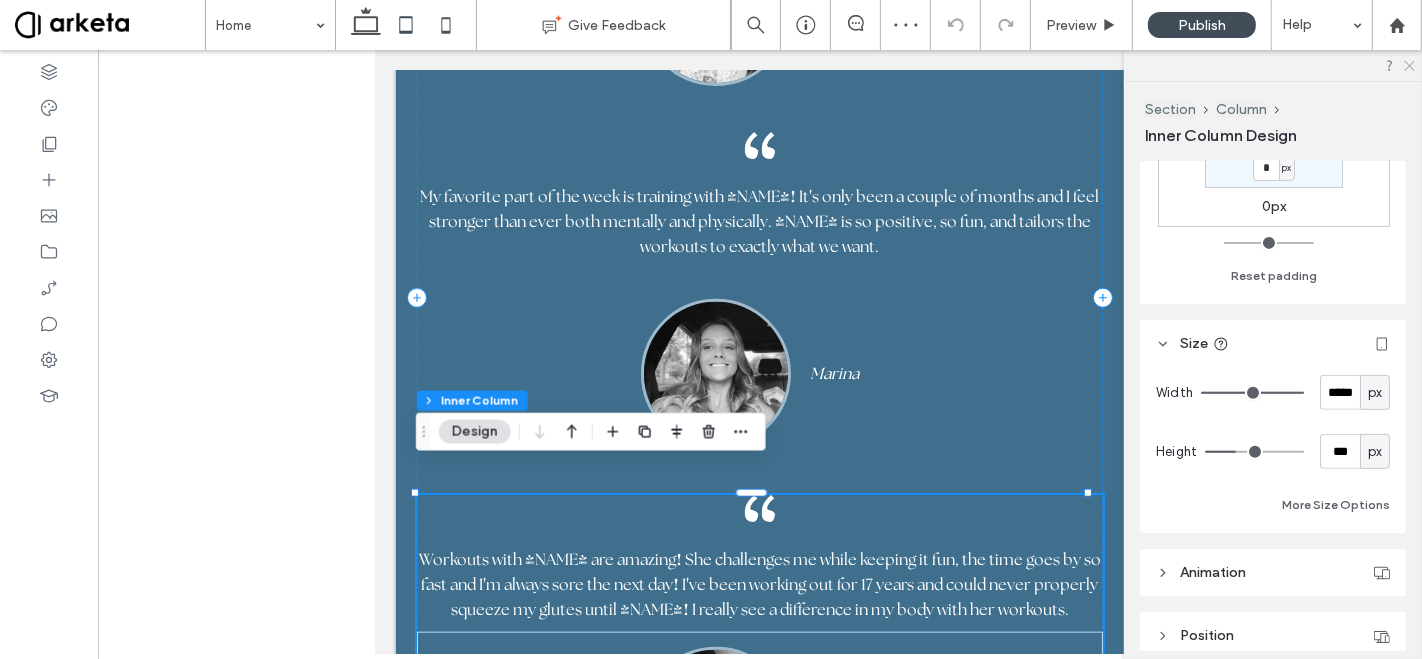 click 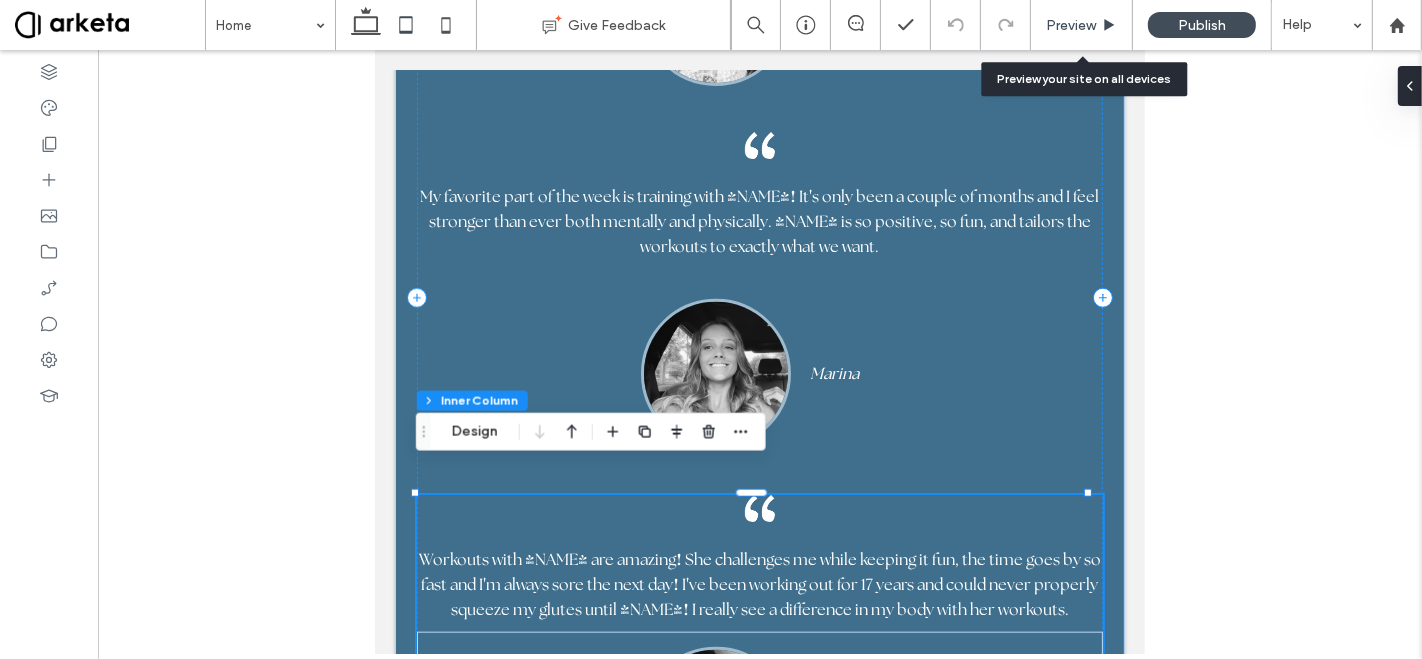 click 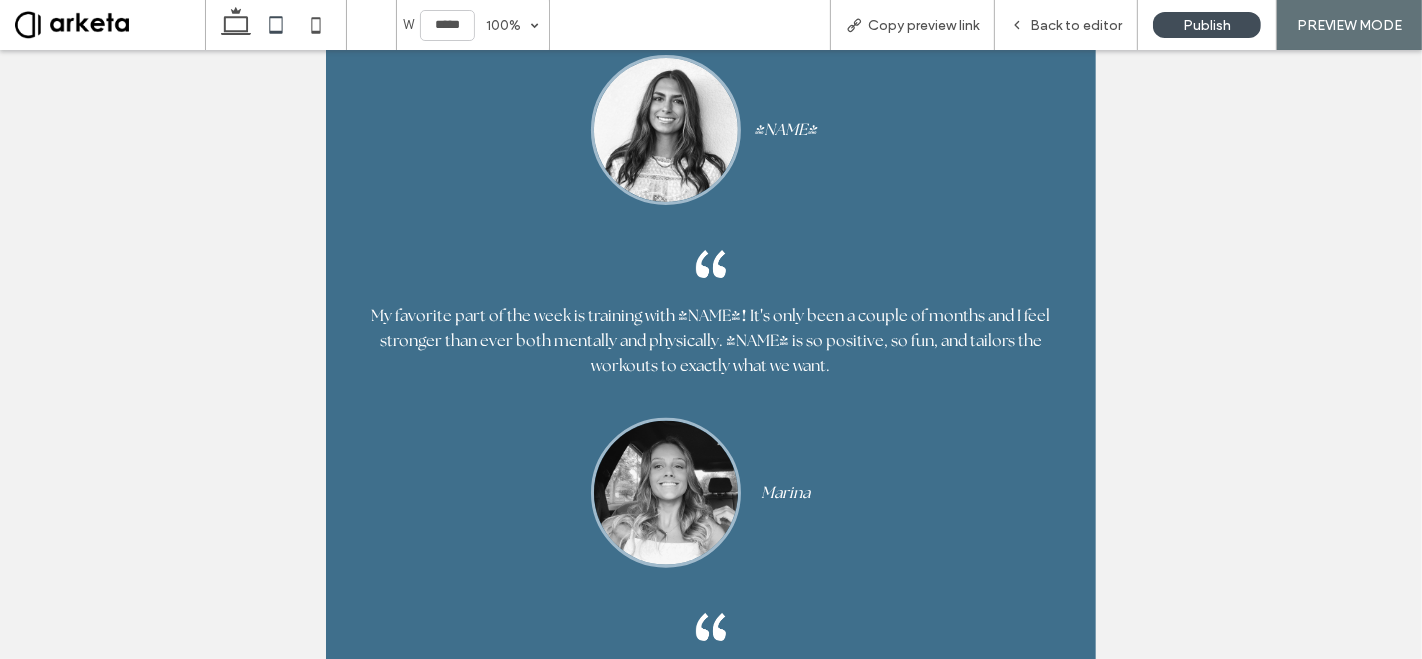 scroll, scrollTop: 7937, scrollLeft: 0, axis: vertical 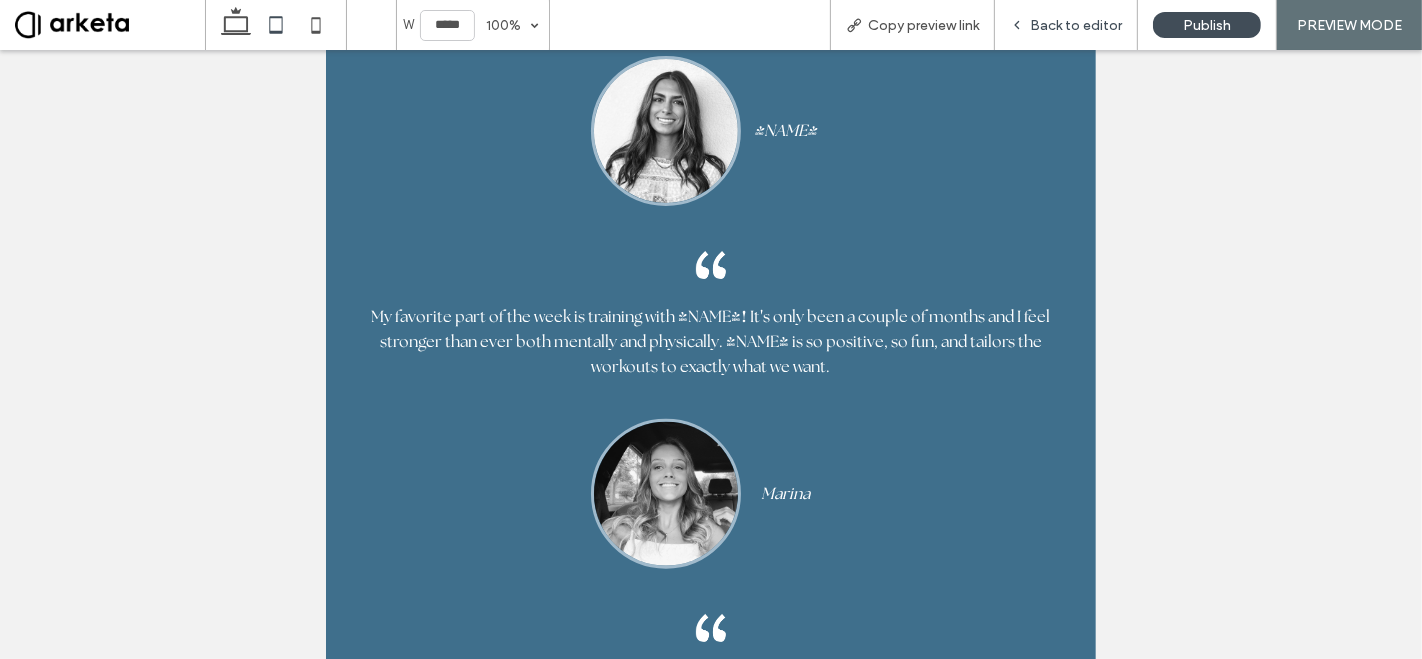 click 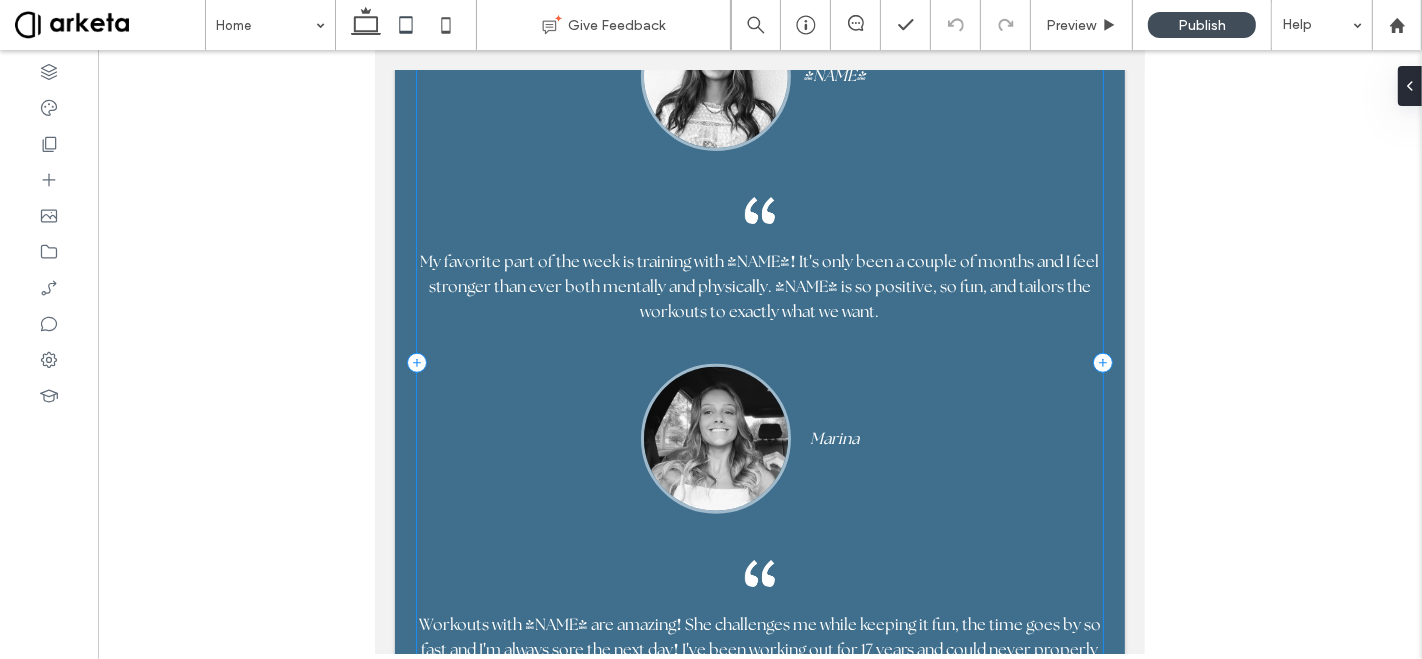 click on "Training with Elyse has taught me healthy behaviors that I will carry with me forever. She ' s extremely encouraging and always keeps her workouts fun yet challenging. Working out is something I look forward to now for the first time in my life.
Krista
My favorite part of the week is training with Elyse !   It ' s only been a couple of months and I feel stronger than ever both mentally and physically. Elyse is so positive, so fun, and tailors the workouts to exactly what we want. ﻿
Marina
Workouts with Elyse are amazing !   She challenges me while keeping it fun, the time goes by so fast and I ' m always sore the next day !   I ' ve been working out for 17 years and could never properly squeeze my glutes until Elyse !   I really see a difference in my body with her workouts.
Imira" at bounding box center [759, 363] 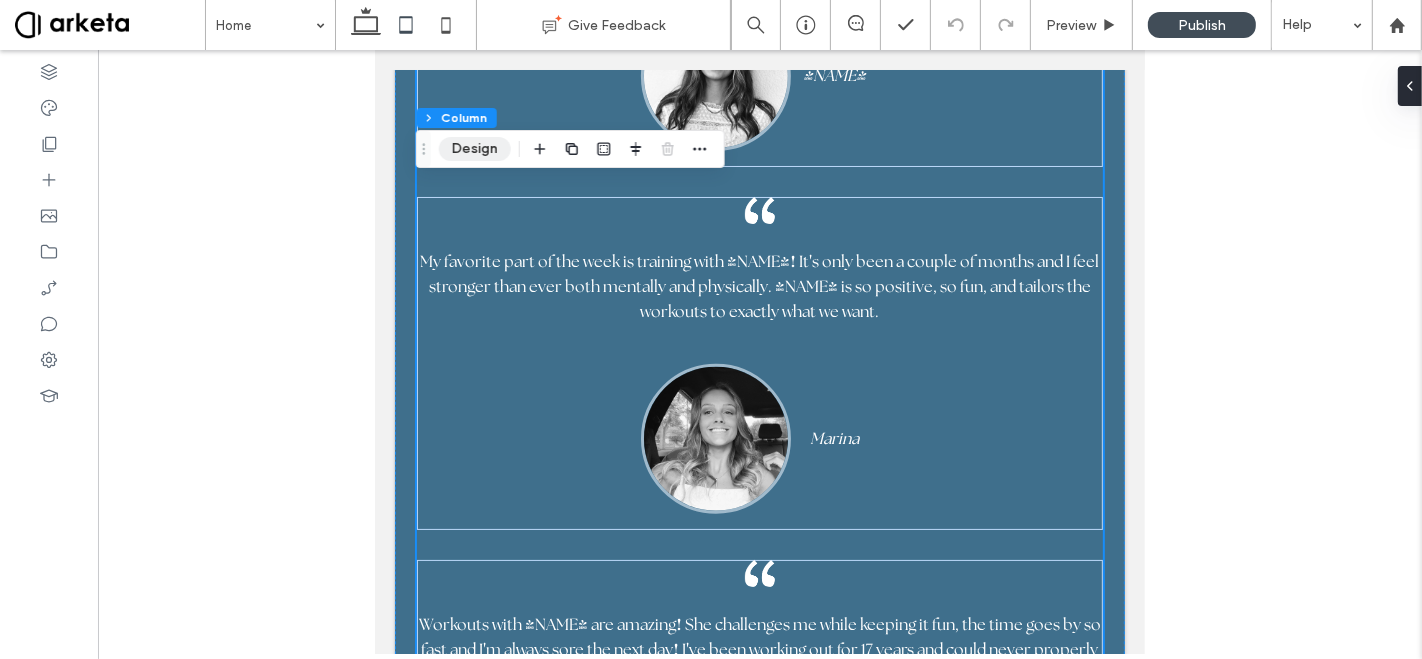 click on "Design" at bounding box center [475, 149] 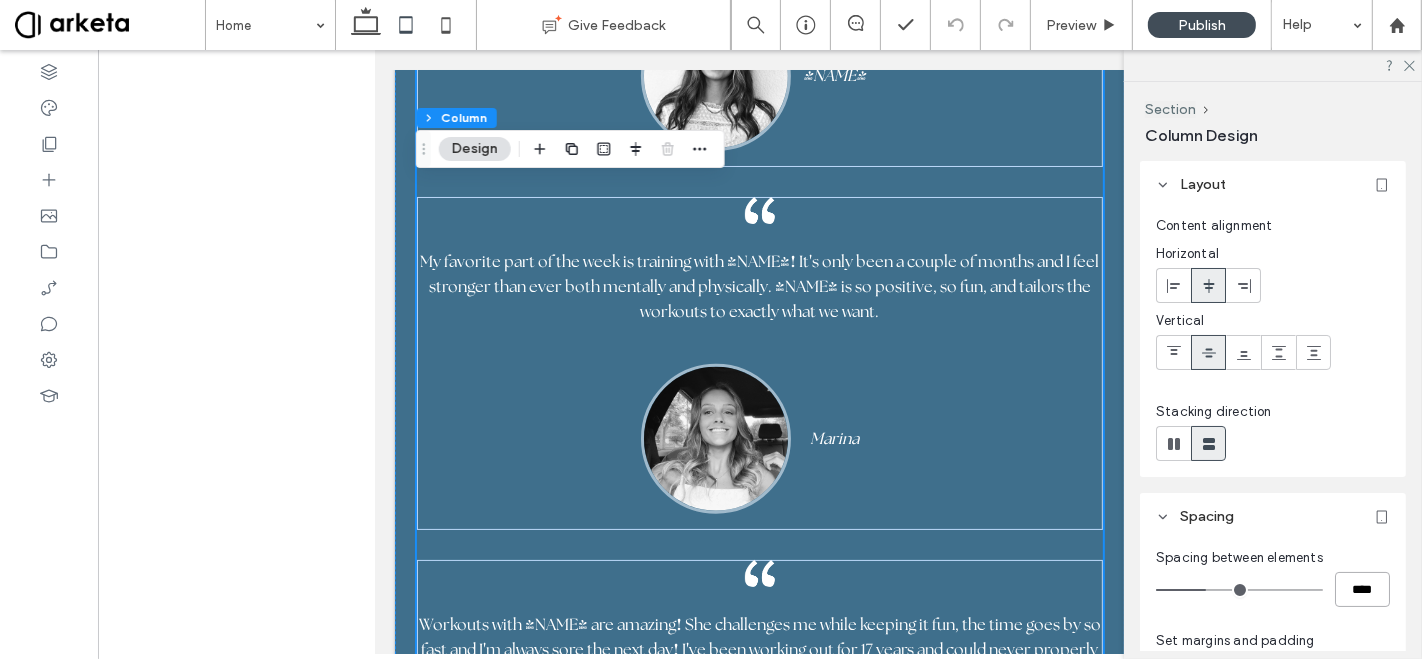 click on "****" at bounding box center (1362, 589) 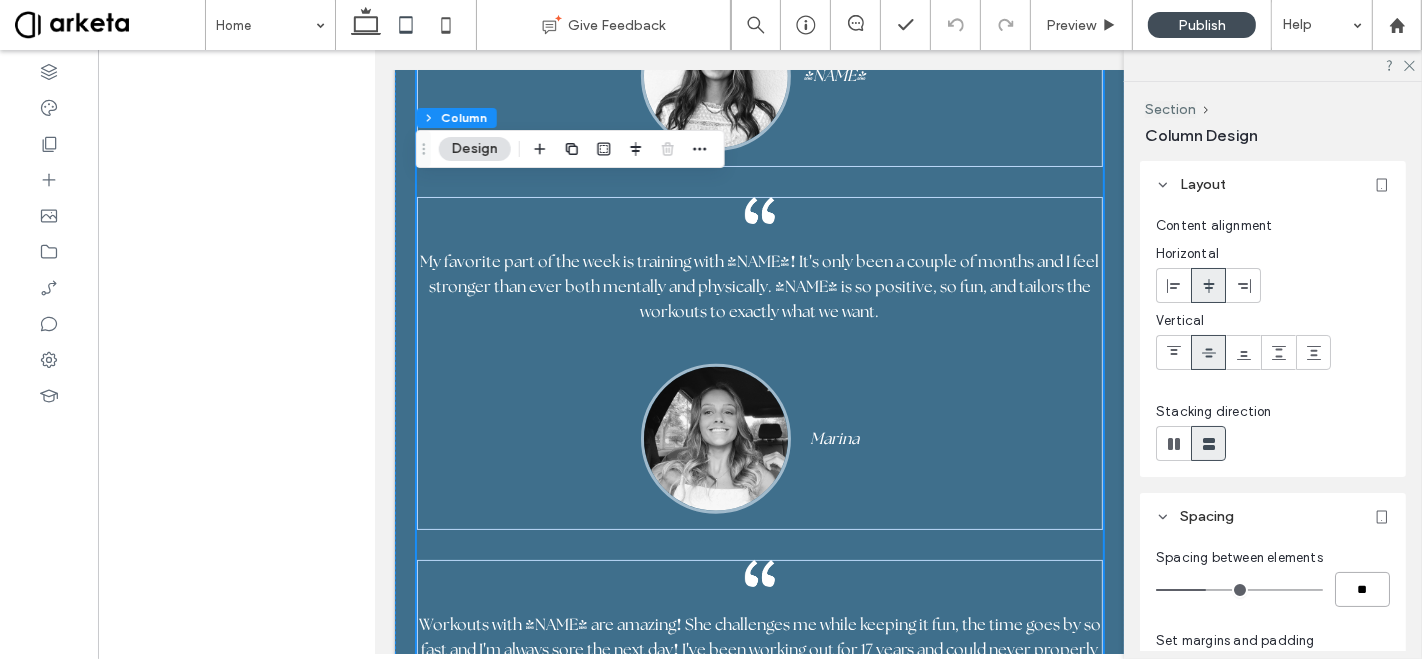 type on "**" 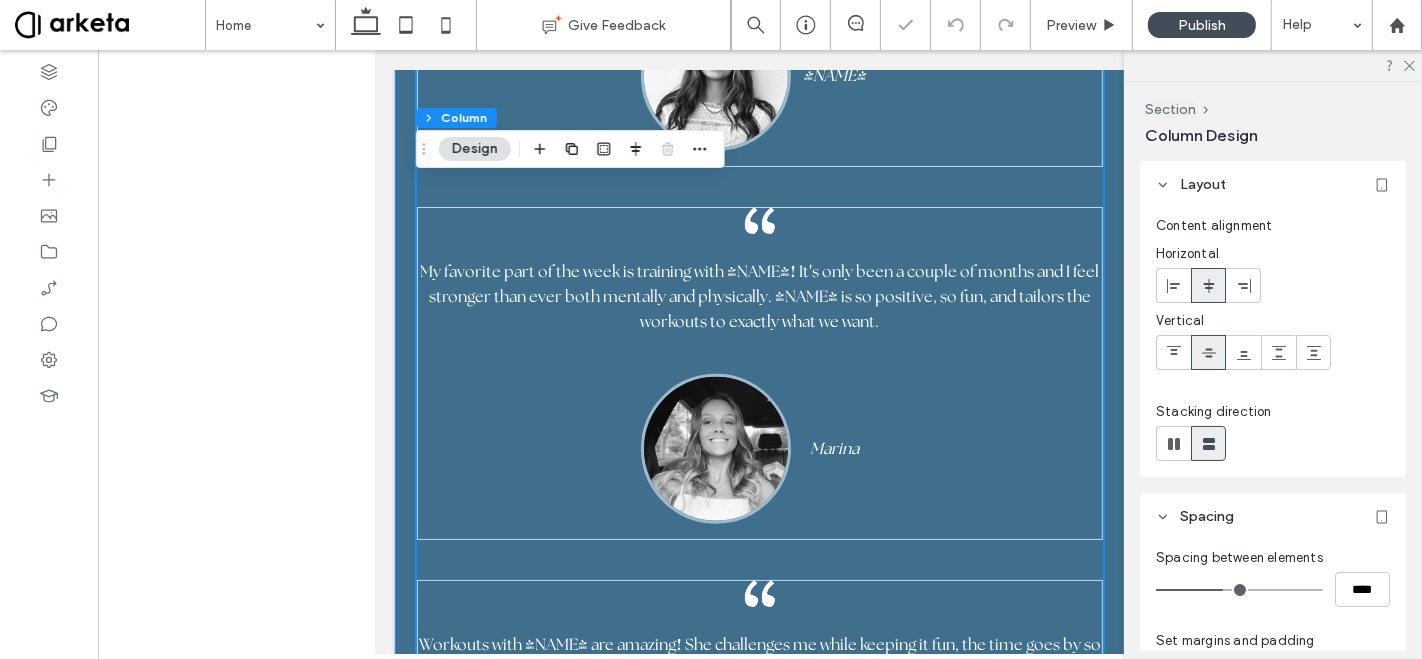 click on "Training with Elyse has taught me healthy behaviors that I will carry with me forever. She ' s extremely encouraging and always keeps her workouts fun yet challenging. Working out is something I look forward to now for the first time in my life.
Krista
My favorite part of the week is training with Elyse !   It ' s only been a couple of months and I feel stronger than ever both mentally and physically. Elyse is so positive, so fun, and tailors the workouts to exactly what we want. ﻿
Marina
Workouts with Elyse are amazing !   She challenges me while keeping it fun, the time goes by so fast and I ' m always sore the next day !   I ' ve been working out for 17 years and could never properly squeeze my glutes until Elyse !   I really see a difference in my body with her workouts.
Imira" at bounding box center (759, 358) 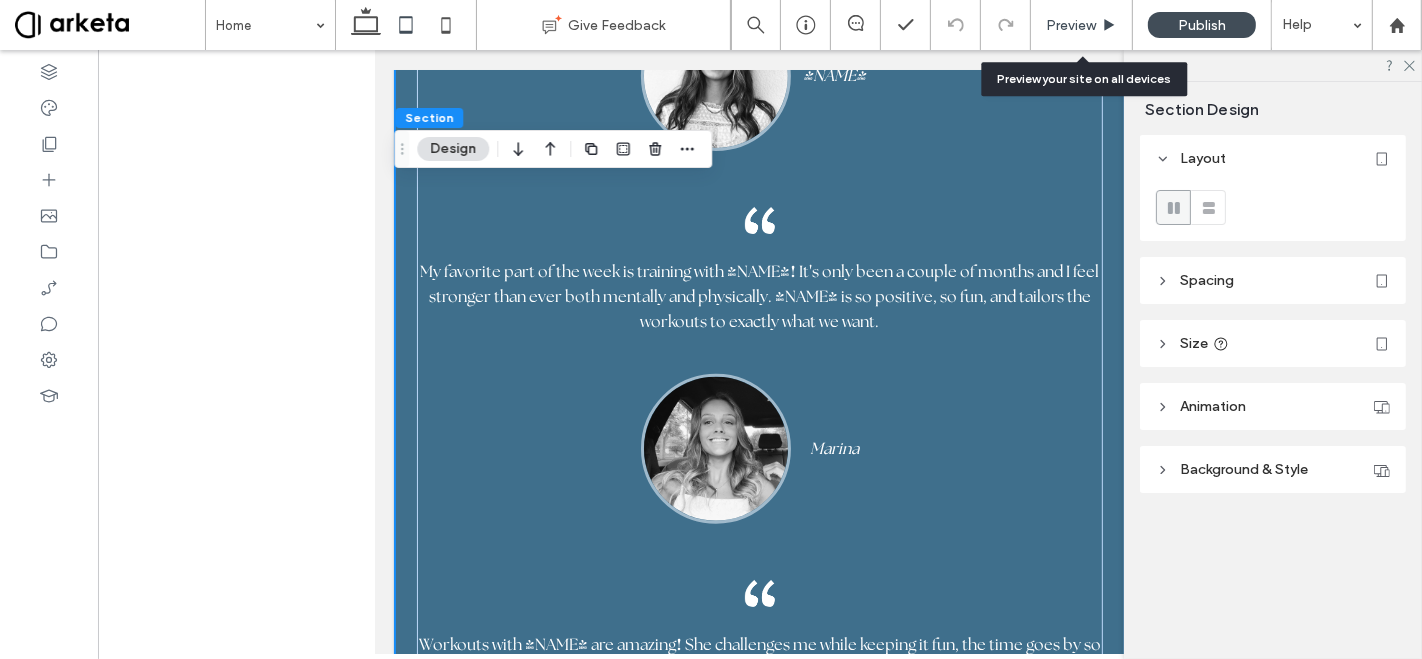 click on "Preview" at bounding box center (1071, 25) 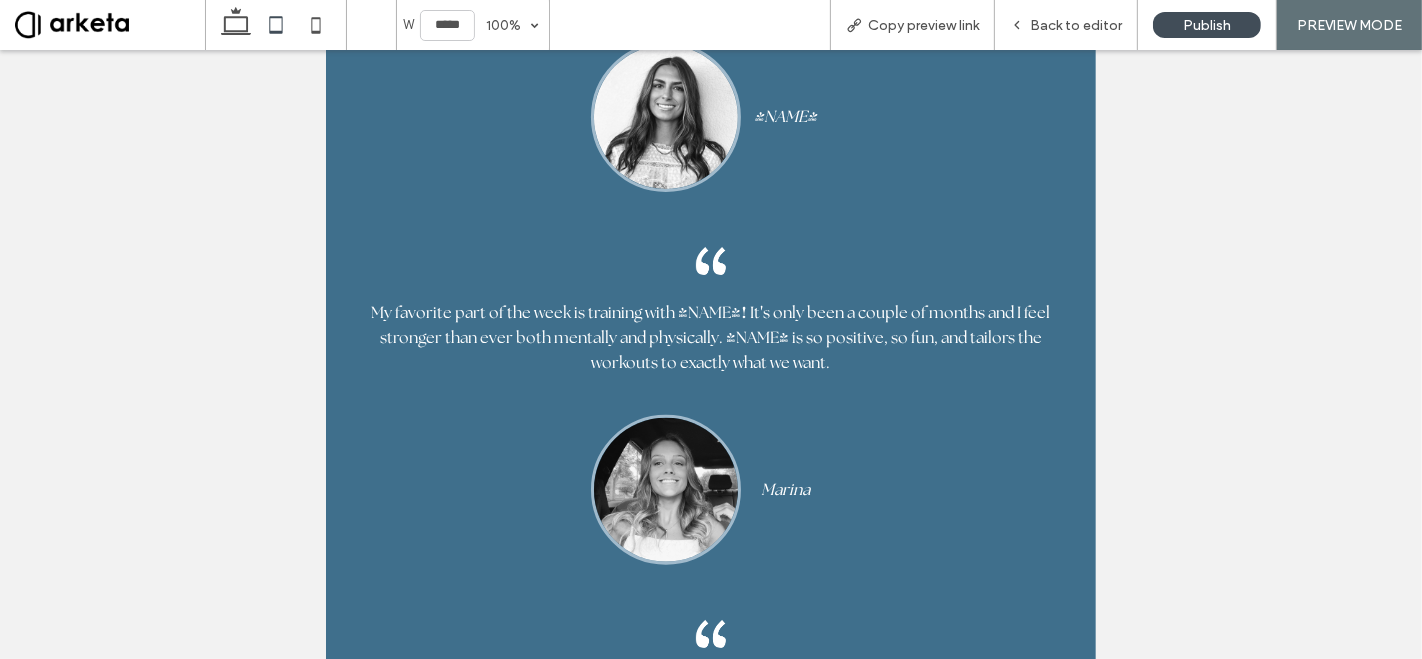 scroll, scrollTop: 7942, scrollLeft: 0, axis: vertical 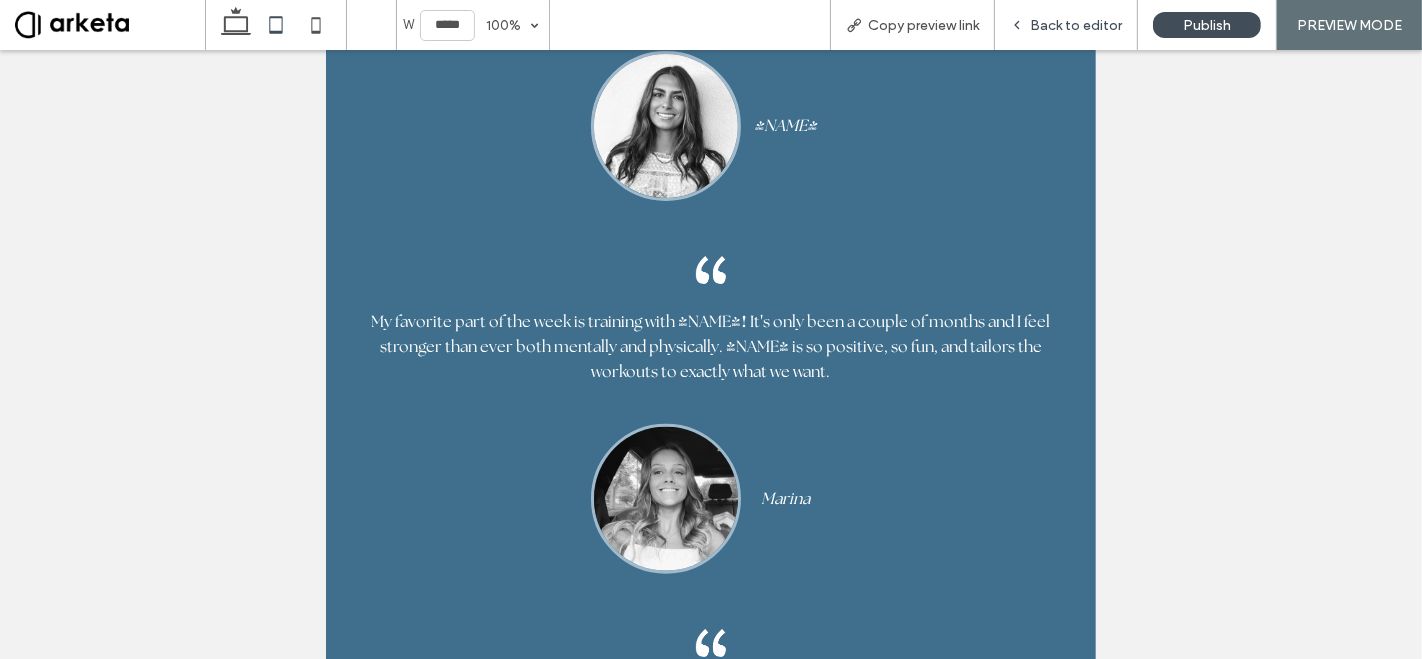 click on "Back to editor" at bounding box center [1076, 25] 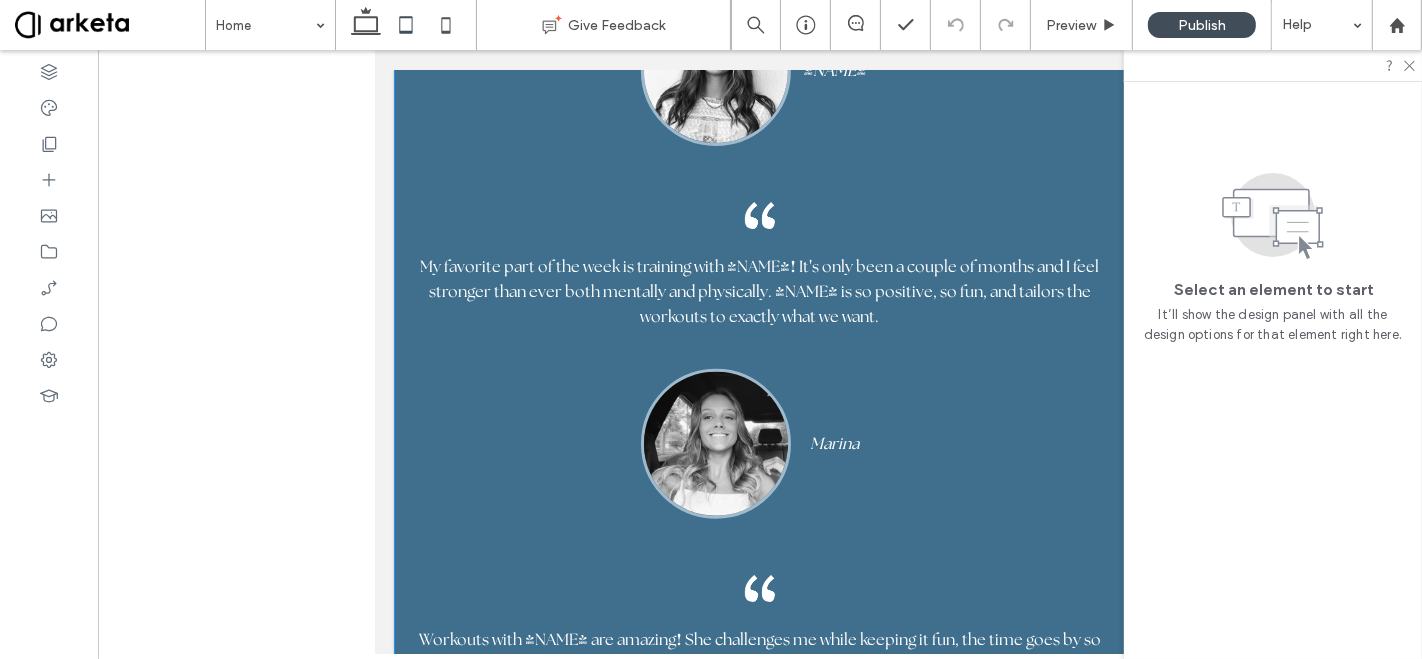 click on "Training with Elyse has taught me healthy behaviors that I will carry with me forever. She ' s extremely encouraging and always keeps her workouts fun yet challenging. Working out is something I look forward to now for the first time in my life.
Krista
My favorite part of the week is training with Elyse !   It ' s only been a couple of months and I feel stronger than ever both mentally and physically. Elyse is so positive, so fun, and tailors the workouts to exactly what we want. ﻿
Marina
Workouts with Elyse are amazing !   She challenges me while keeping it fun, the time goes by so fast and I ' m always sore the next day !   I ' ve been working out for 17 years and could never properly squeeze my glutes until Elyse !   I really see a difference in my body with her workouts.
Imira" at bounding box center (759, 353) 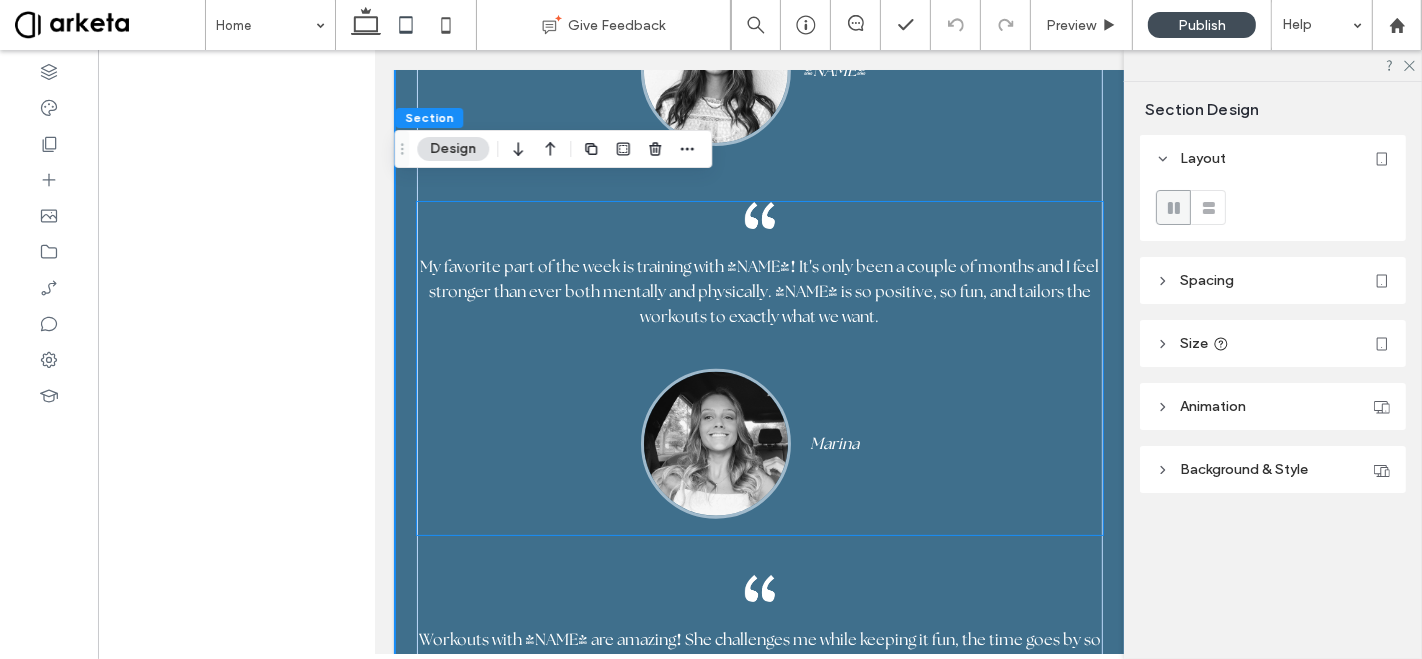 click on "﻿" at bounding box center (759, 341) 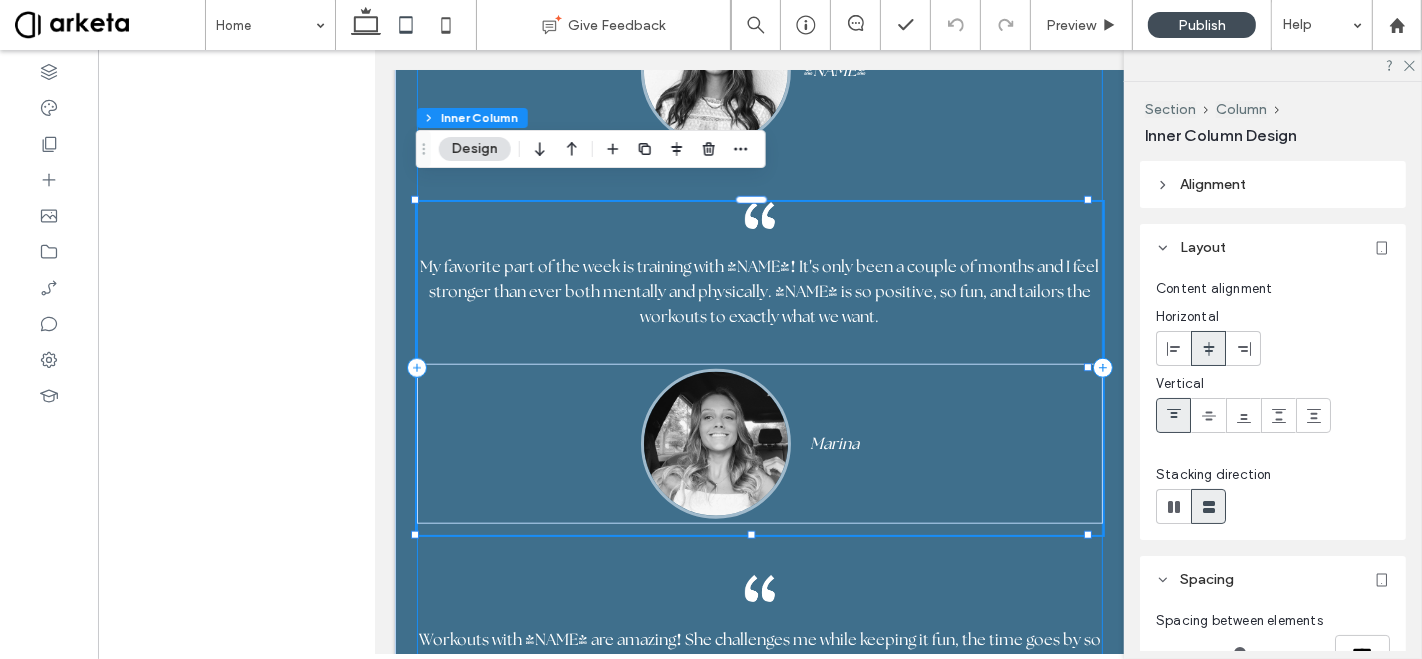 click on "Training with Elyse has taught me healthy behaviors that I will carry with me forever. She ' s extremely encouraging and always keeps her workouts fun yet challenging. Working out is something I look forward to now for the first time in my life.
Krista
My favorite part of the week is training with Elyse !   It ' s only been a couple of months and I feel stronger than ever both mentally and physically. Elyse is so positive, so fun, and tailors the workouts to exactly what we want. ﻿
Marina
Workouts with Elyse are amazing !   She challenges me while keeping it fun, the time goes by so fast and I ' m always sore the next day !   I ' ve been working out for 17 years and could never properly squeeze my glutes until Elyse !   I really see a difference in my body with her workouts.
Imira" at bounding box center [759, 368] 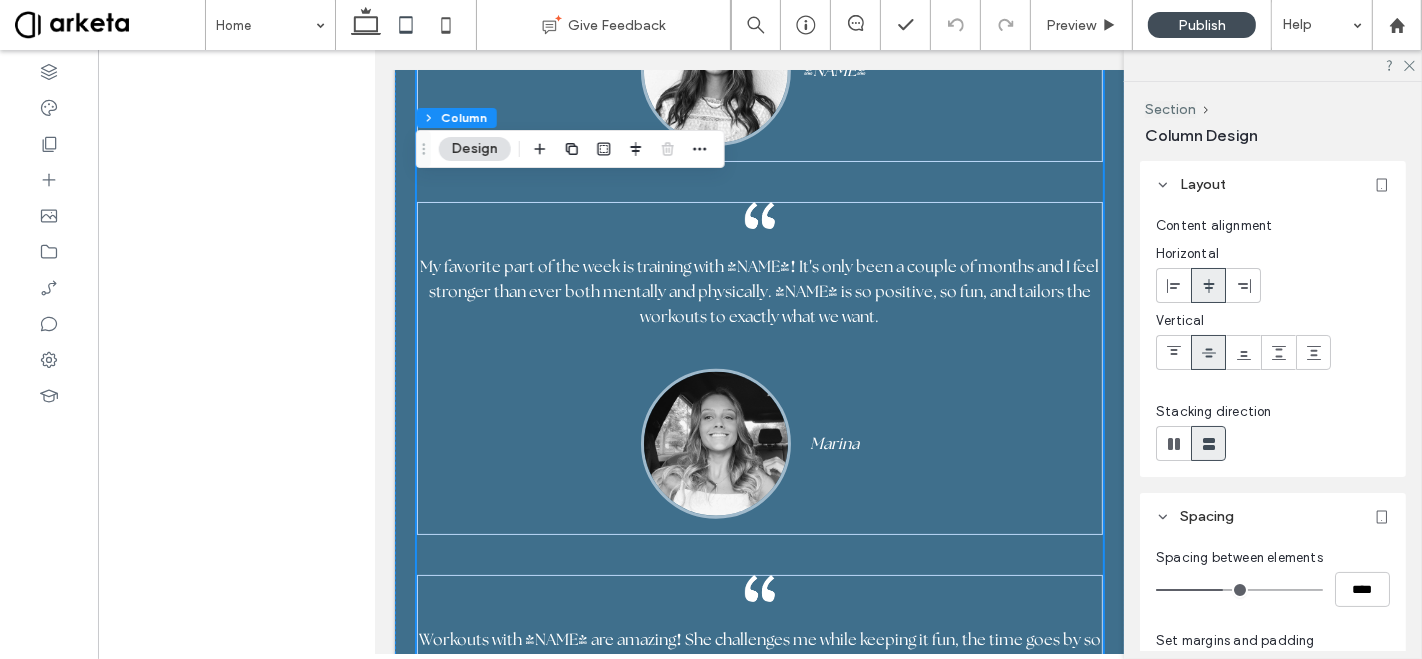 scroll, scrollTop: 282, scrollLeft: 0, axis: vertical 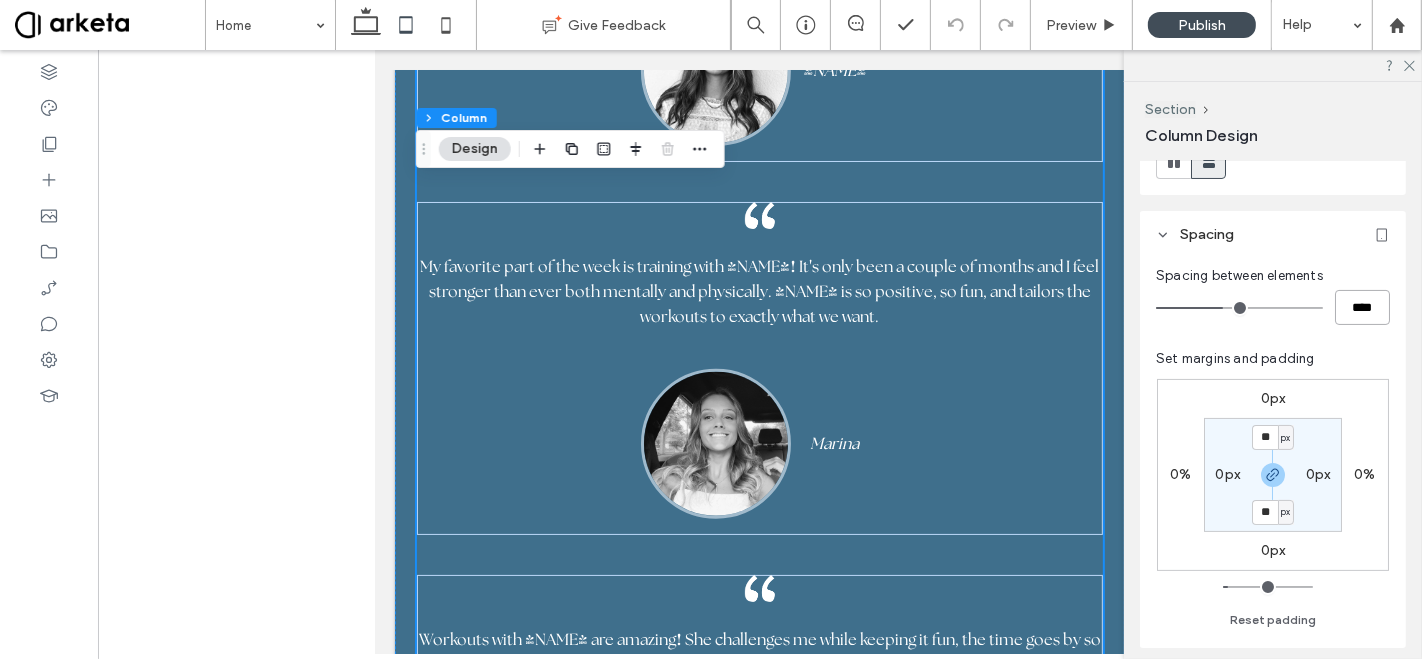 click on "****" at bounding box center (1362, 307) 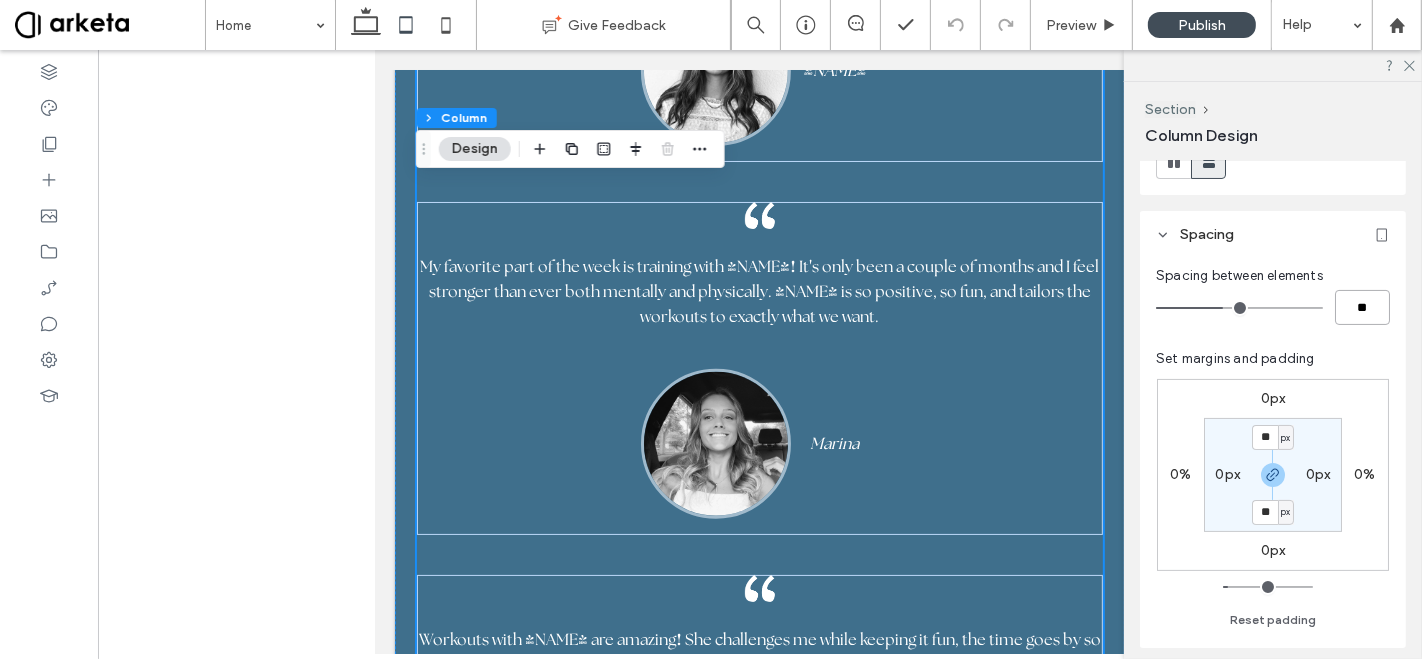 type on "****" 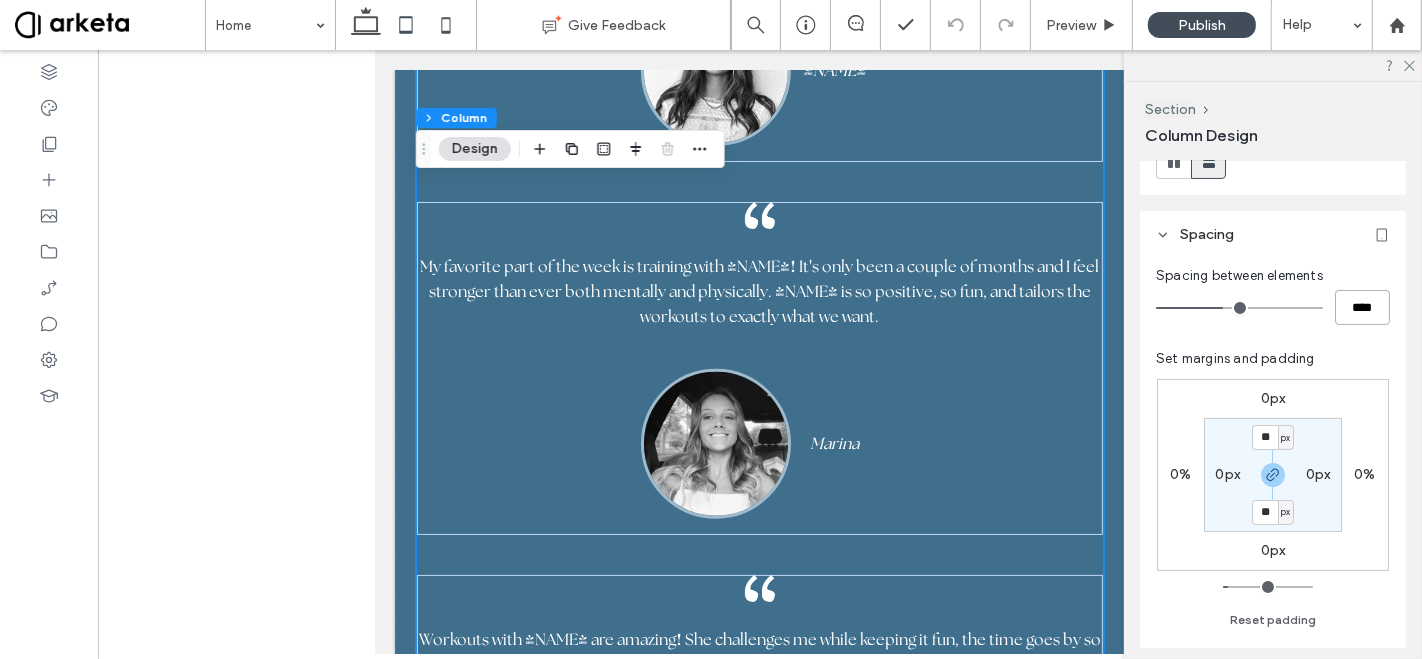 type on "**" 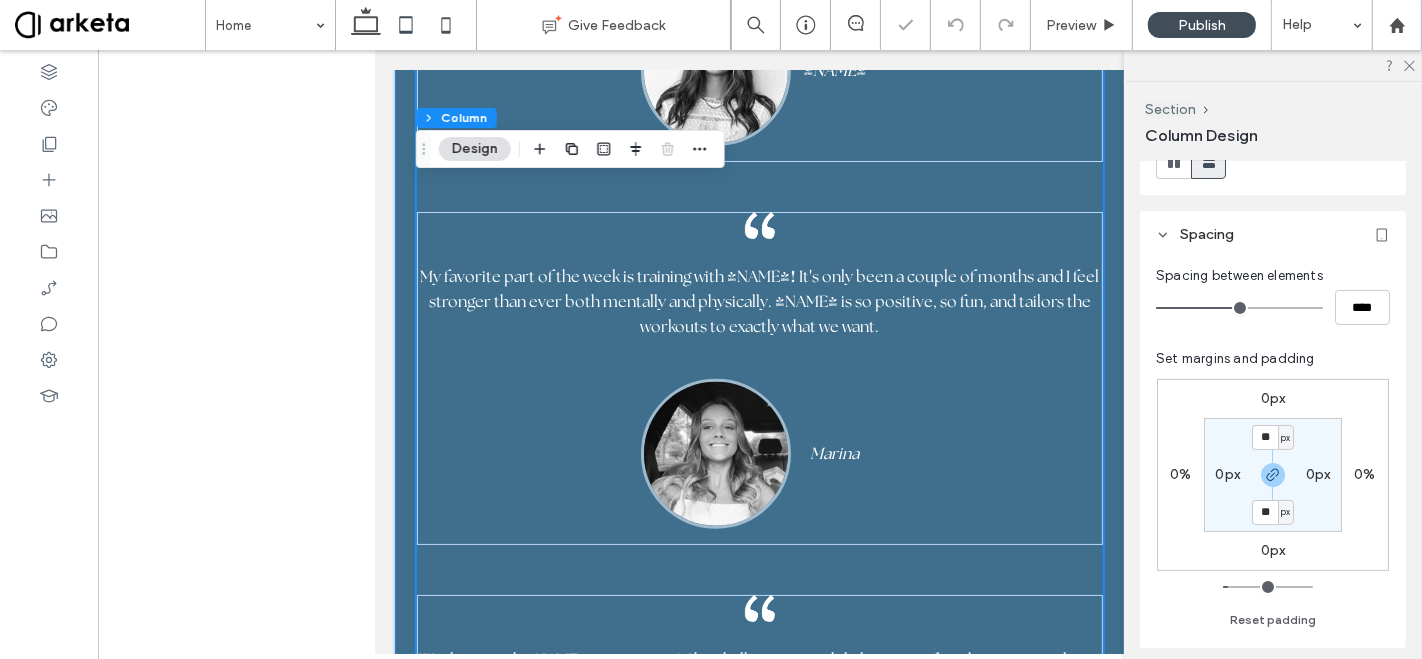 click on "Training with Elyse has taught me healthy behaviors that I will carry with me forever. She ' s extremely encouraging and always keeps her workouts fun yet challenging. Working out is something I look forward to now for the first time in my life.
Krista
My favorite part of the week is training with Elyse !   It ' s only been a couple of months and I feel stronger than ever both mentally and physically. Elyse is so positive, so fun, and tailors the workouts to exactly what we want. ﻿
Marina
Workouts with Elyse are amazing !   She challenges me while keeping it fun, the time goes by so fast and I ' m always sore the next day !   I ' ve been working out for 17 years and could never properly squeeze my glutes until Elyse !   I really see a difference in my body with her workouts.
Imira" at bounding box center (759, 363) 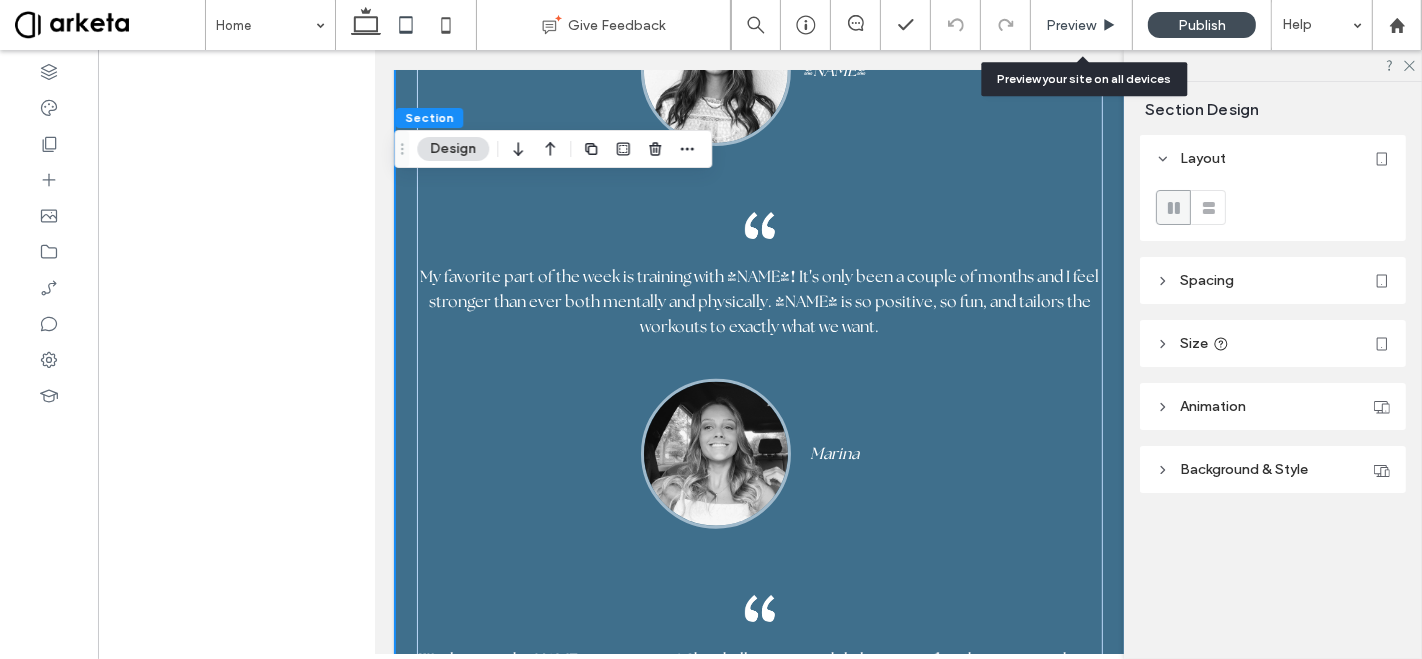 click on "Preview" at bounding box center (1071, 25) 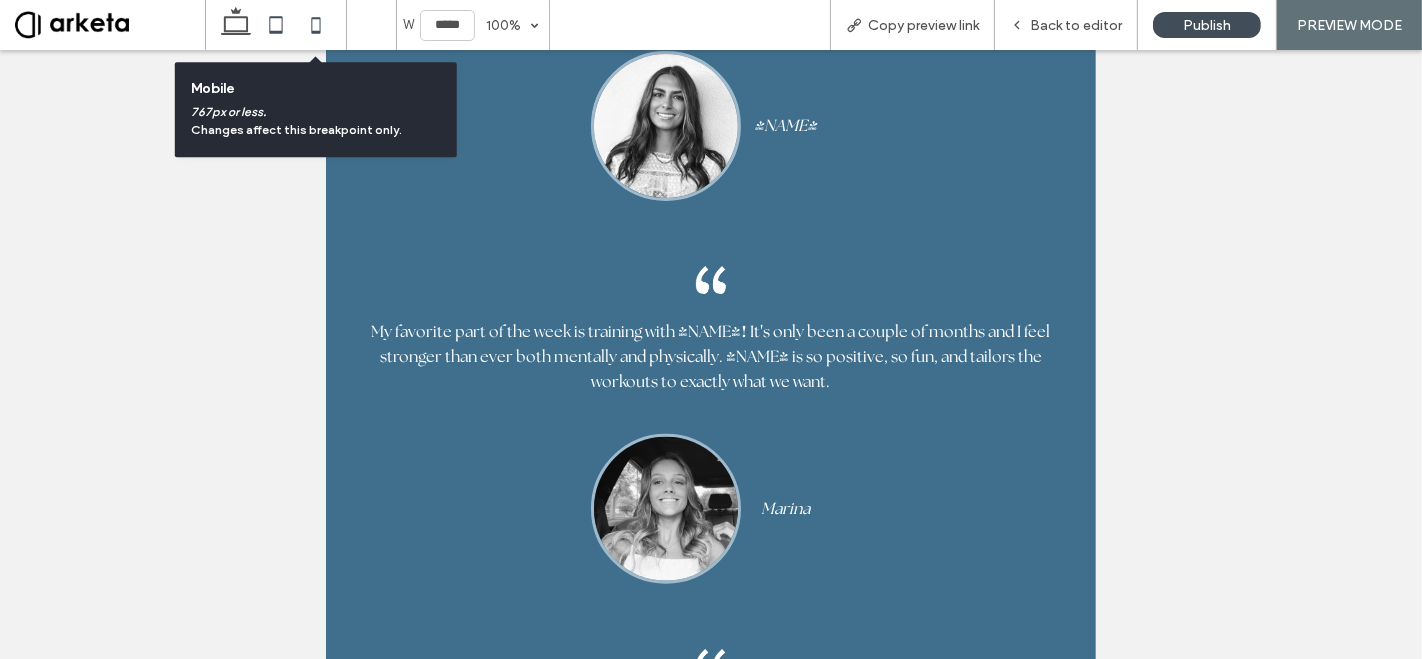 click 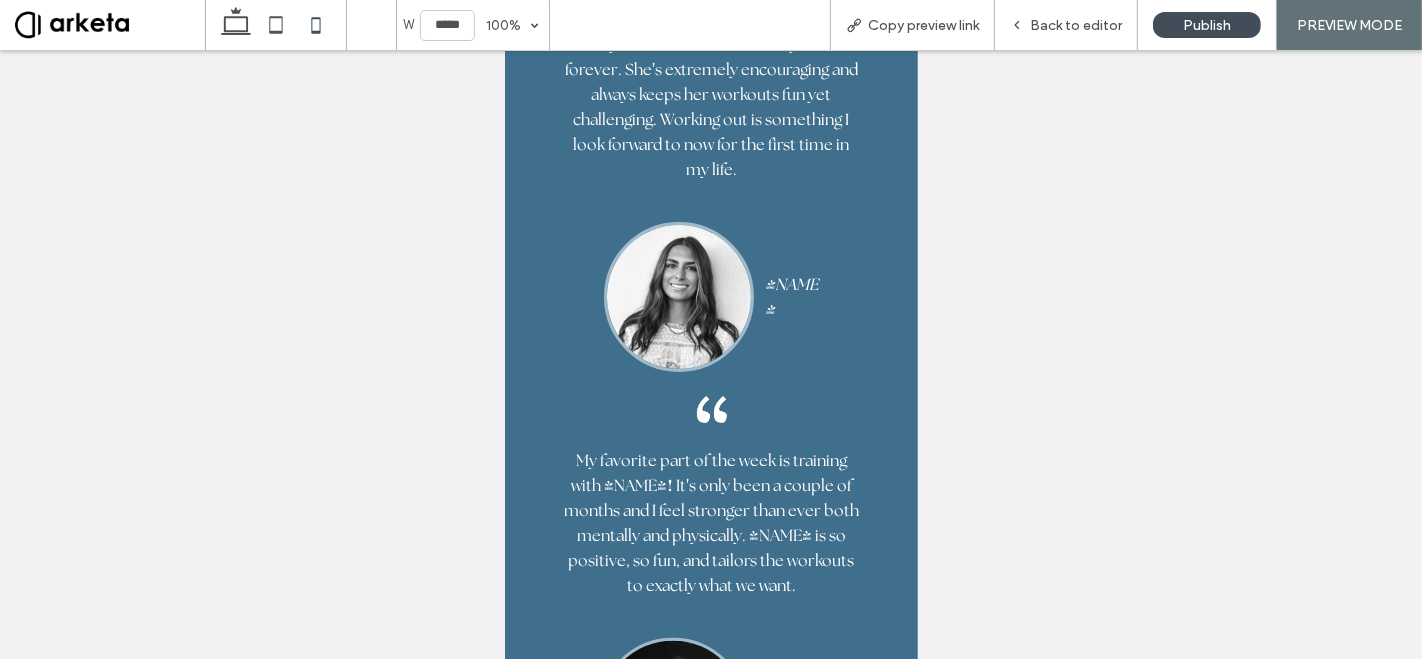 scroll, scrollTop: 6734, scrollLeft: 0, axis: vertical 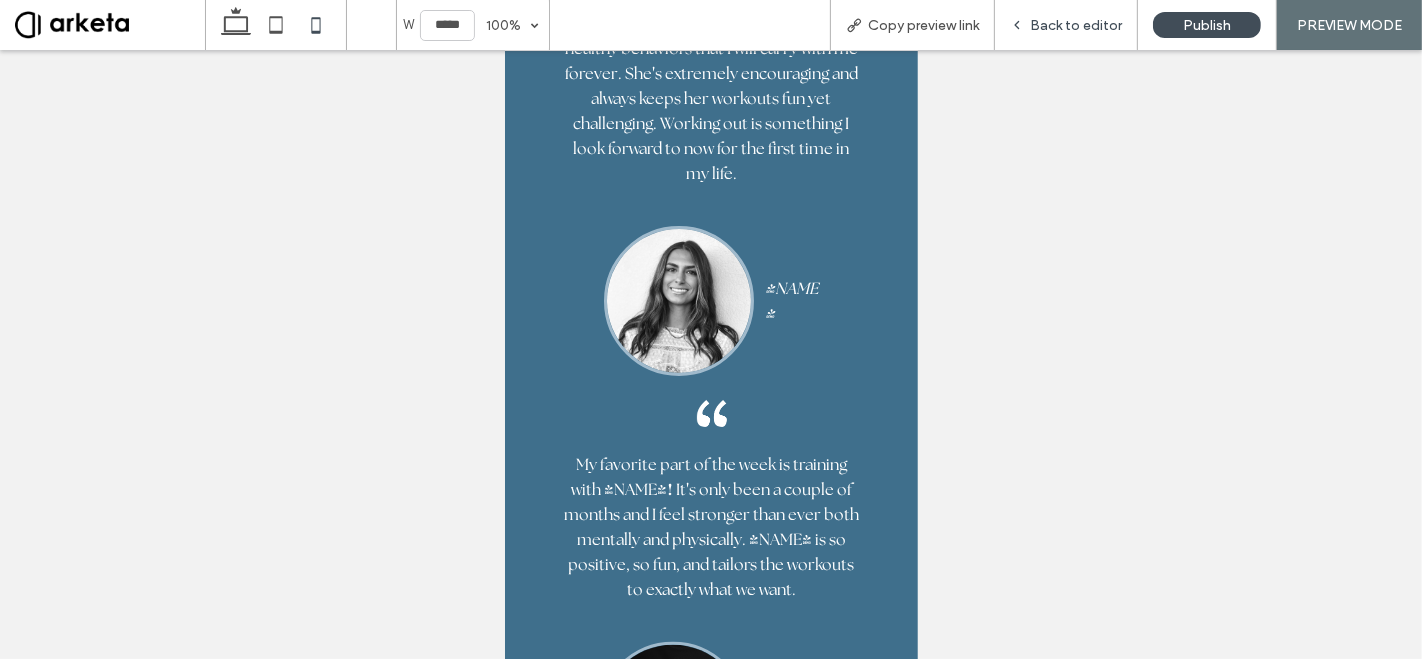 click on "Back to editor" at bounding box center [1076, 25] 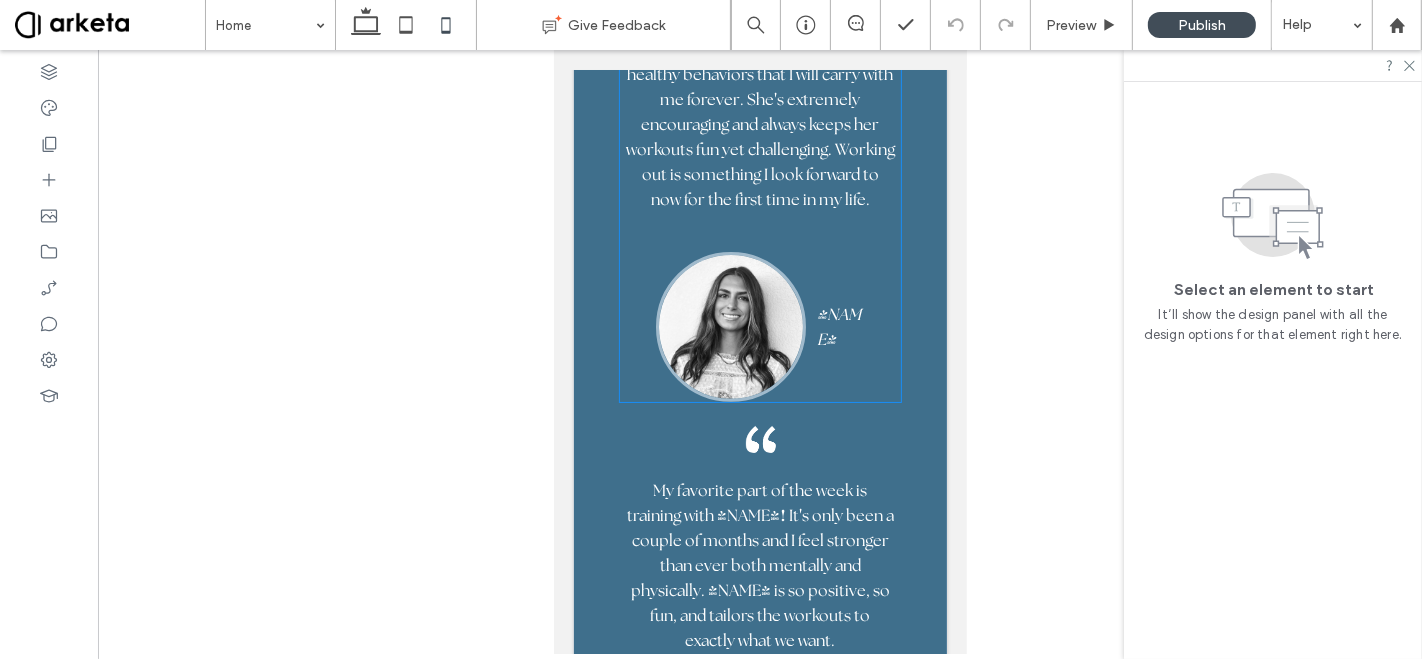 scroll, scrollTop: 6962, scrollLeft: 0, axis: vertical 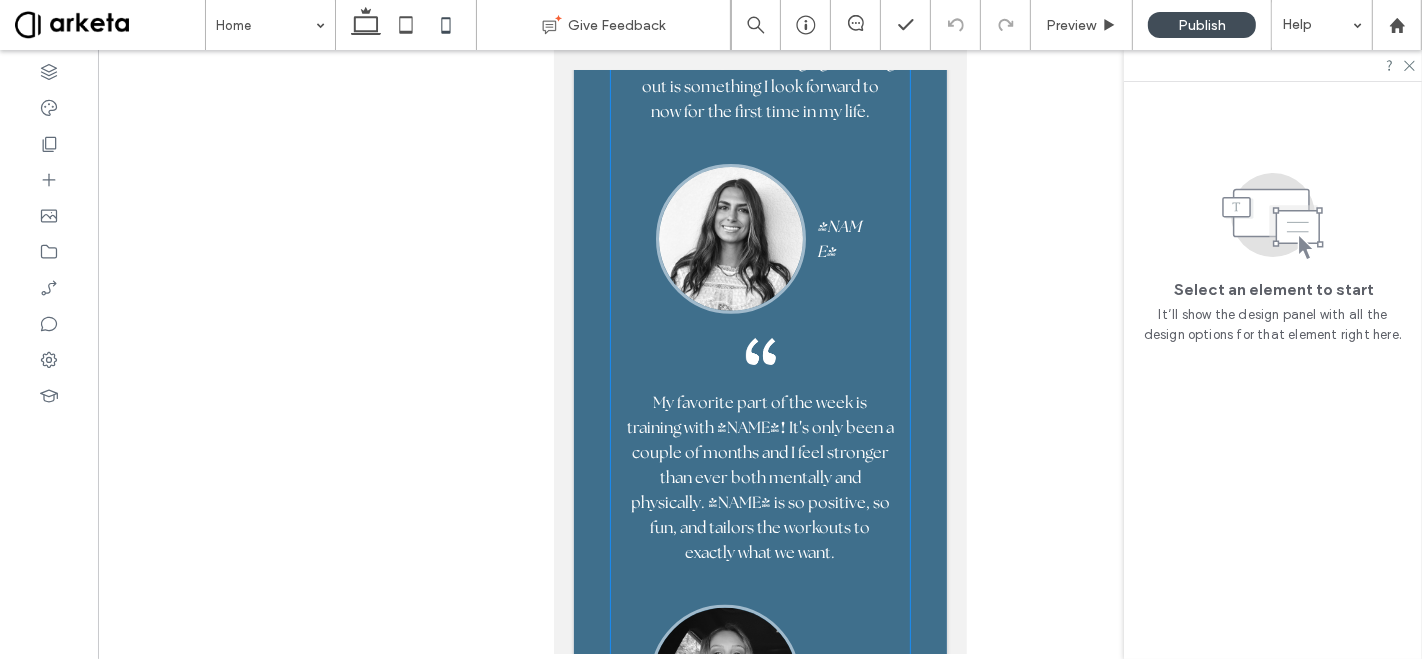 click on "Training with Elyse has taught me healthy behaviors that I will carry with me forever. She ' s extremely encouraging and always keeps her workouts fun yet challenging. Working out is something I look forward to now for the first time in my life.
Krista
My favorite part of the week is training with Elyse !   It ' s only been a couple of months and I feel stronger than ever both mentally and physically. Elyse is so positive, so fun, and tailors the workouts to exactly what we want. ﻿
Marina
Workouts with Elyse are amazing !   She challenges me while keeping it fun, the time goes by so fast and I ' m always sore the next day !   I ' ve been working out for 17 years and could never properly squeeze my glutes until Elyse !   I really see a difference in my body with her workouts.
Imira" at bounding box center [759, 558] 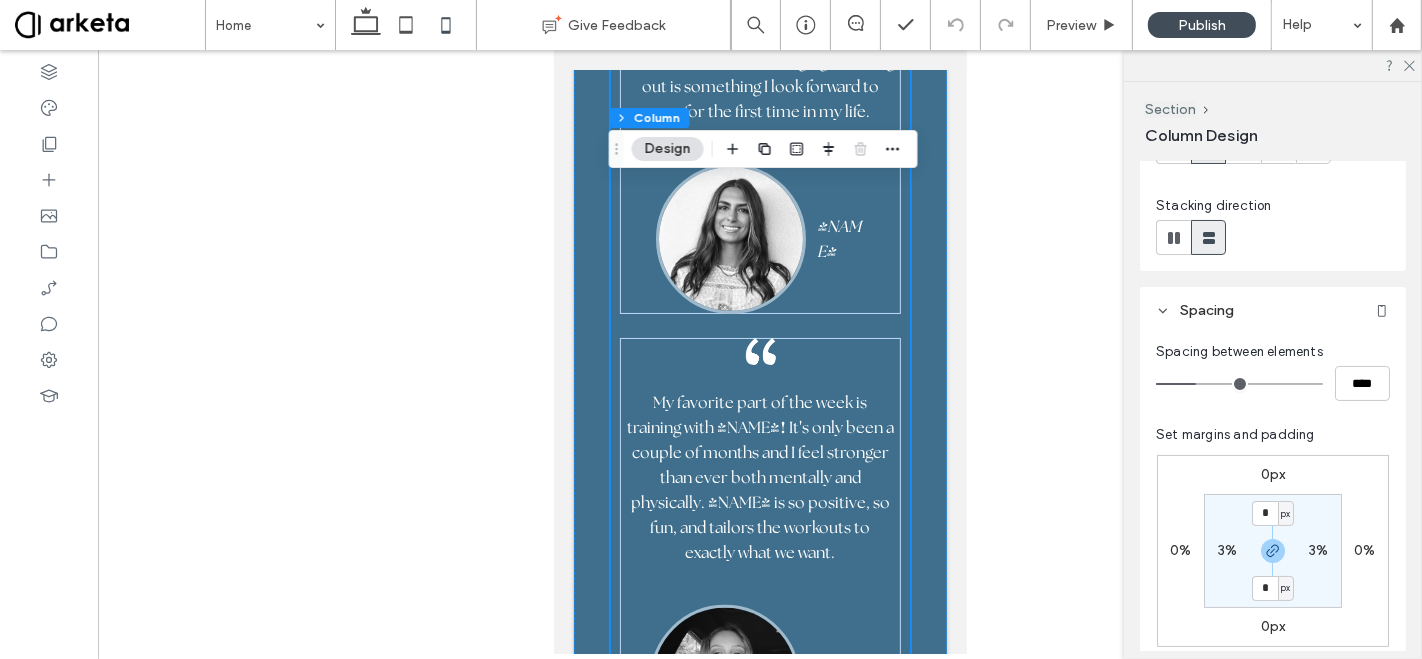 scroll, scrollTop: 222, scrollLeft: 0, axis: vertical 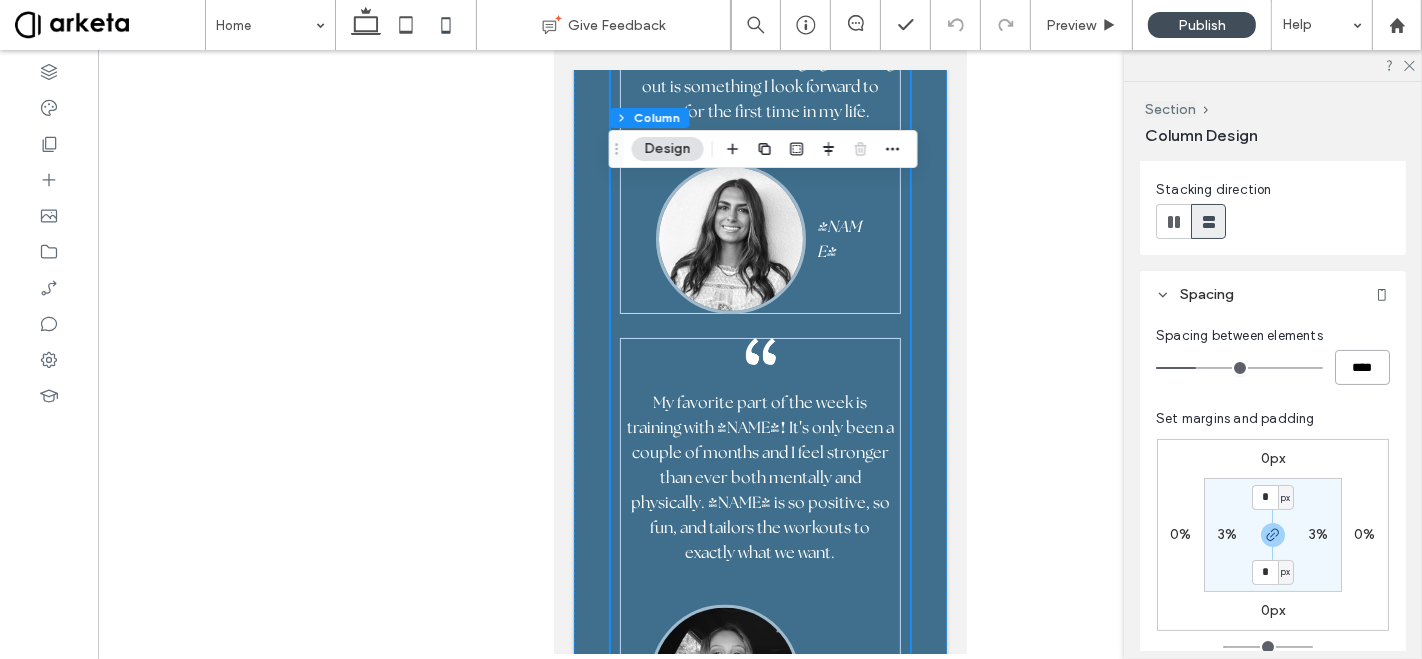 click on "****" at bounding box center (1362, 367) 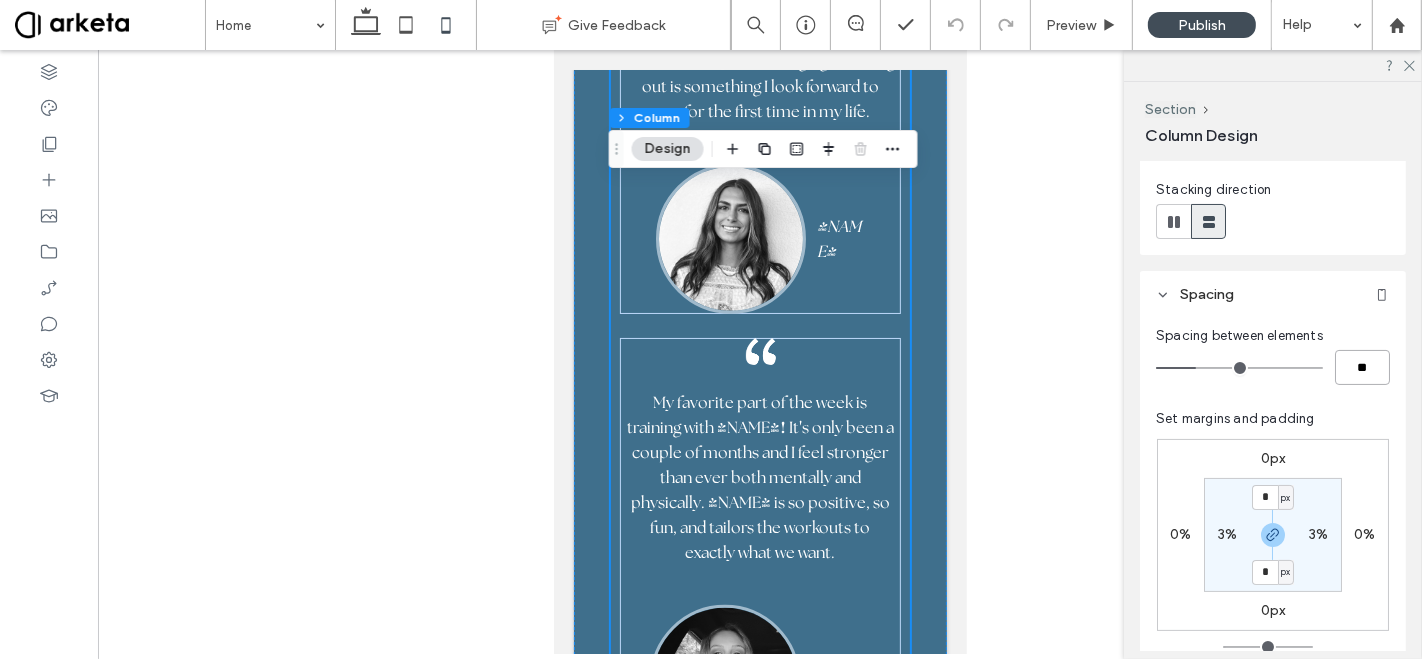 type on "**" 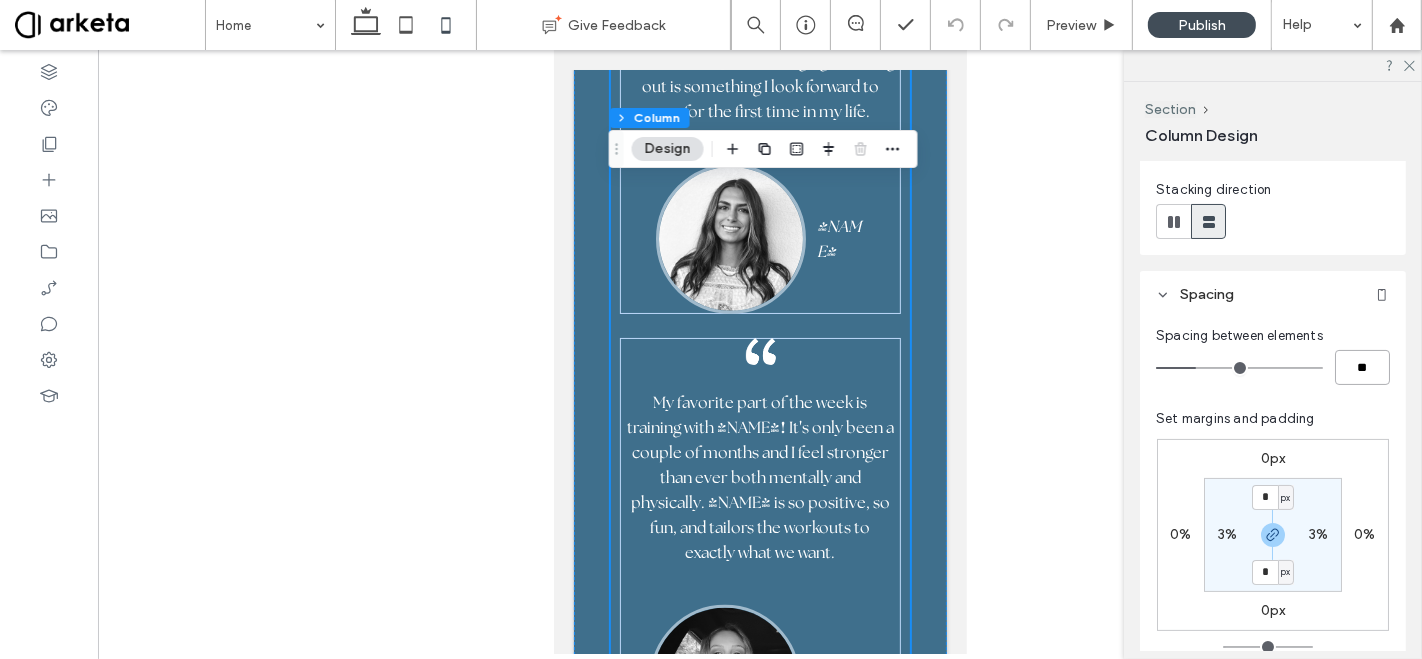 type on "**" 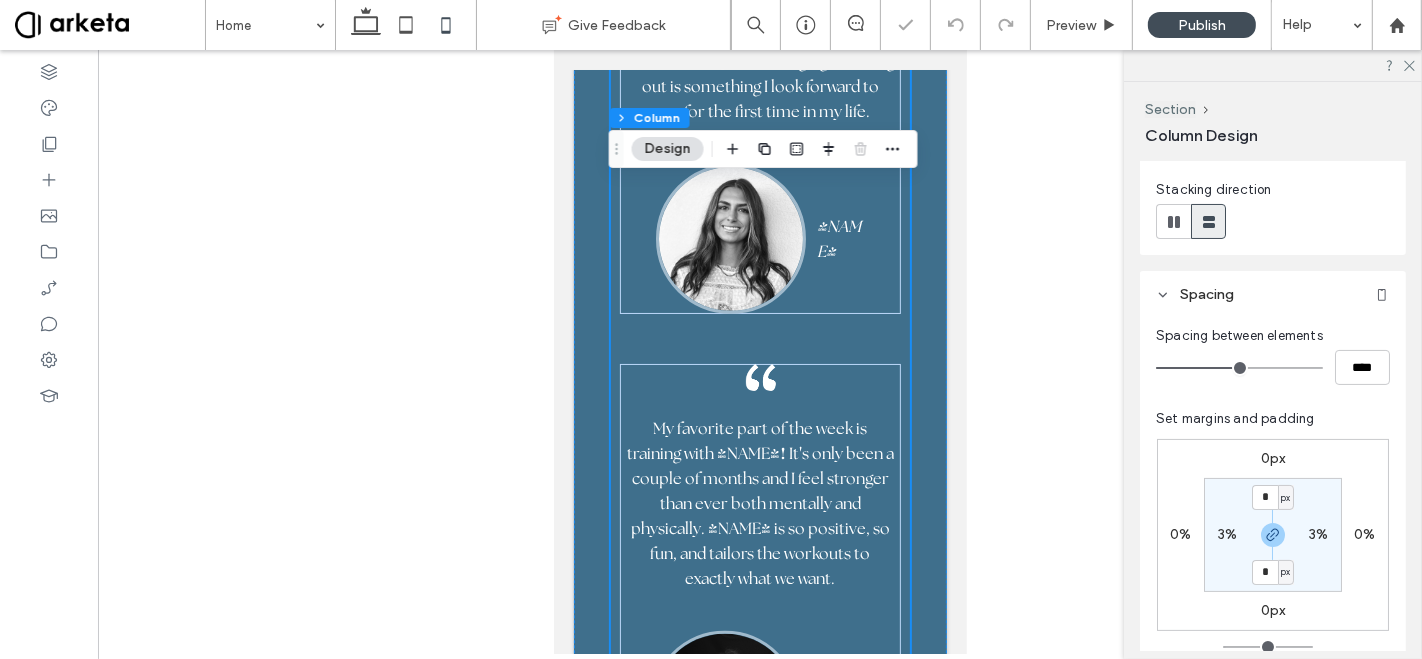 click at bounding box center [760, 352] 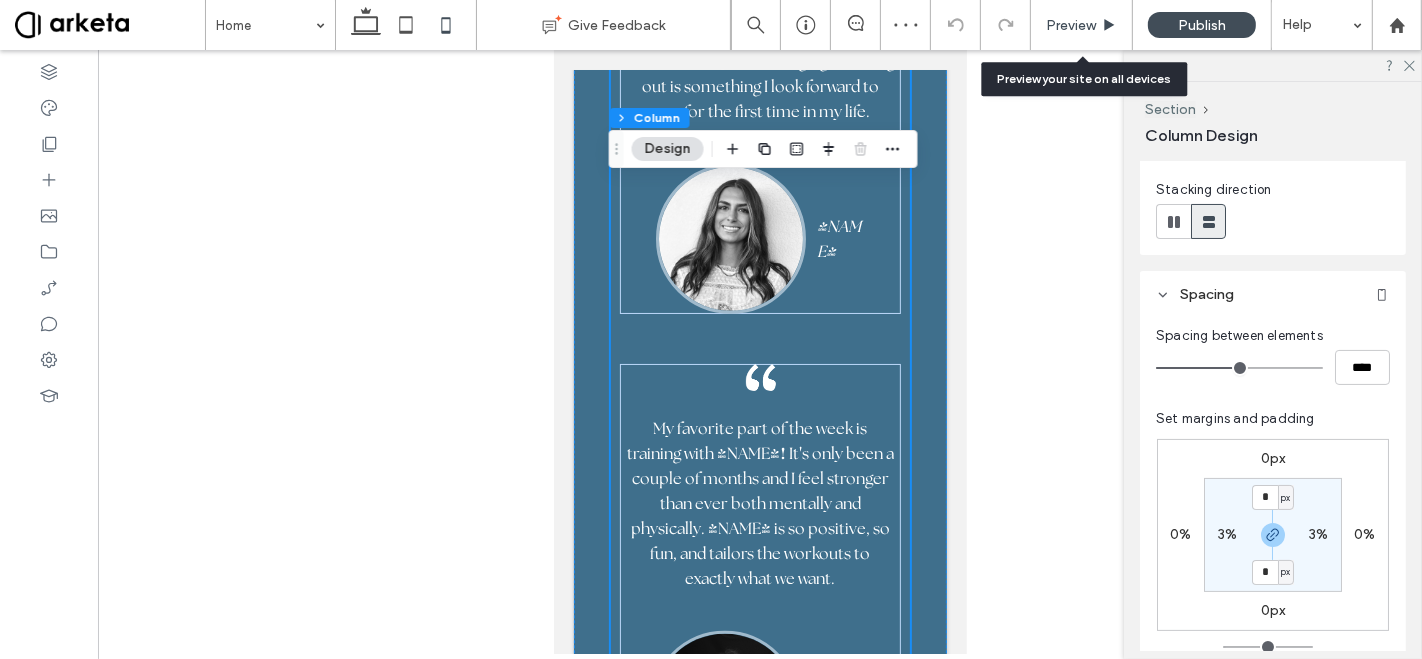 click on "Preview" at bounding box center [1082, 25] 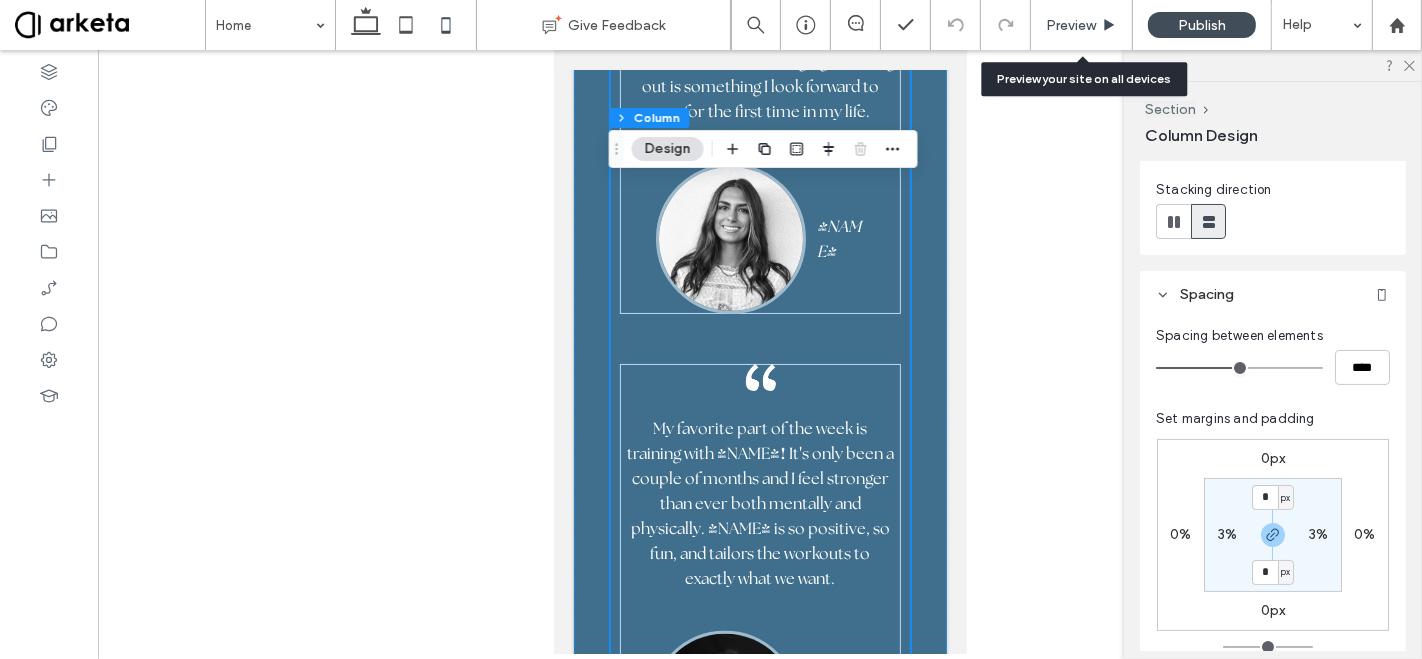 click on "Preview" at bounding box center [1082, 25] 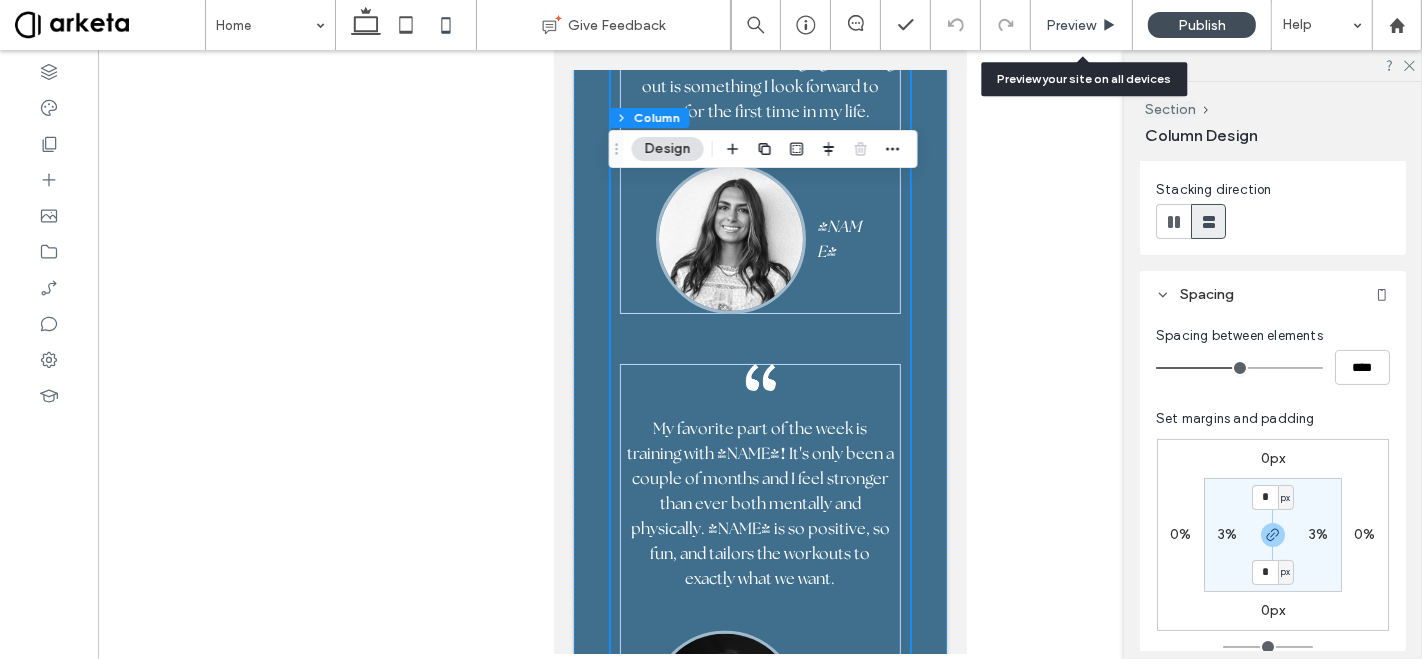 click on "Preview" at bounding box center (1071, 25) 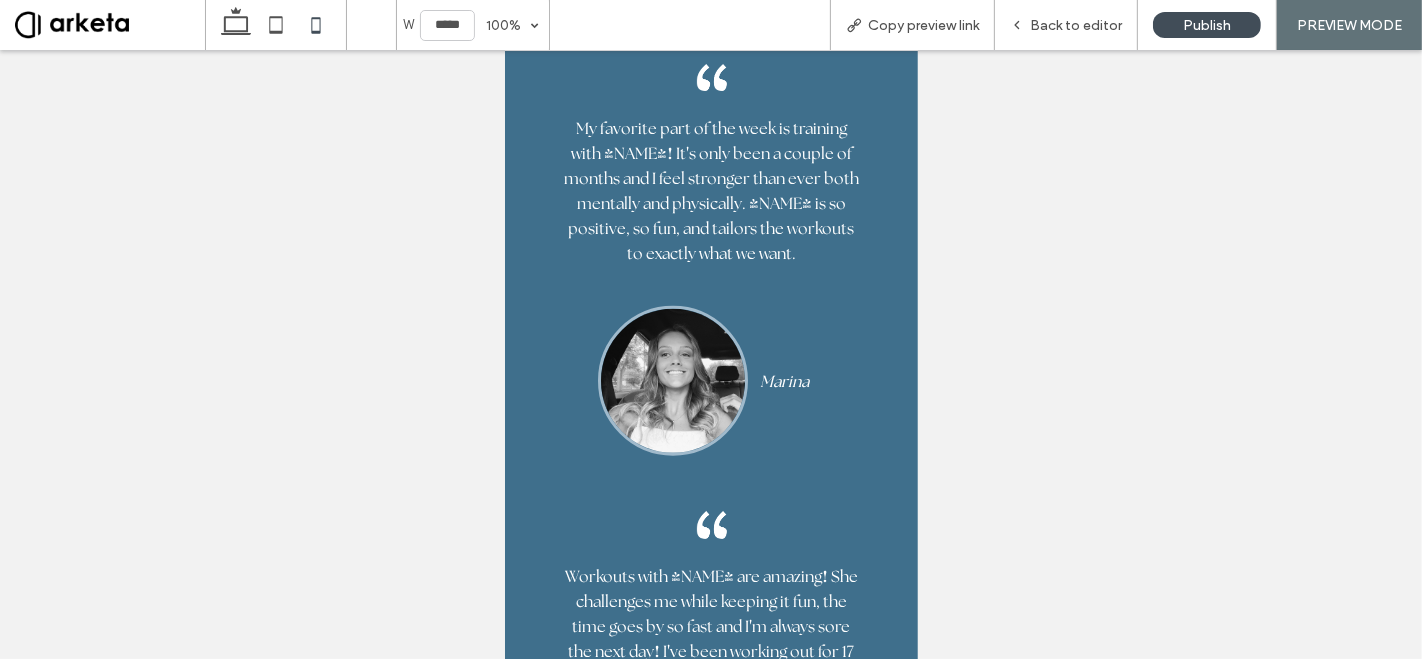 scroll, scrollTop: 7084, scrollLeft: 0, axis: vertical 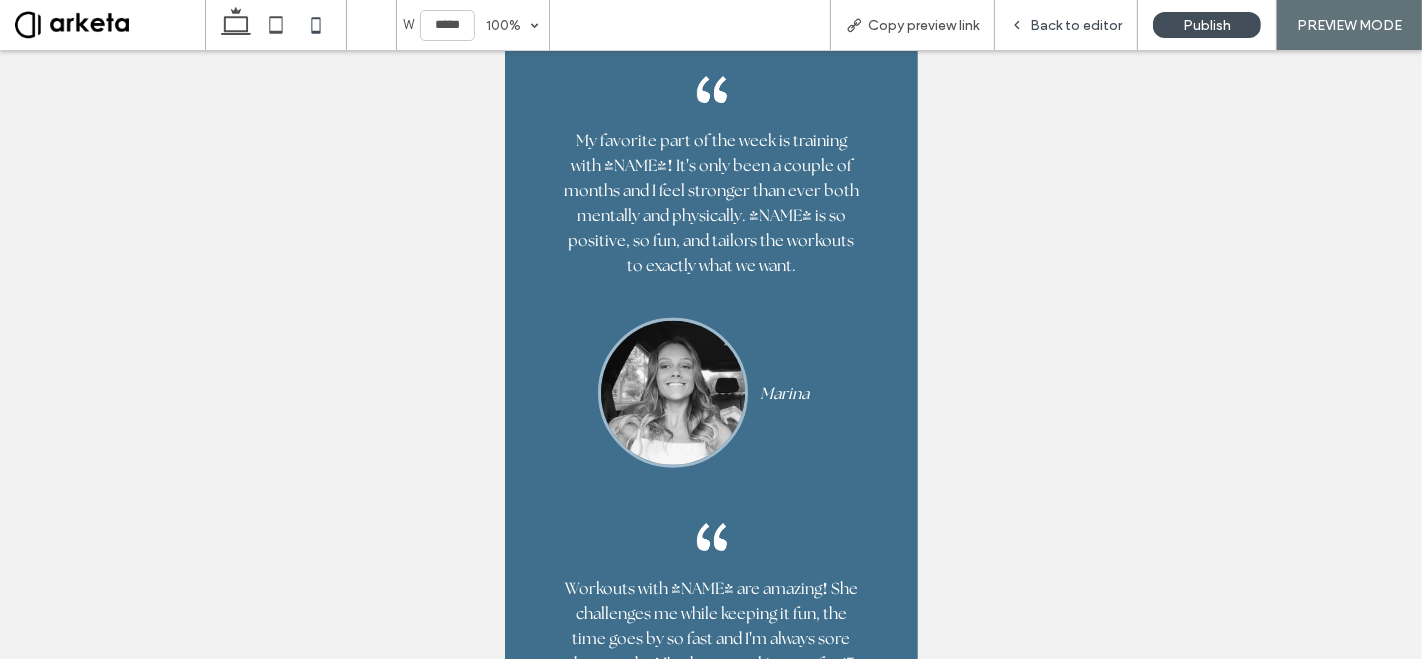 click on "Back to editor" at bounding box center (1066, 25) 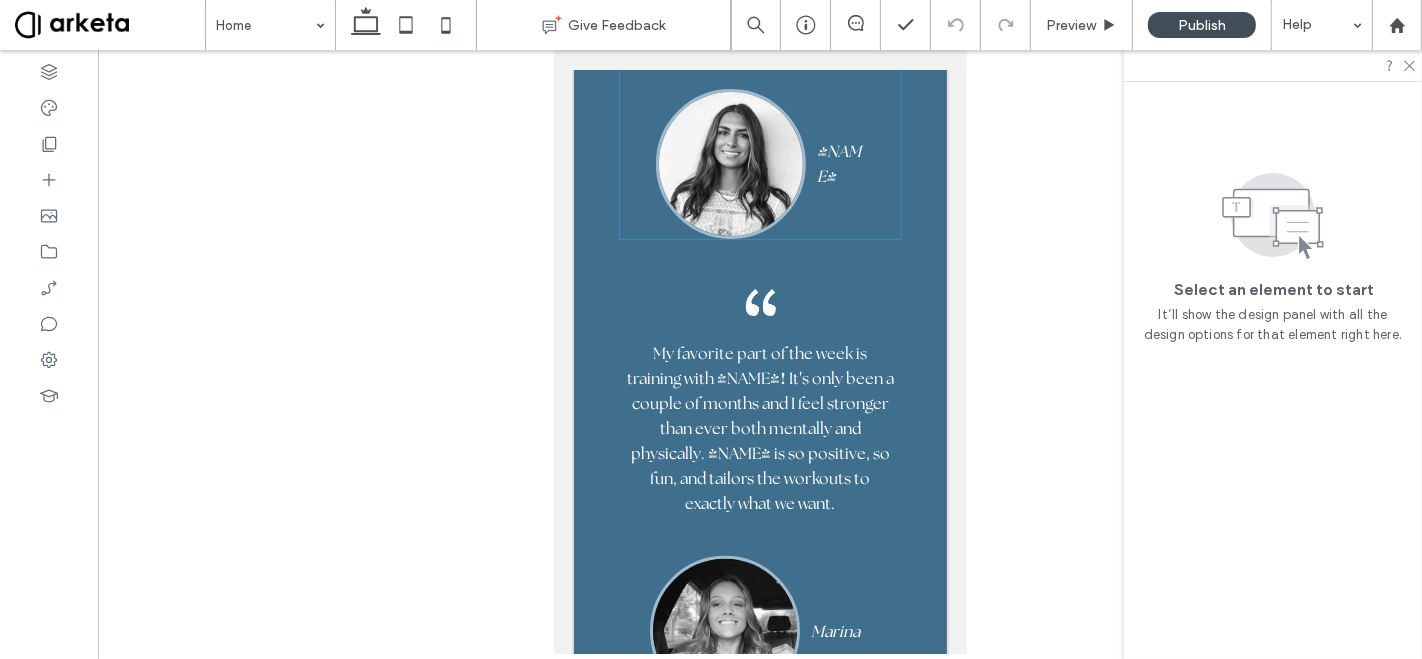 scroll, scrollTop: 7033, scrollLeft: 0, axis: vertical 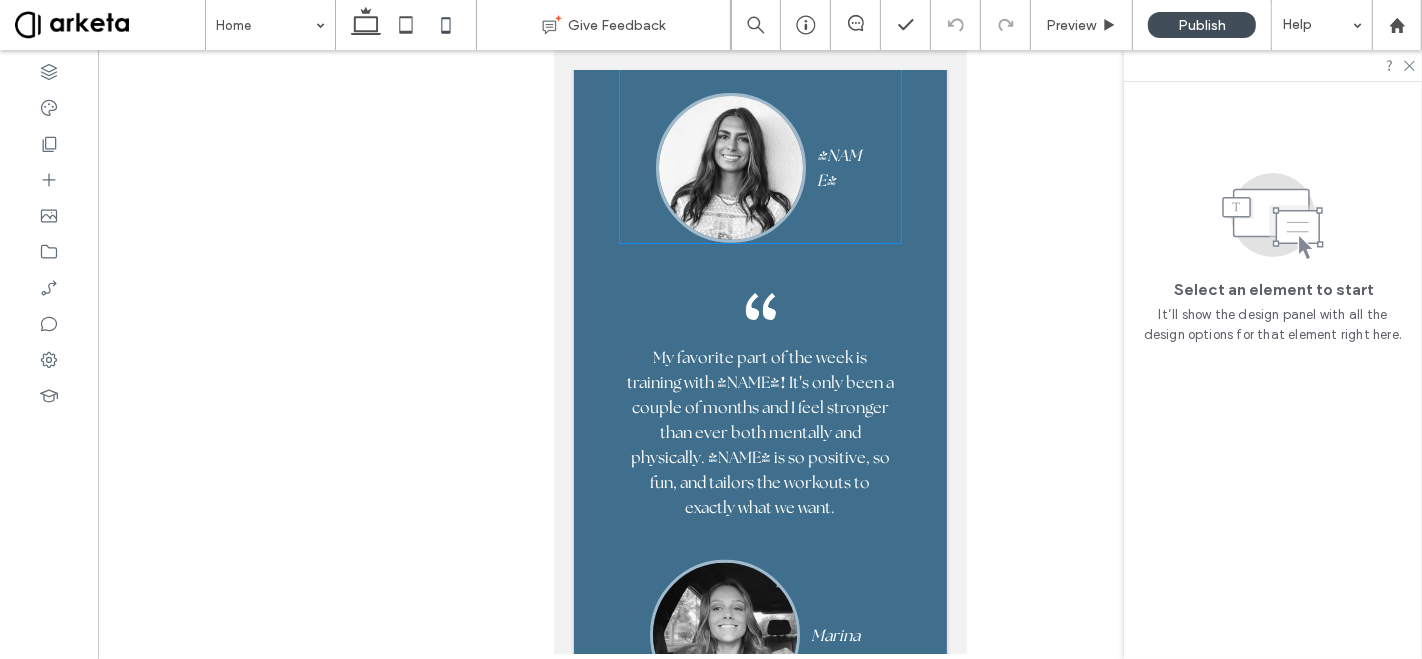 click on "Krista" at bounding box center (840, 168) 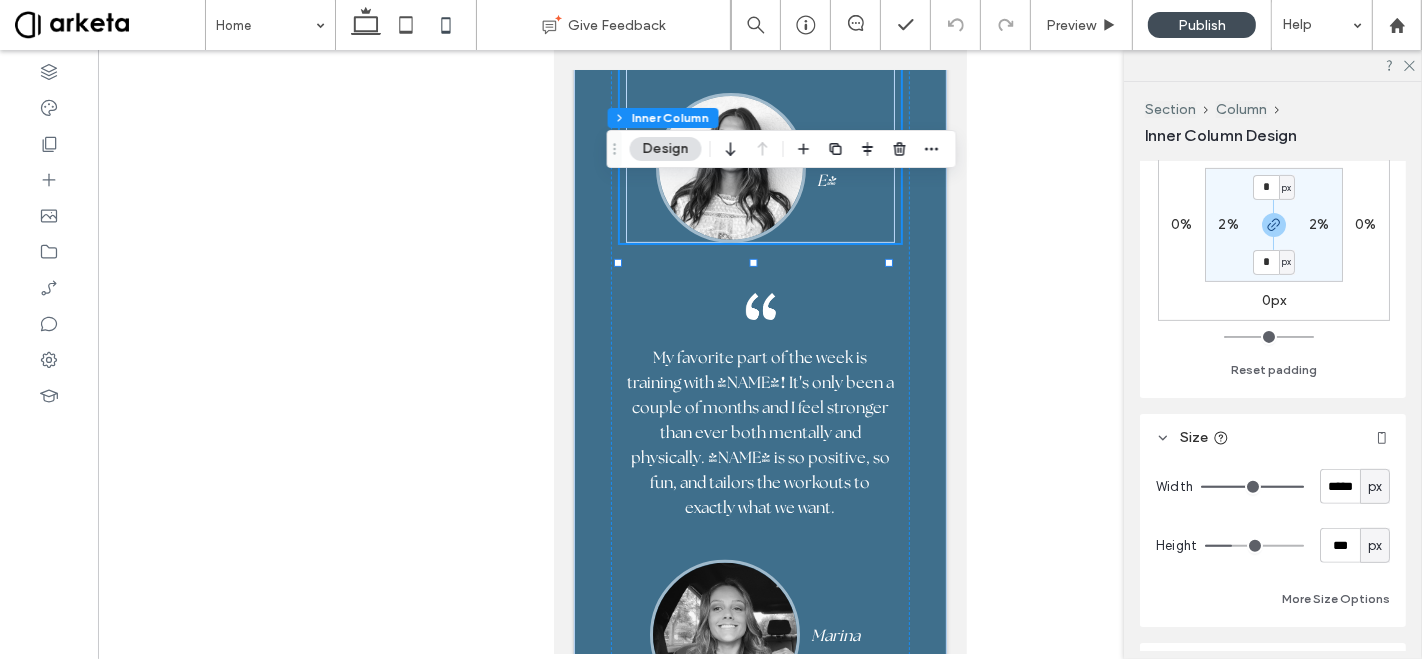 scroll, scrollTop: 593, scrollLeft: 0, axis: vertical 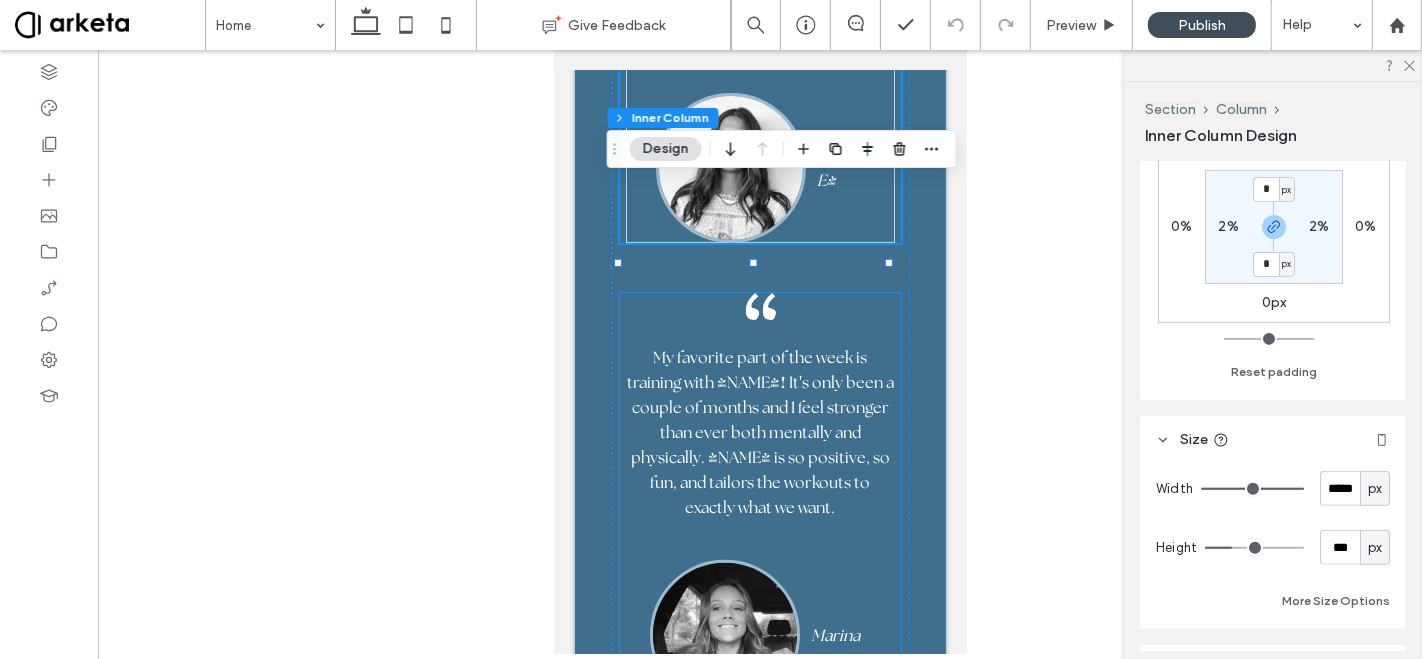 click on "My favorite part of the week is training with Elyse !   It ' s only been a couple of months and I feel stronger than ever both mentally and physically. Elyse is so positive, so fun, and tailors the workouts to exactly what we want. ﻿
Marina" at bounding box center [759, 504] 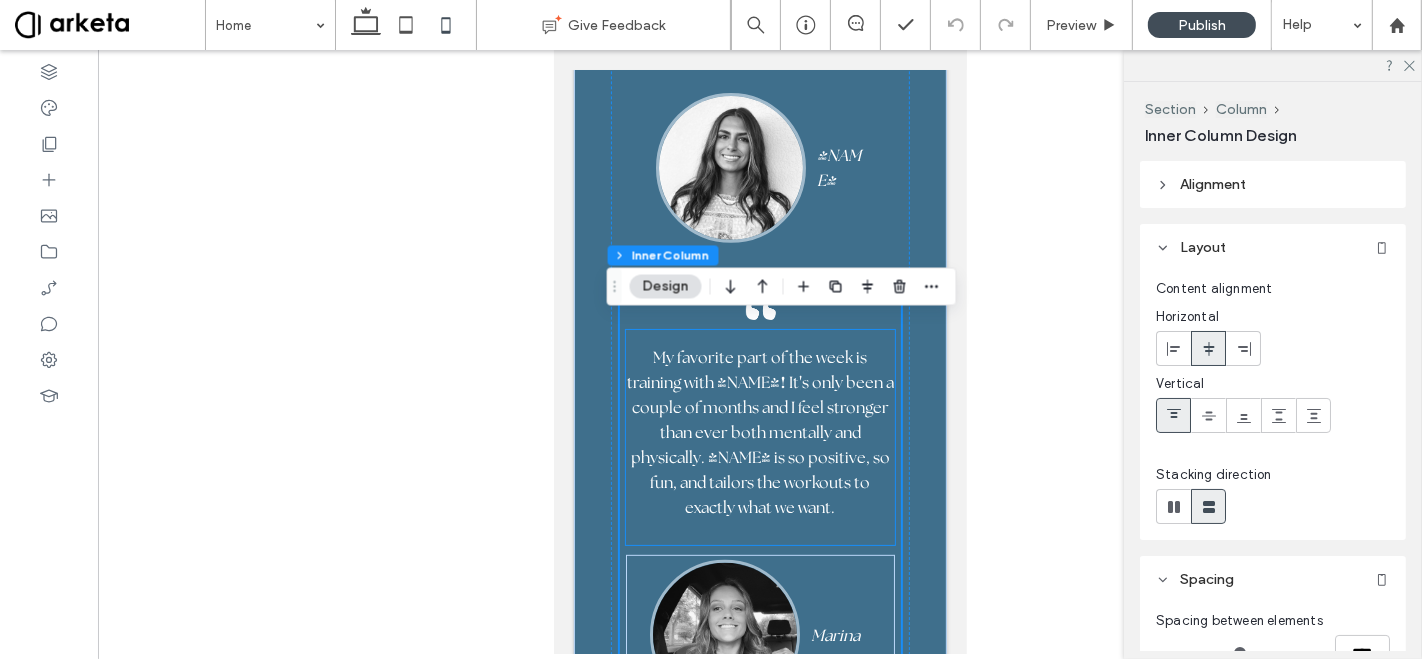scroll, scrollTop: 7203, scrollLeft: 0, axis: vertical 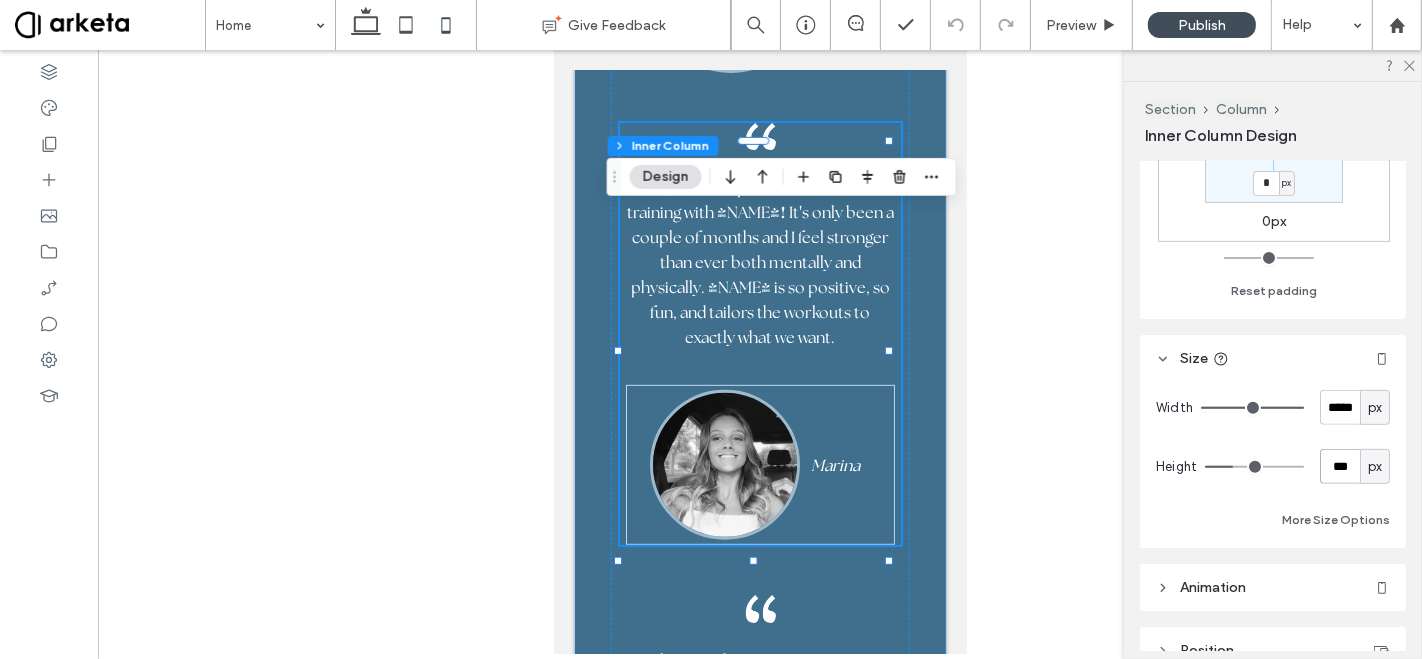 click on "***" at bounding box center [1340, 466] 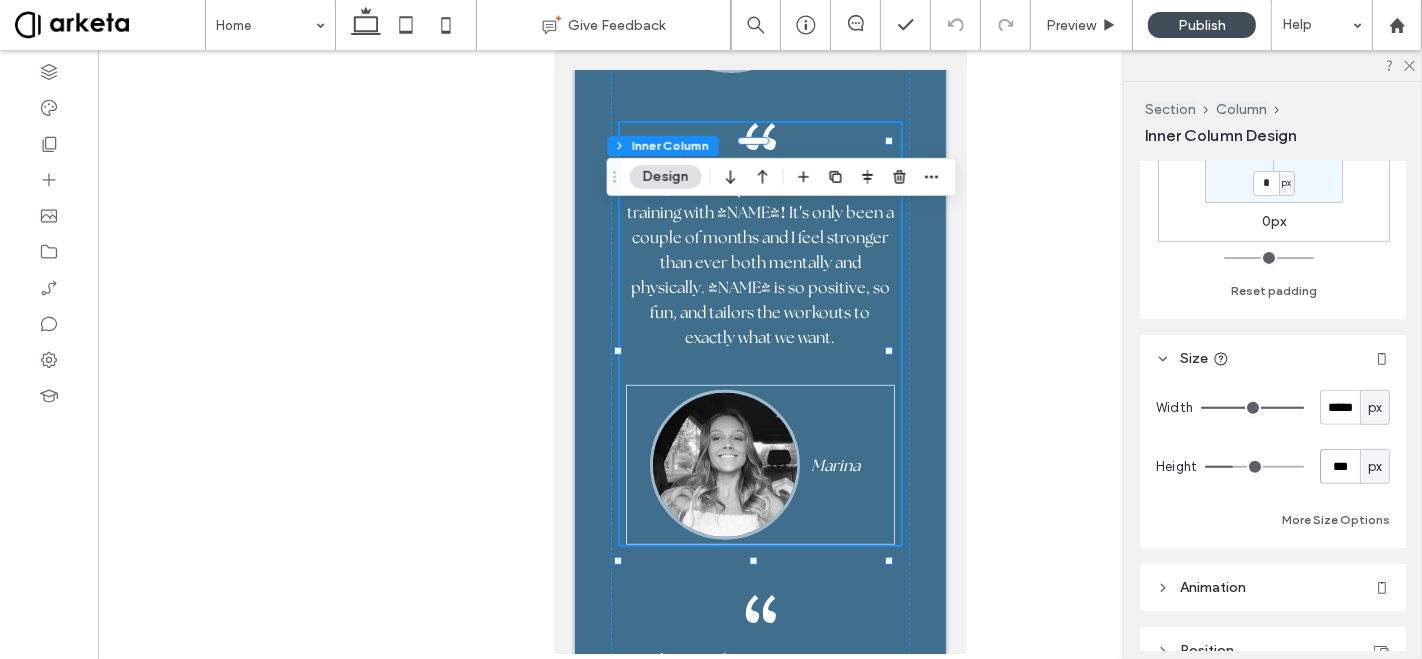 type on "***" 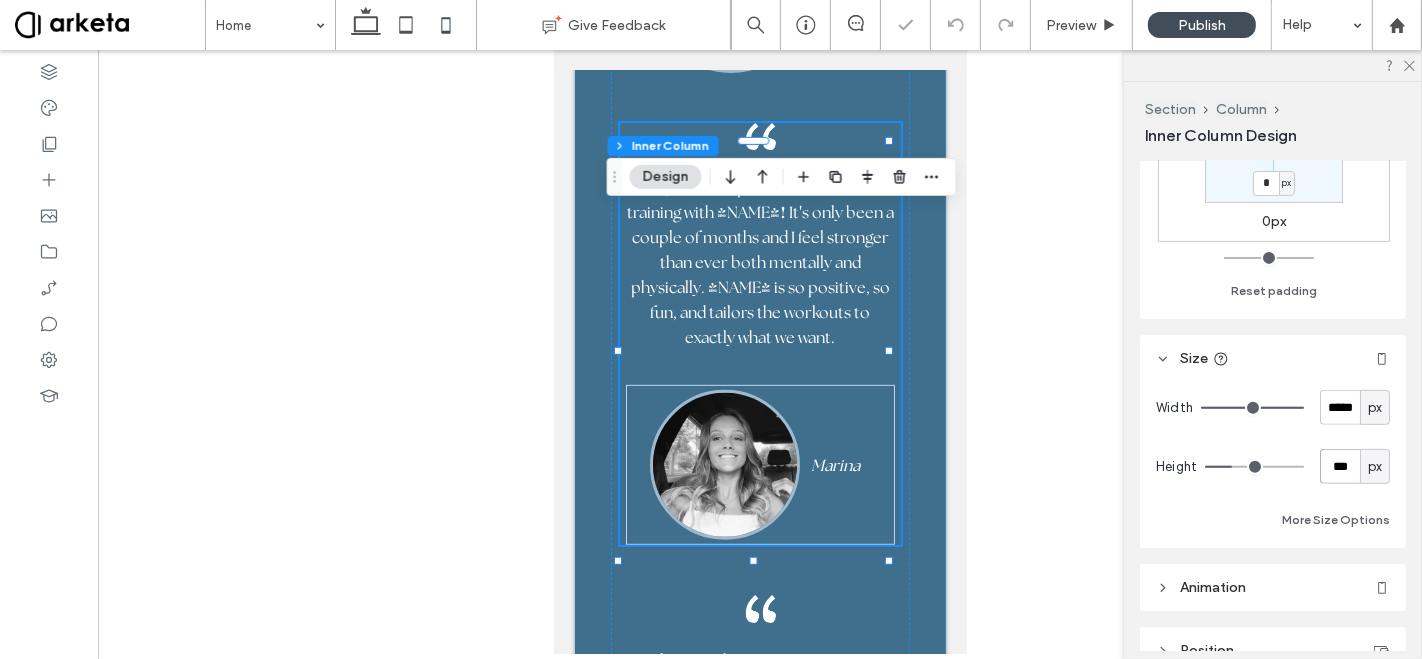 type on "***" 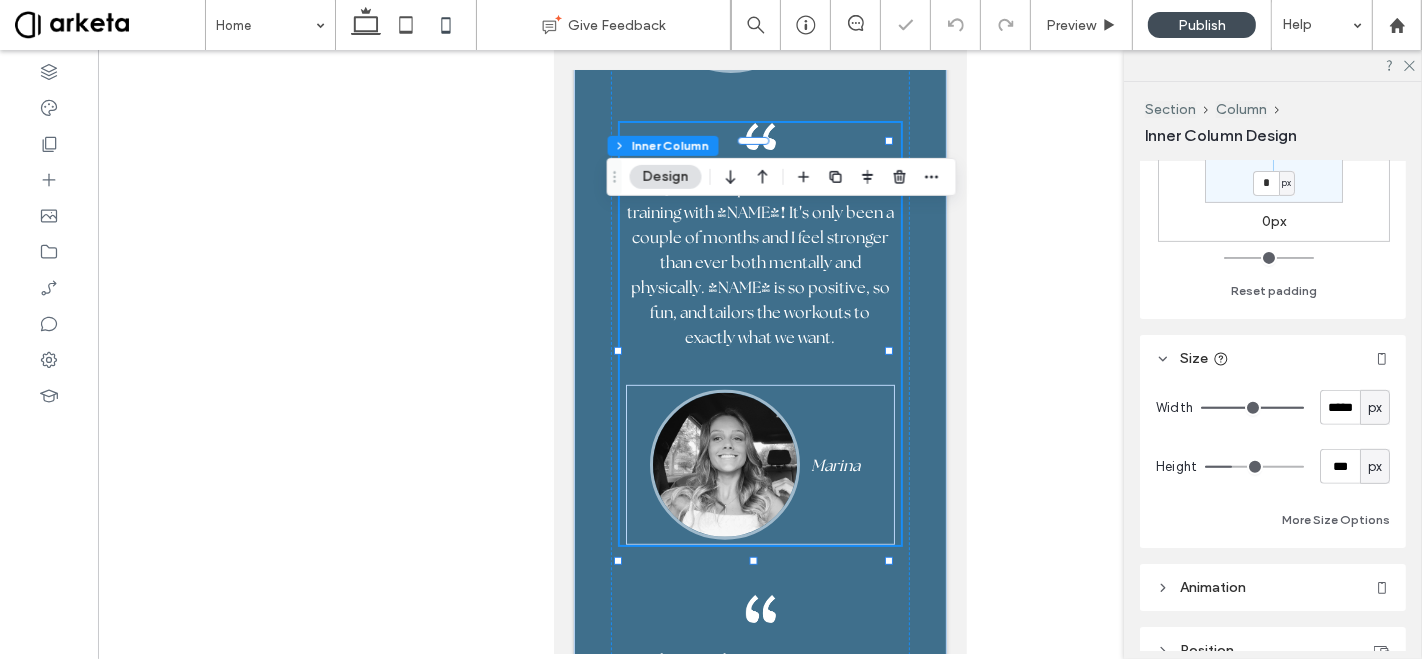 click on "More Size Options" at bounding box center [1273, 520] 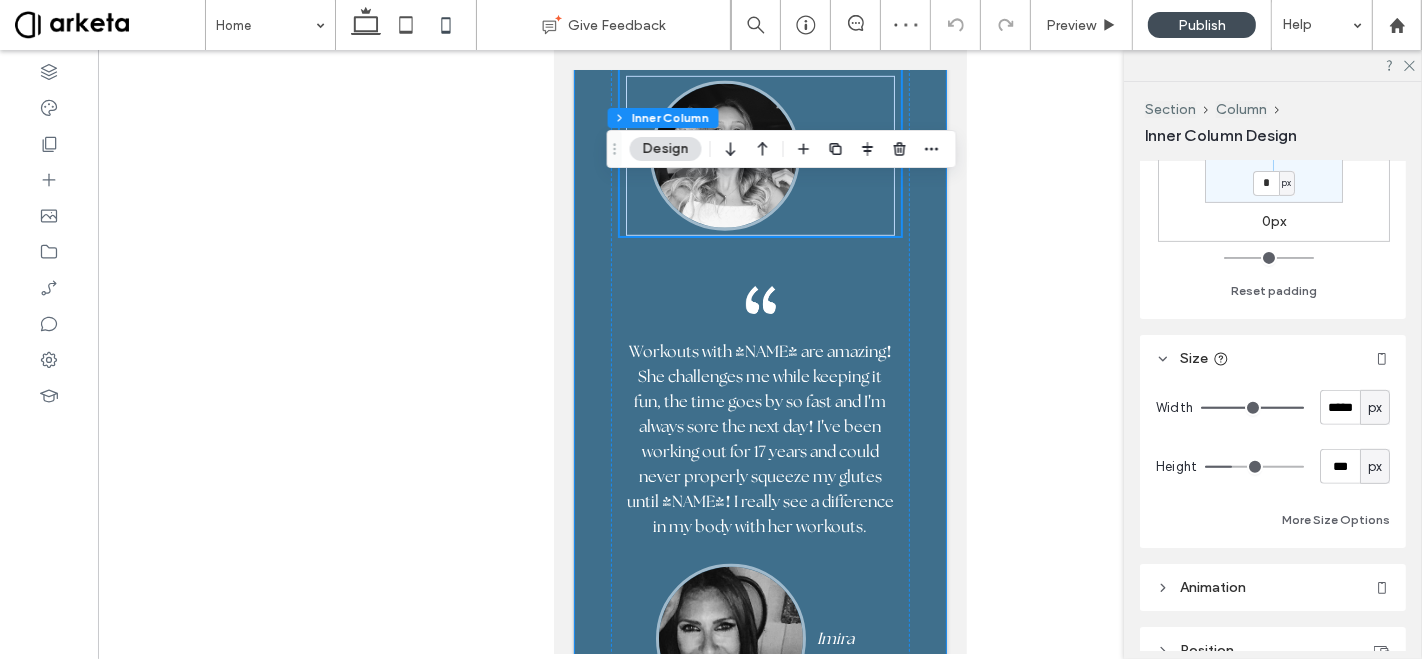 scroll, scrollTop: 7517, scrollLeft: 0, axis: vertical 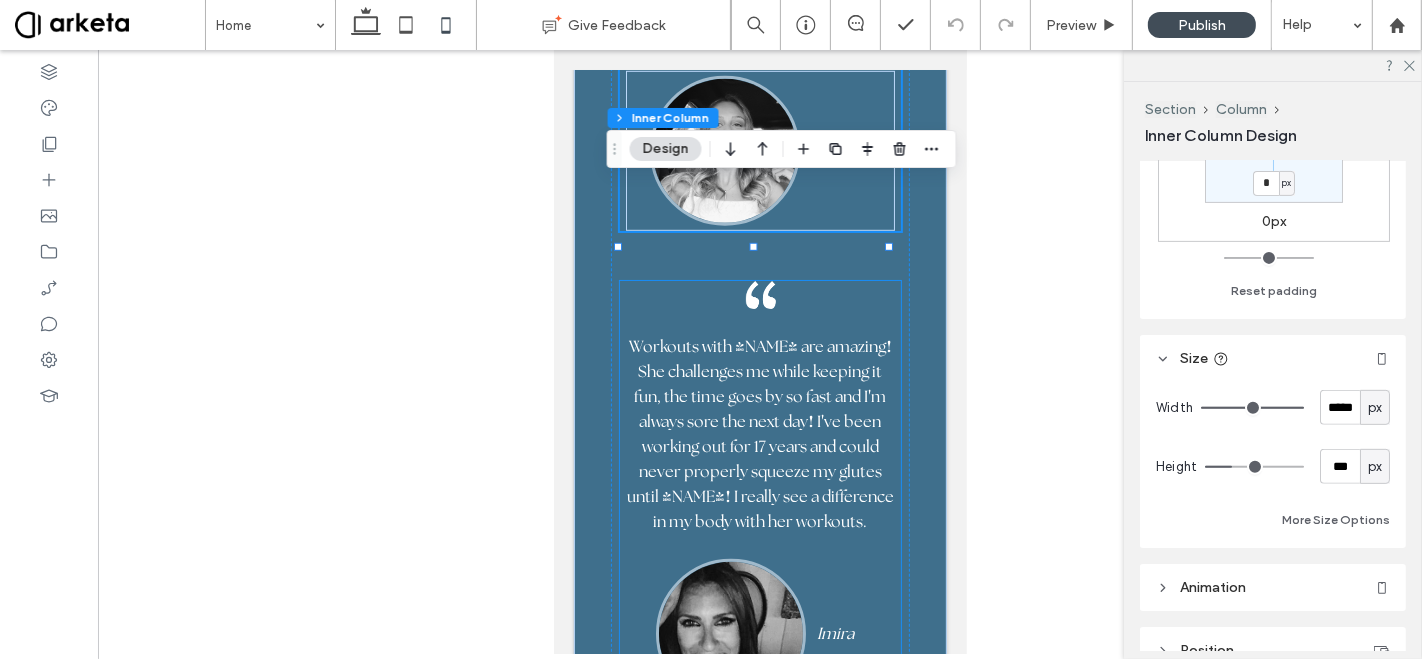drag, startPoint x: 834, startPoint y: 352, endPoint x: 837, endPoint y: 371, distance: 19.235384 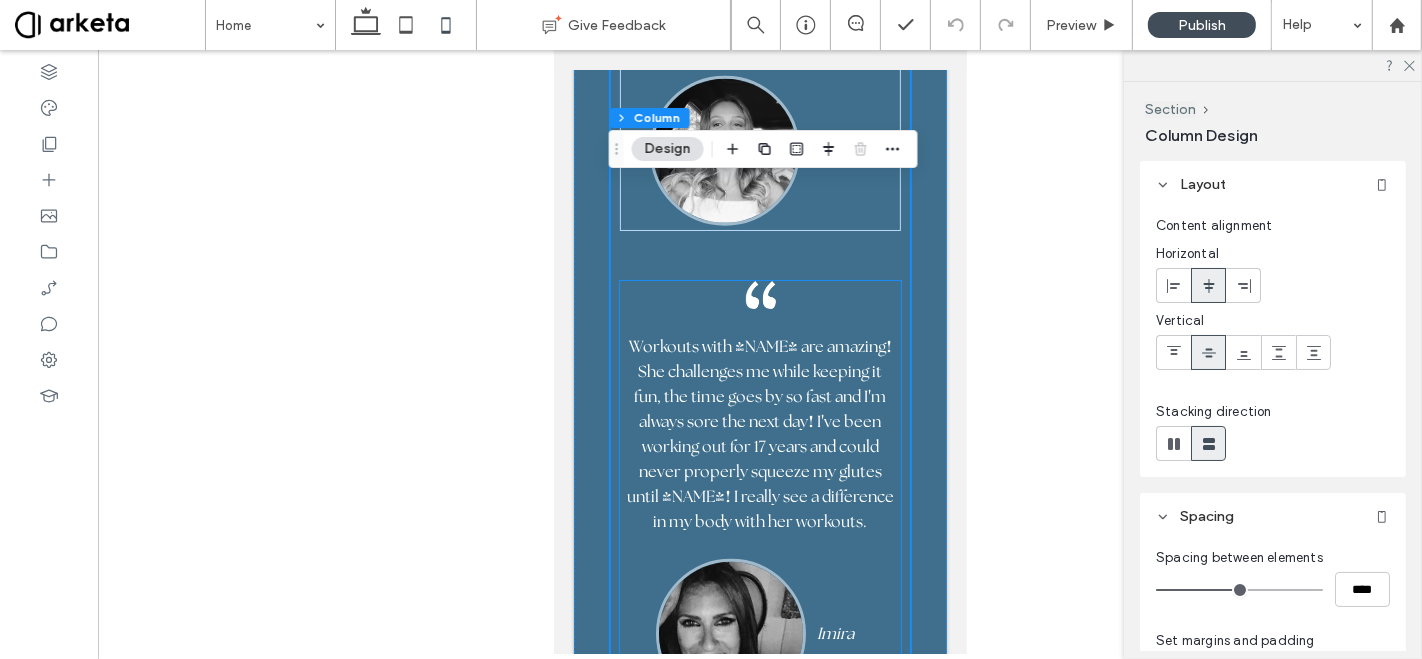 click on "Workouts with Elyse are amazing !   She challenges me while keeping it fun, the time goes by so fast and I ' m always sore the next day !   I ' ve been working out for 17 years and could never properly squeeze my glutes until Elyse !   I really see a difference in my body with her workouts.
Imira" at bounding box center (759, 498) 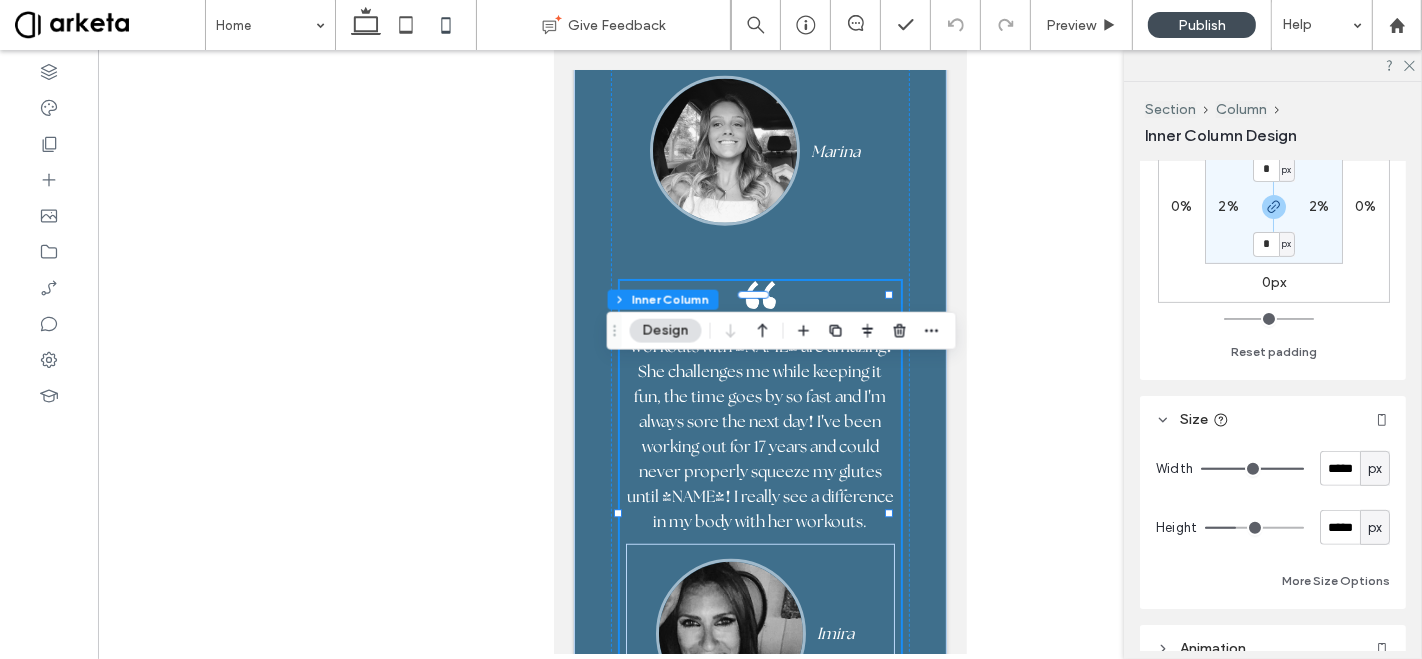 scroll, scrollTop: 751, scrollLeft: 0, axis: vertical 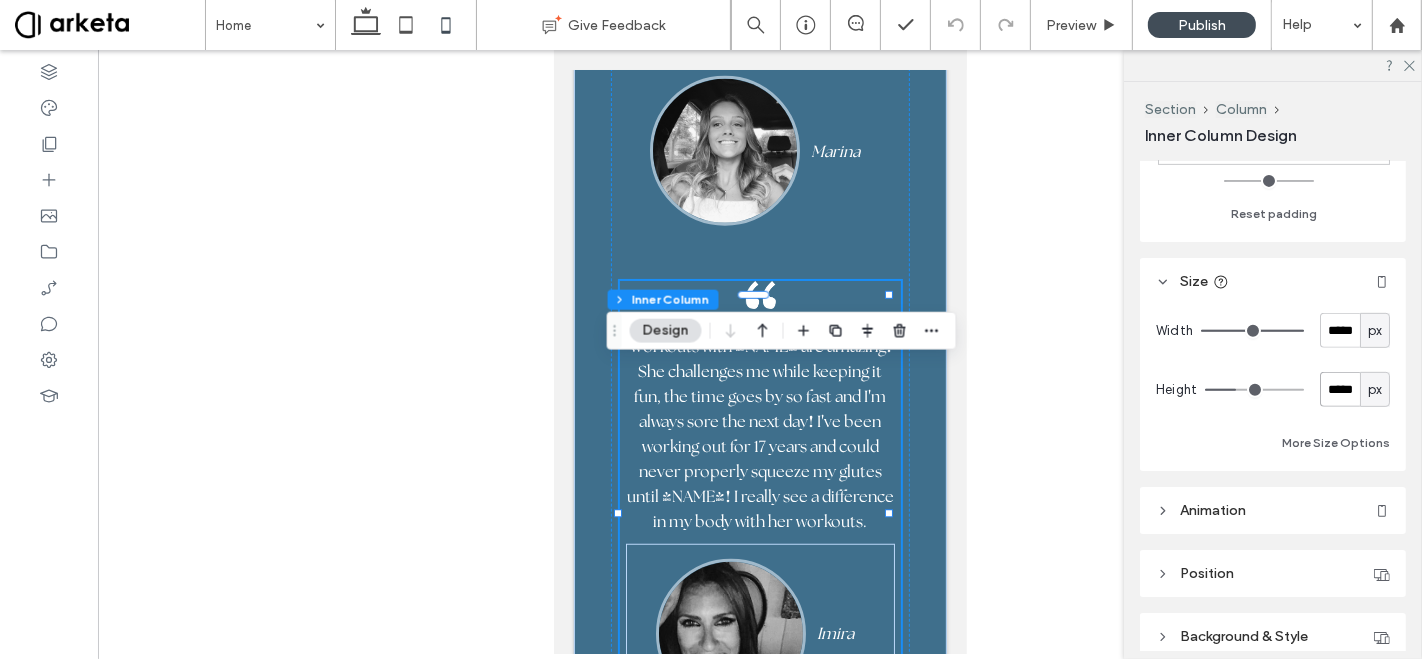 click on "*****" at bounding box center [1340, 389] 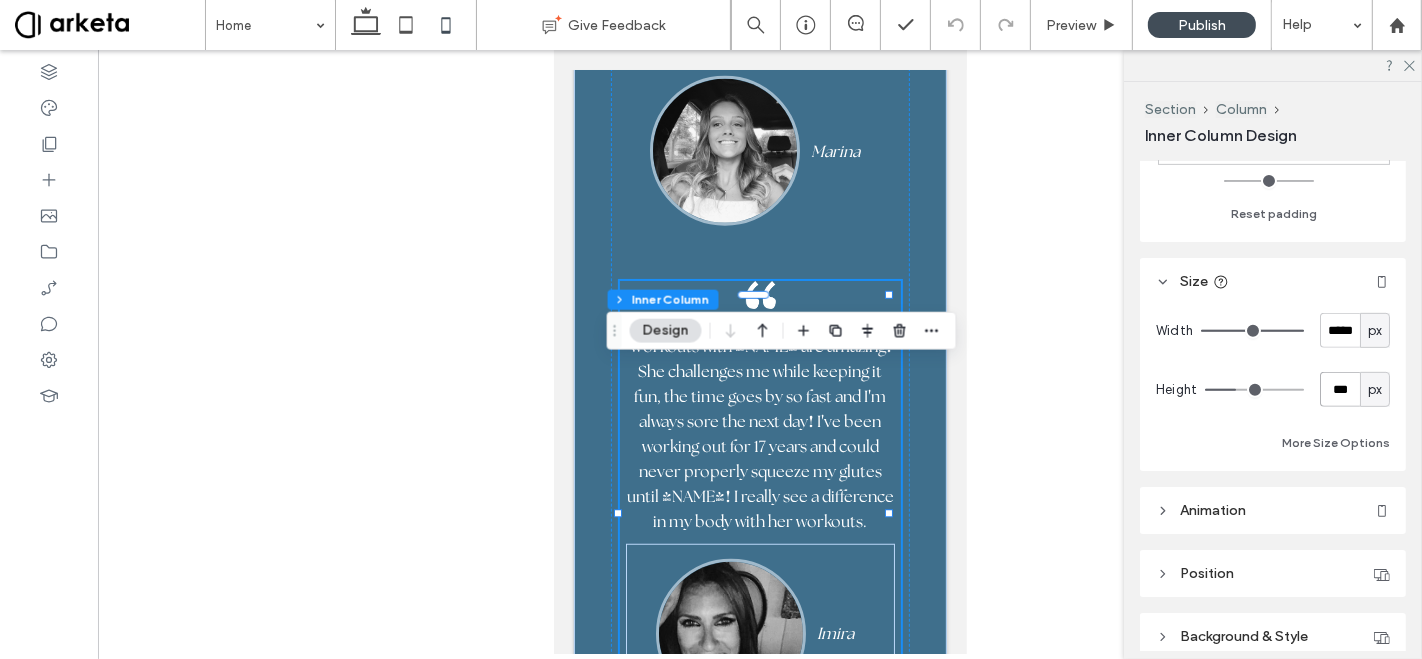 type on "***" 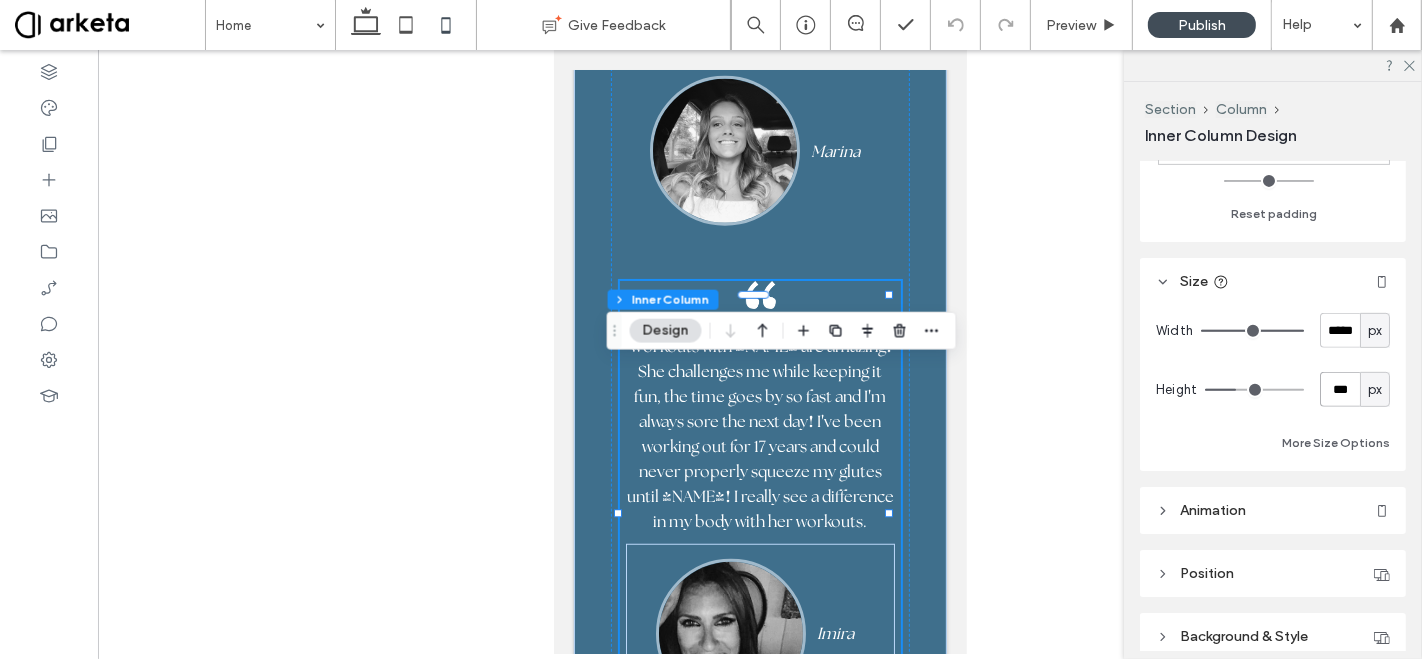 type on "***" 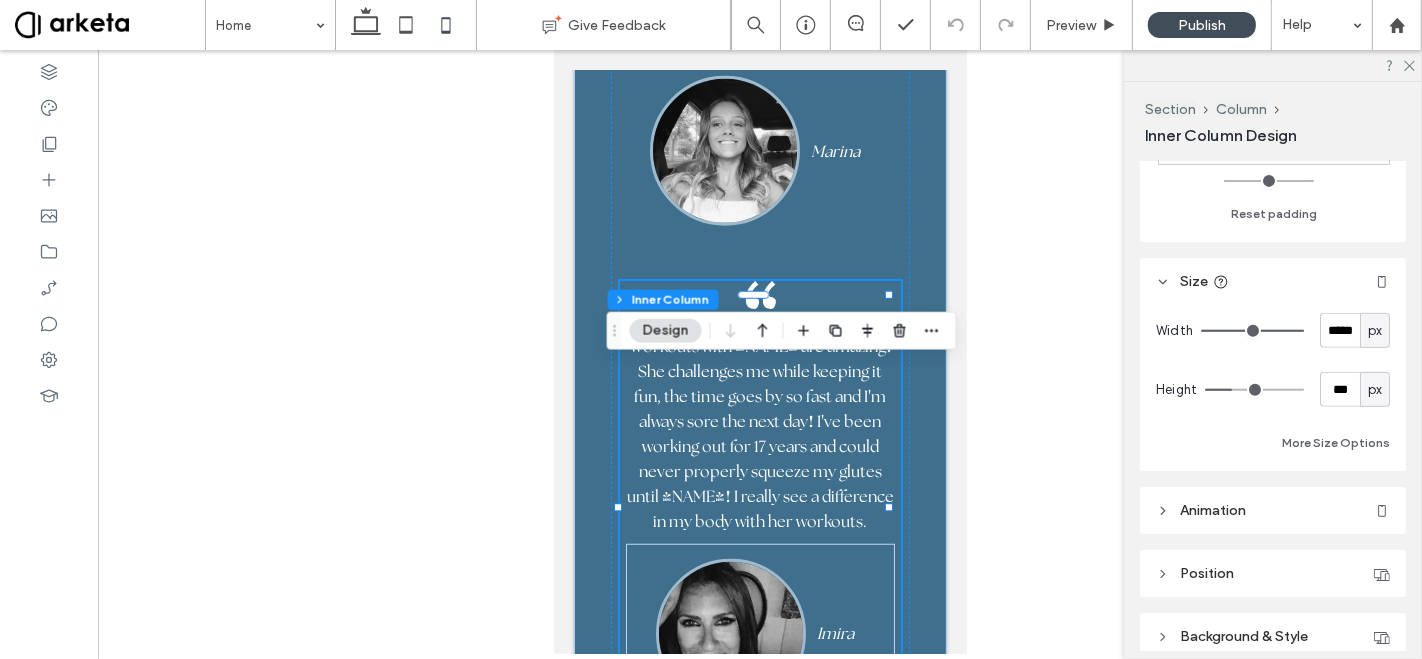 click at bounding box center [760, 352] 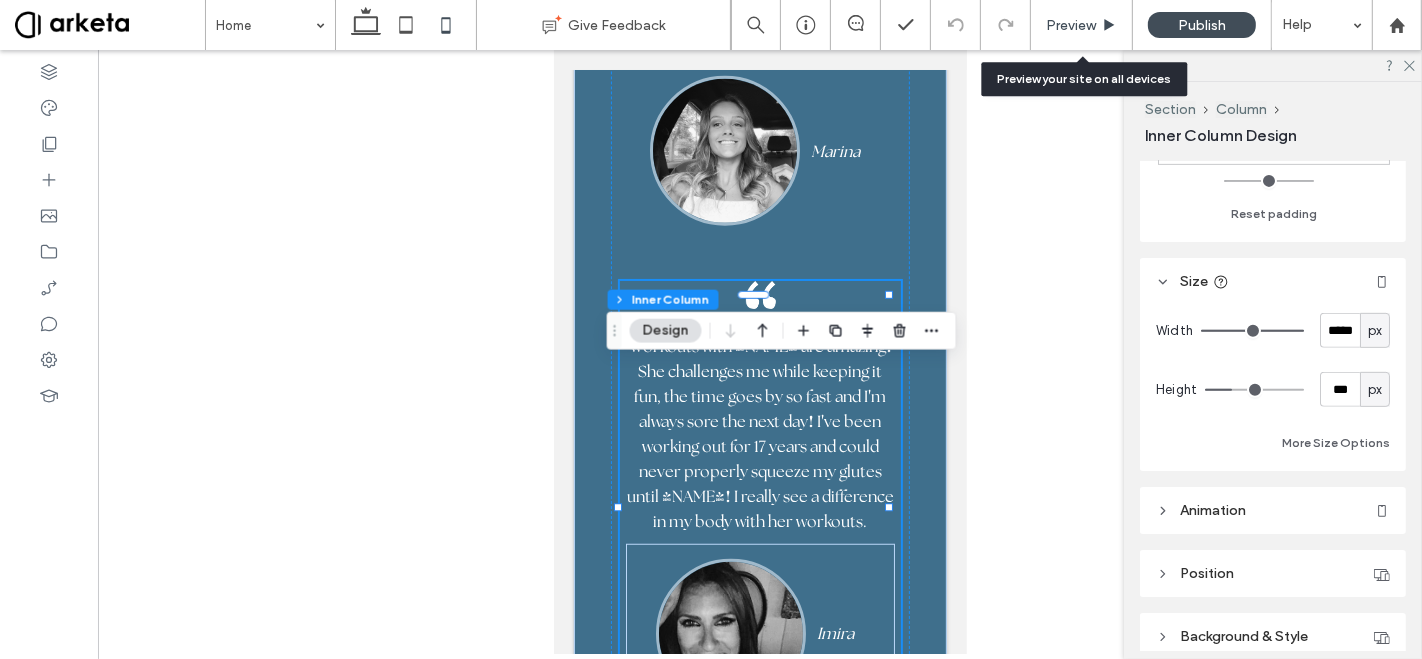 click on "Preview" at bounding box center [1082, 25] 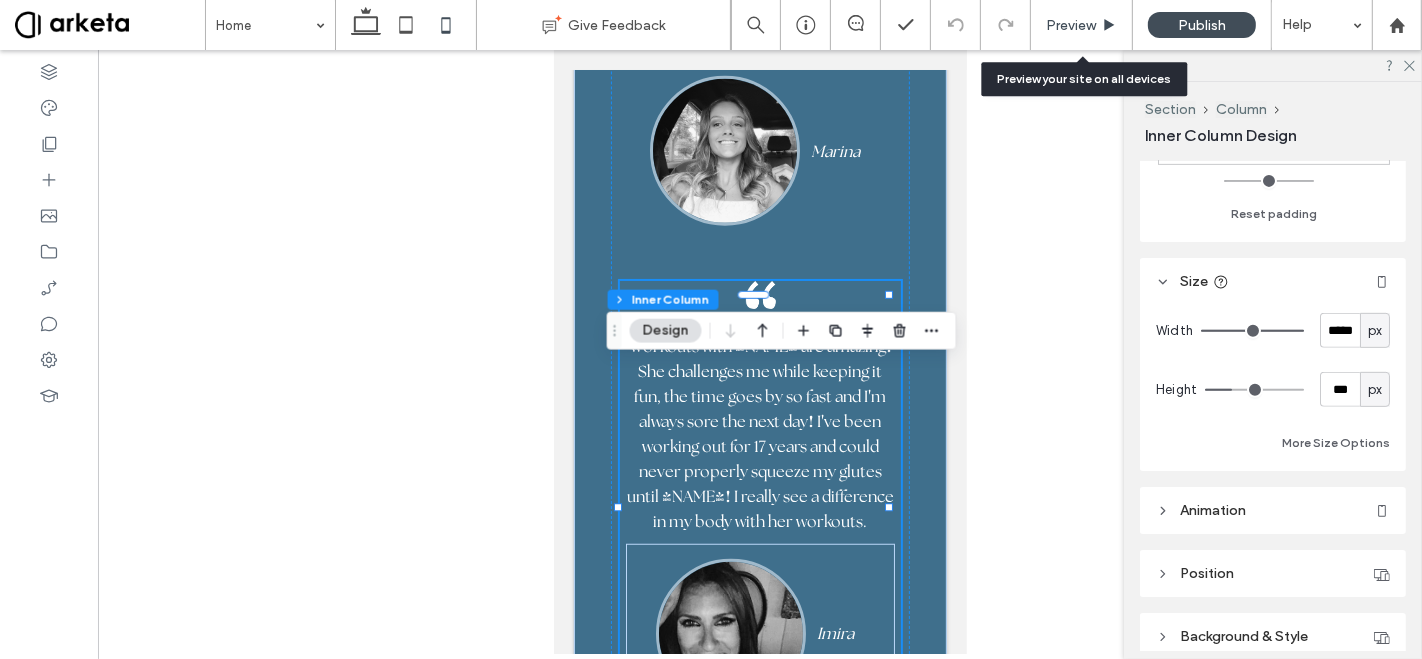 click on "Preview" at bounding box center (1071, 25) 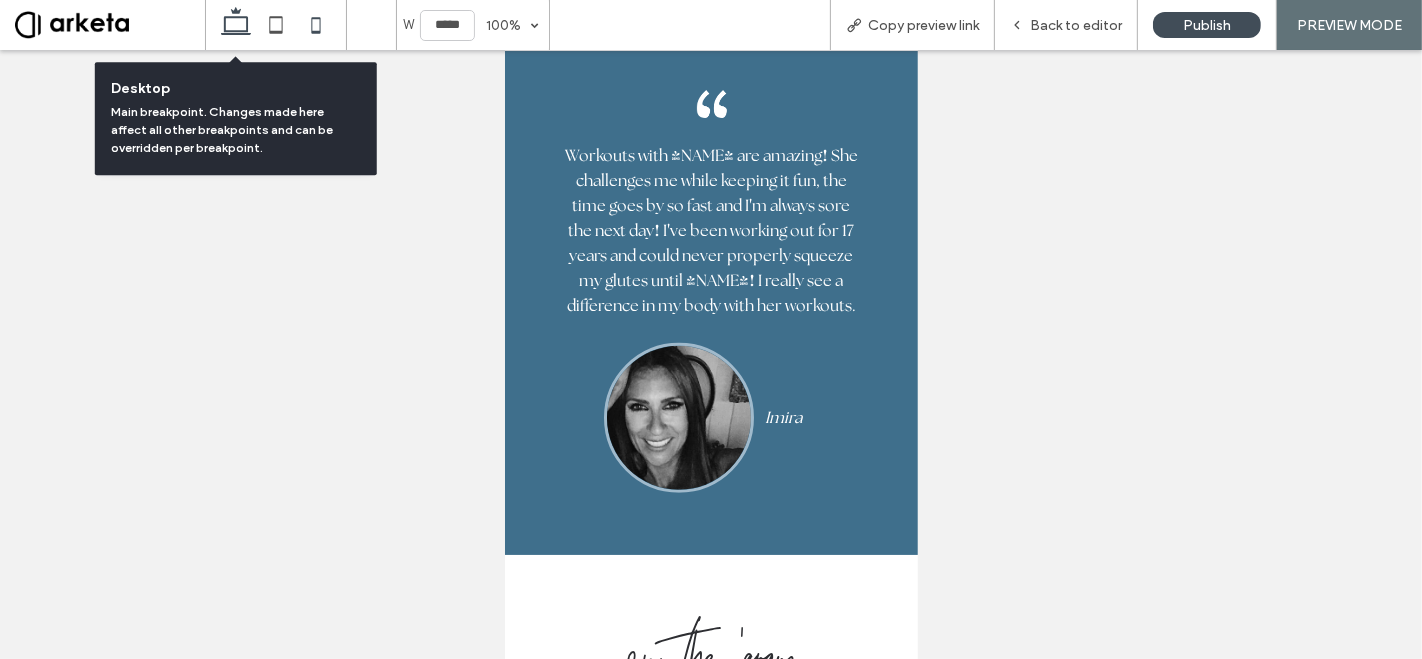 click 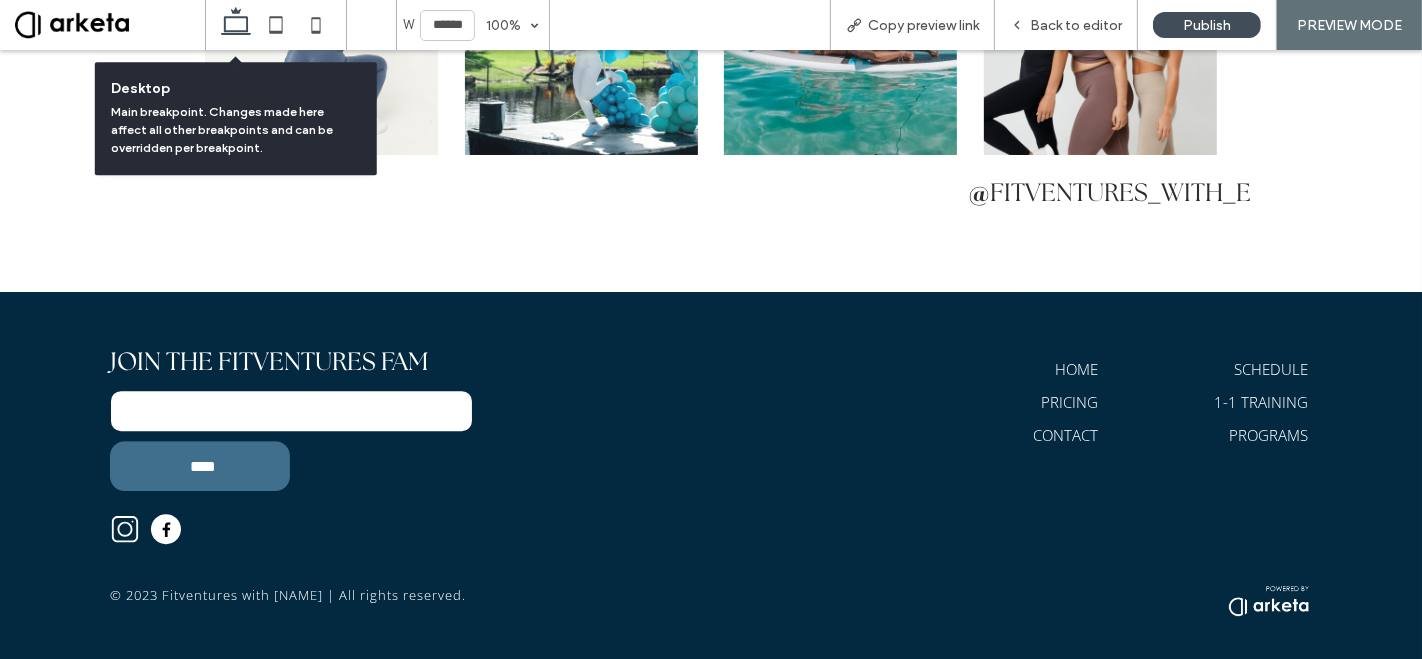 type on "******" 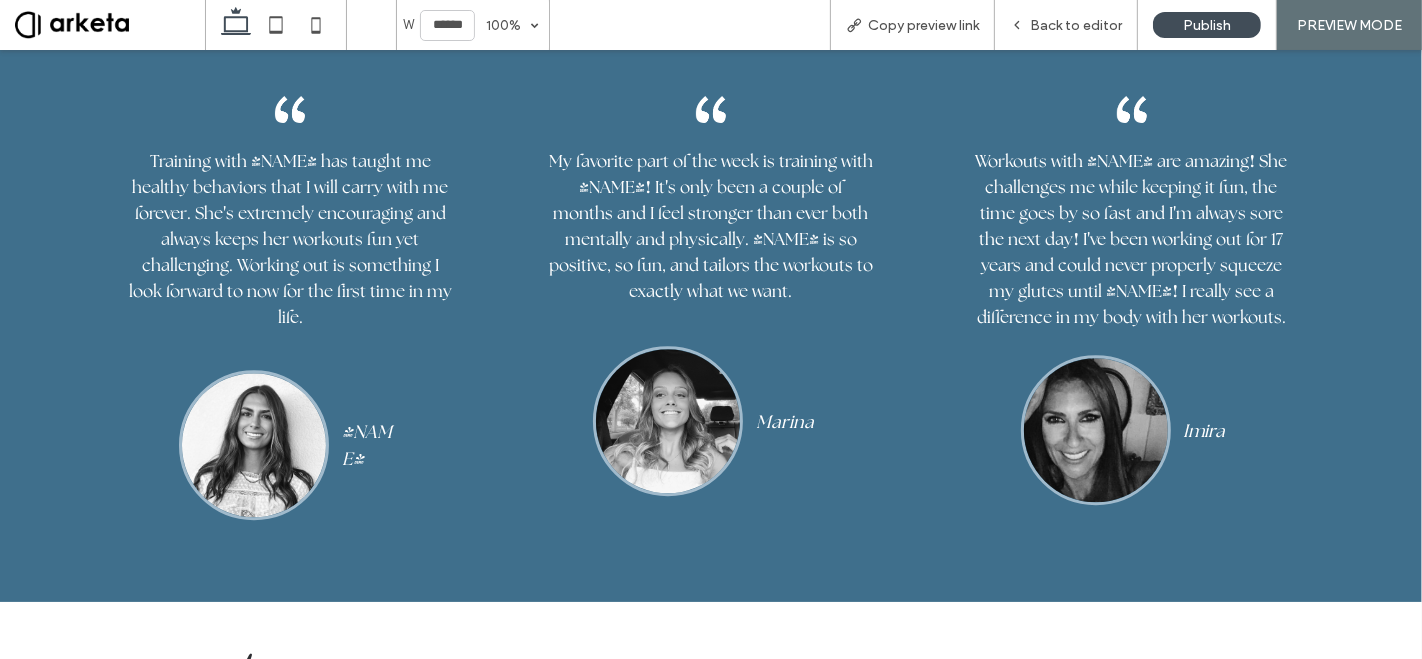 click at bounding box center [110, 25] 